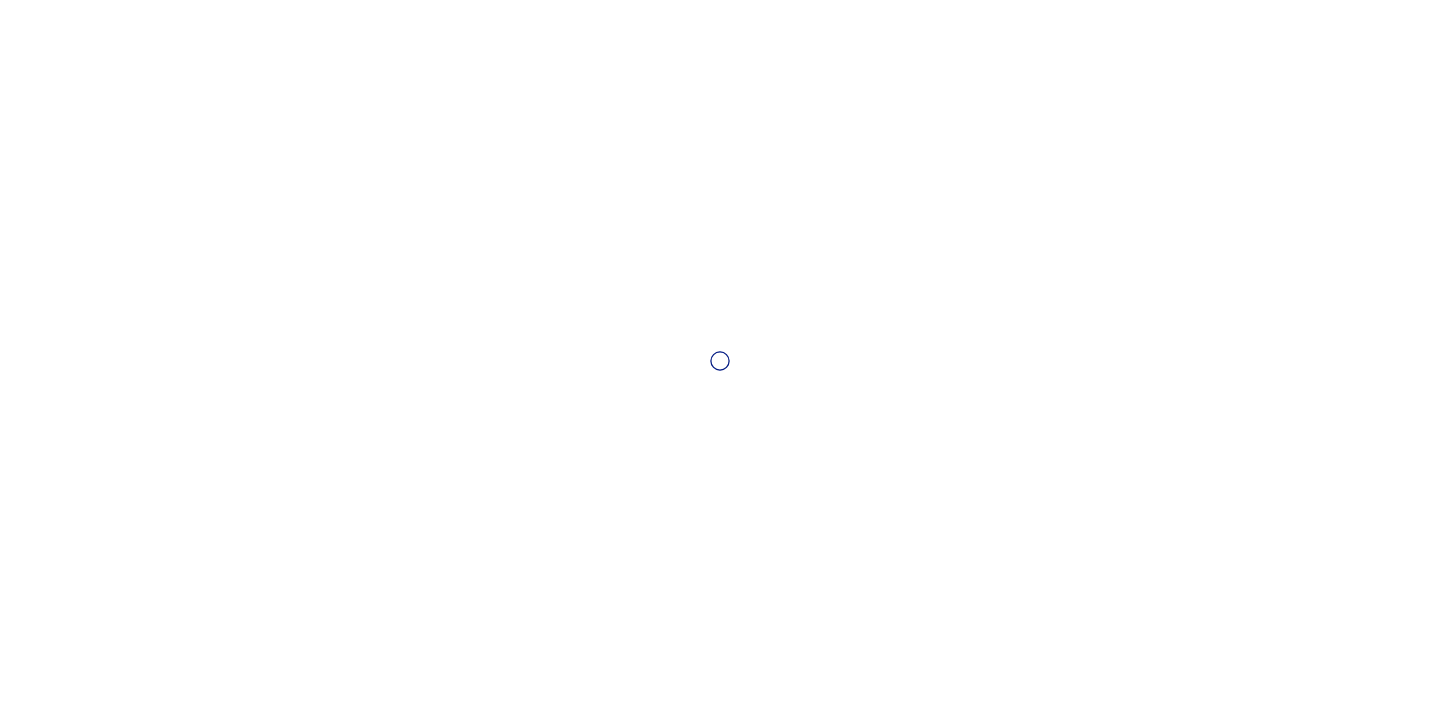 scroll, scrollTop: 0, scrollLeft: 0, axis: both 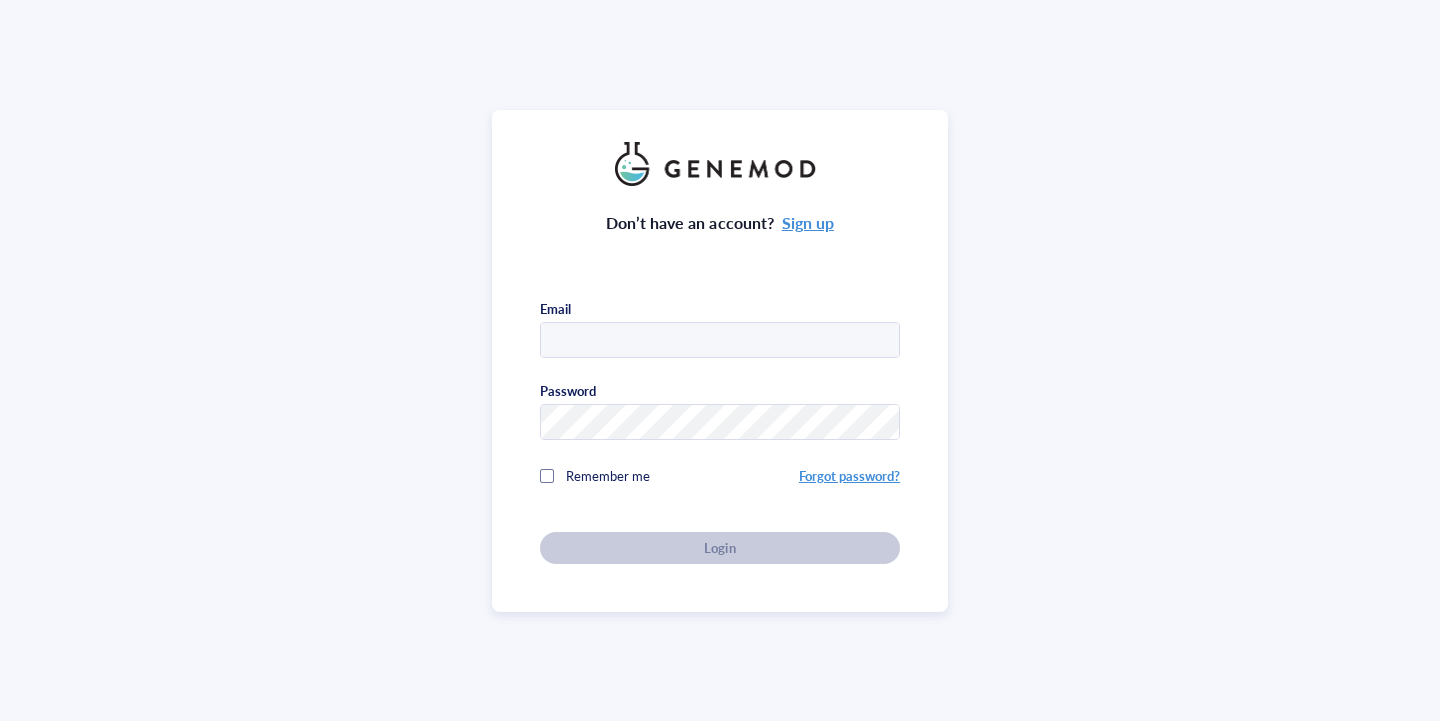type on "[EMAIL]" 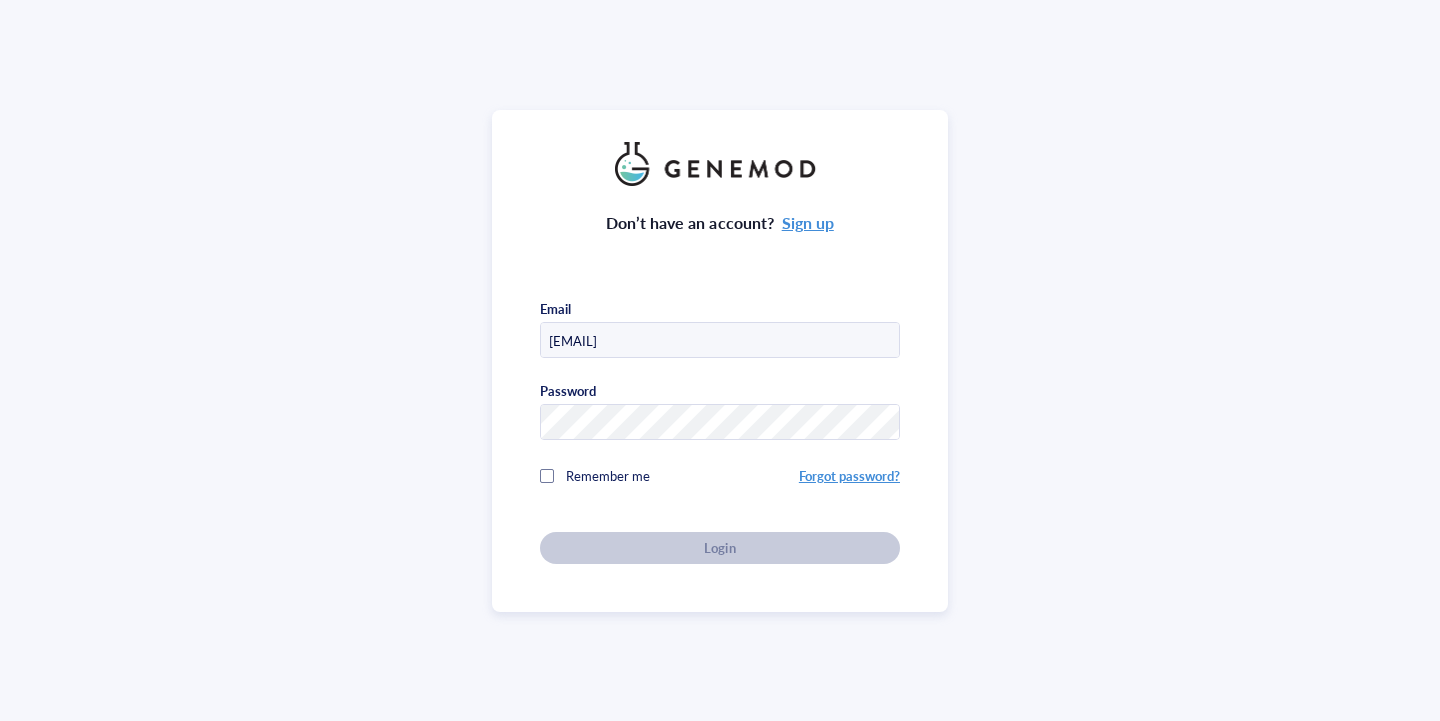 click on "Don’t have an account? Sign up Email [EMAIL] Password Remember me Forgot password? Login" at bounding box center [720, 375] 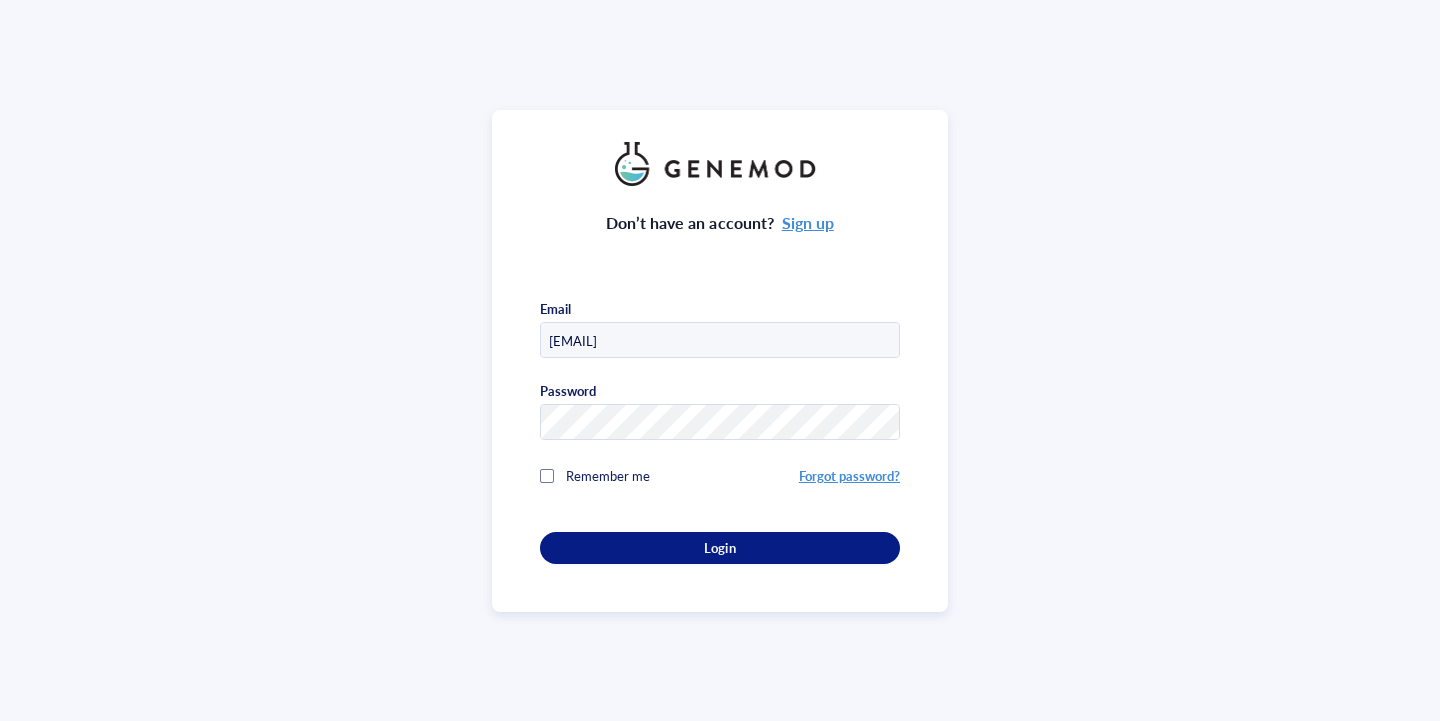 click on "Don’t have an account? Sign up Email [EMAIL] Password Remember me Forgot password? Login" at bounding box center [720, 361] 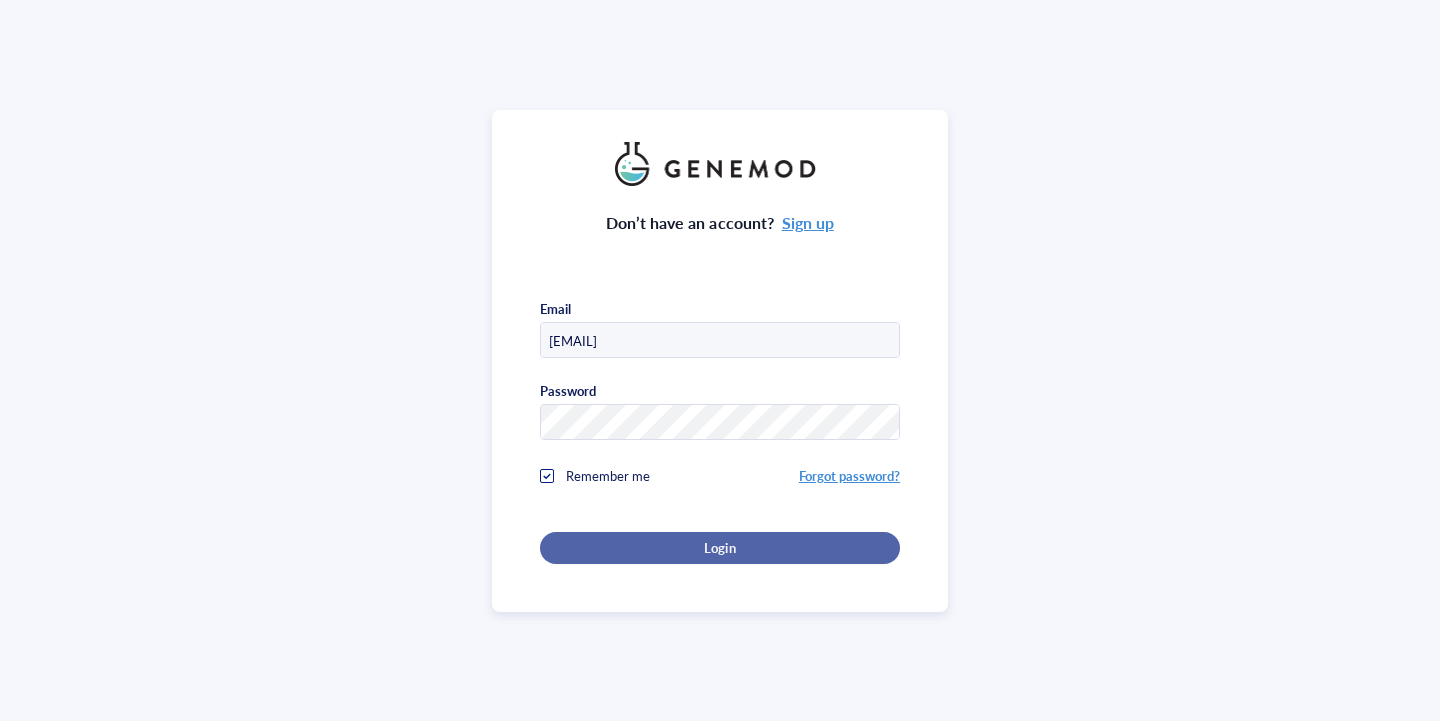 click on "Login" at bounding box center (720, 548) 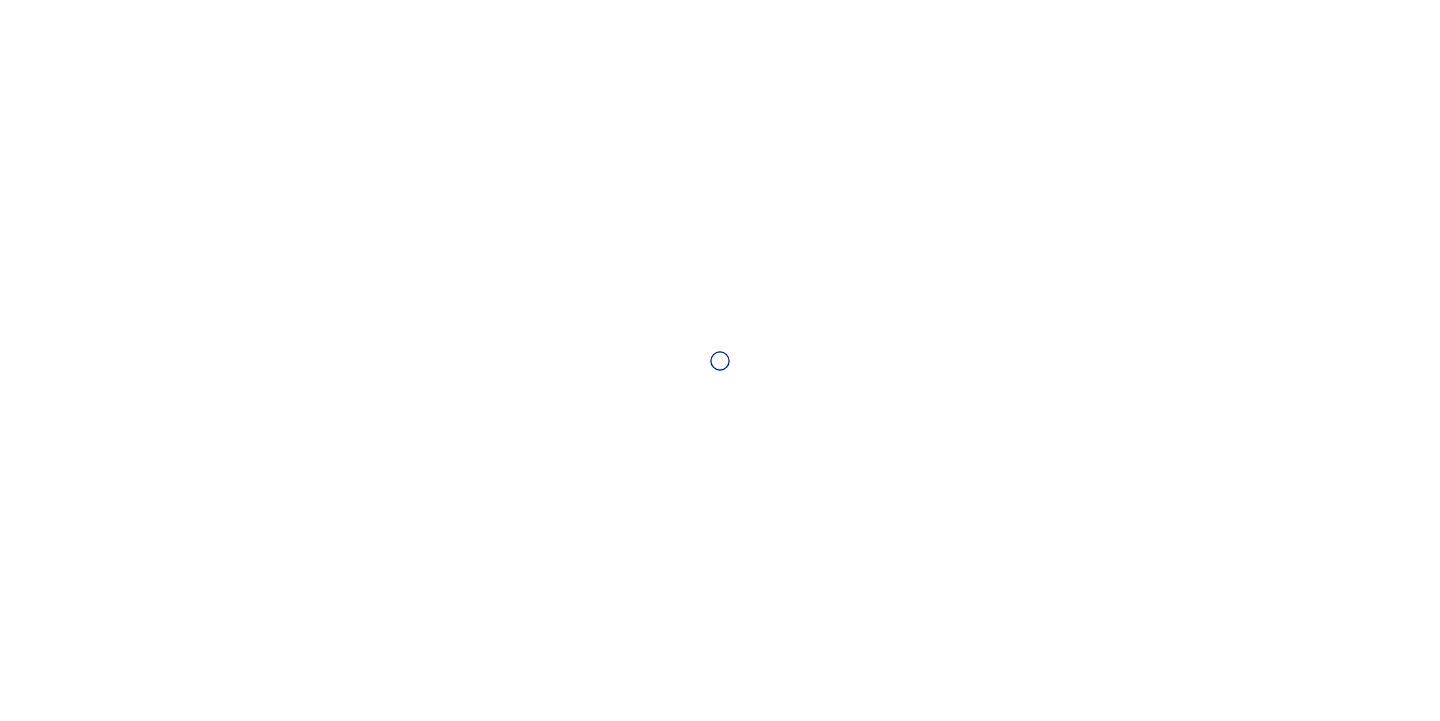 scroll, scrollTop: 0, scrollLeft: 0, axis: both 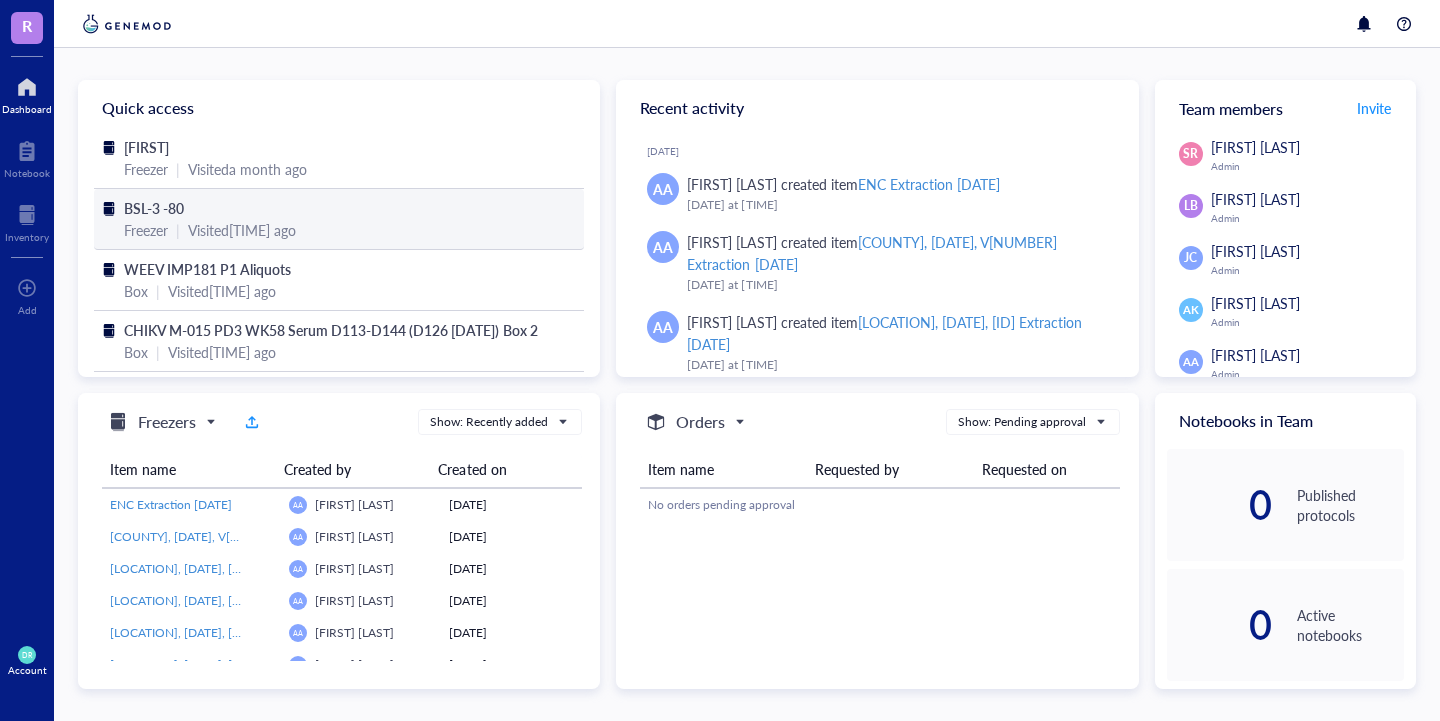 click on "BSL-3 -80" at bounding box center (154, 208) 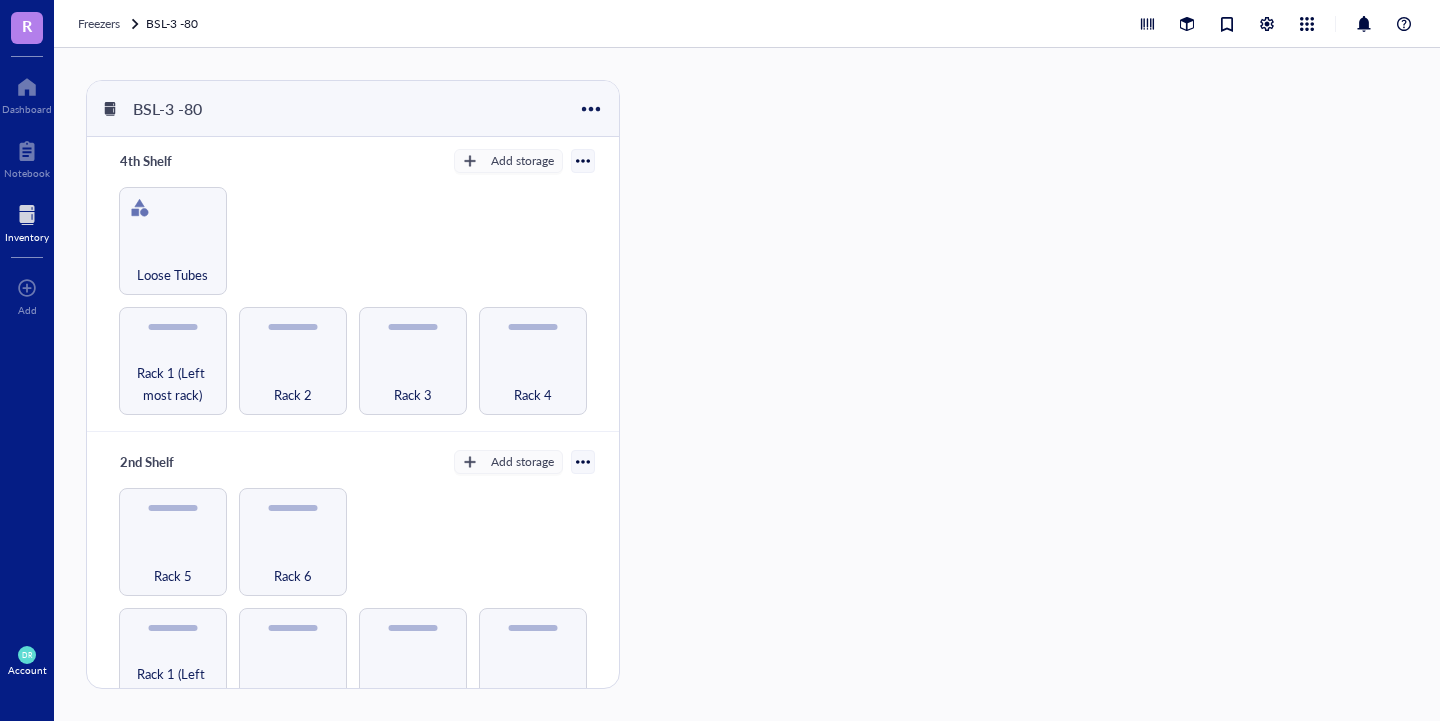 scroll, scrollTop: 0, scrollLeft: 0, axis: both 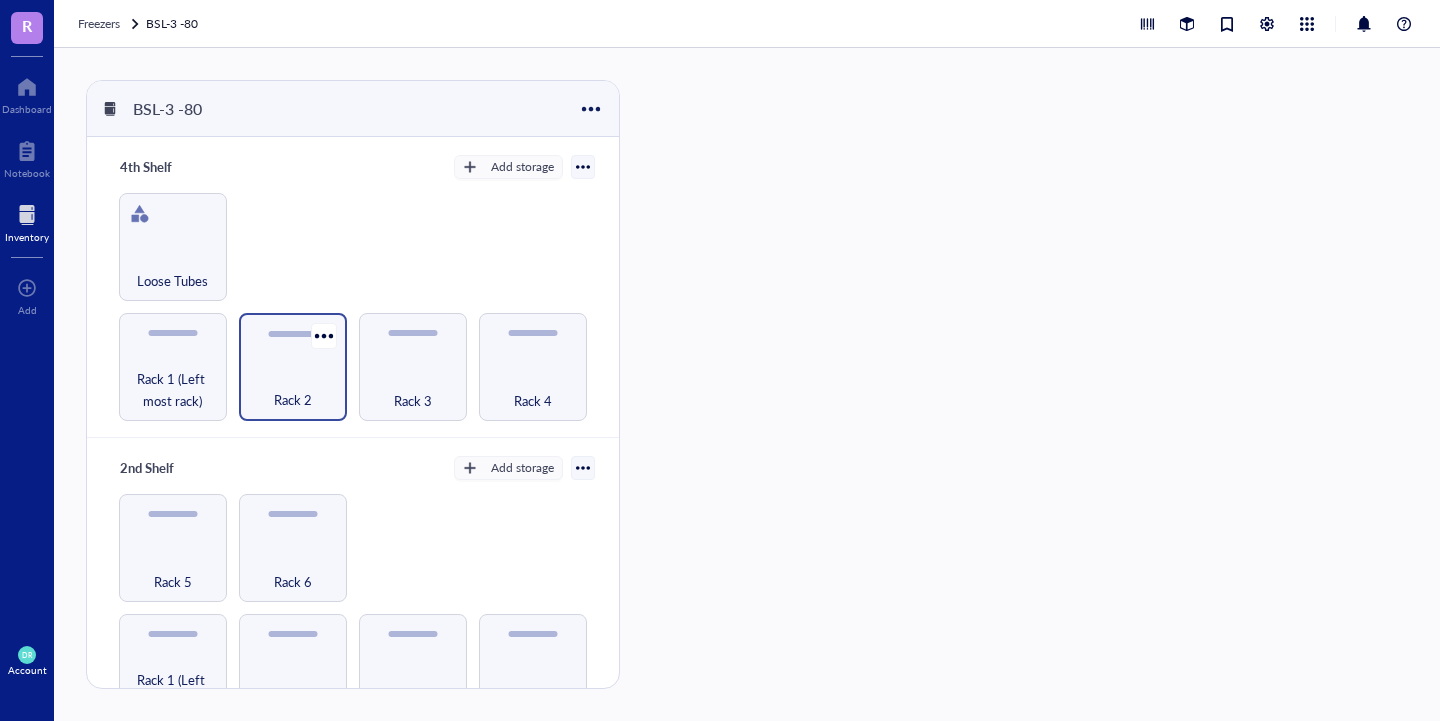 click on "Rack 2" at bounding box center (293, 389) 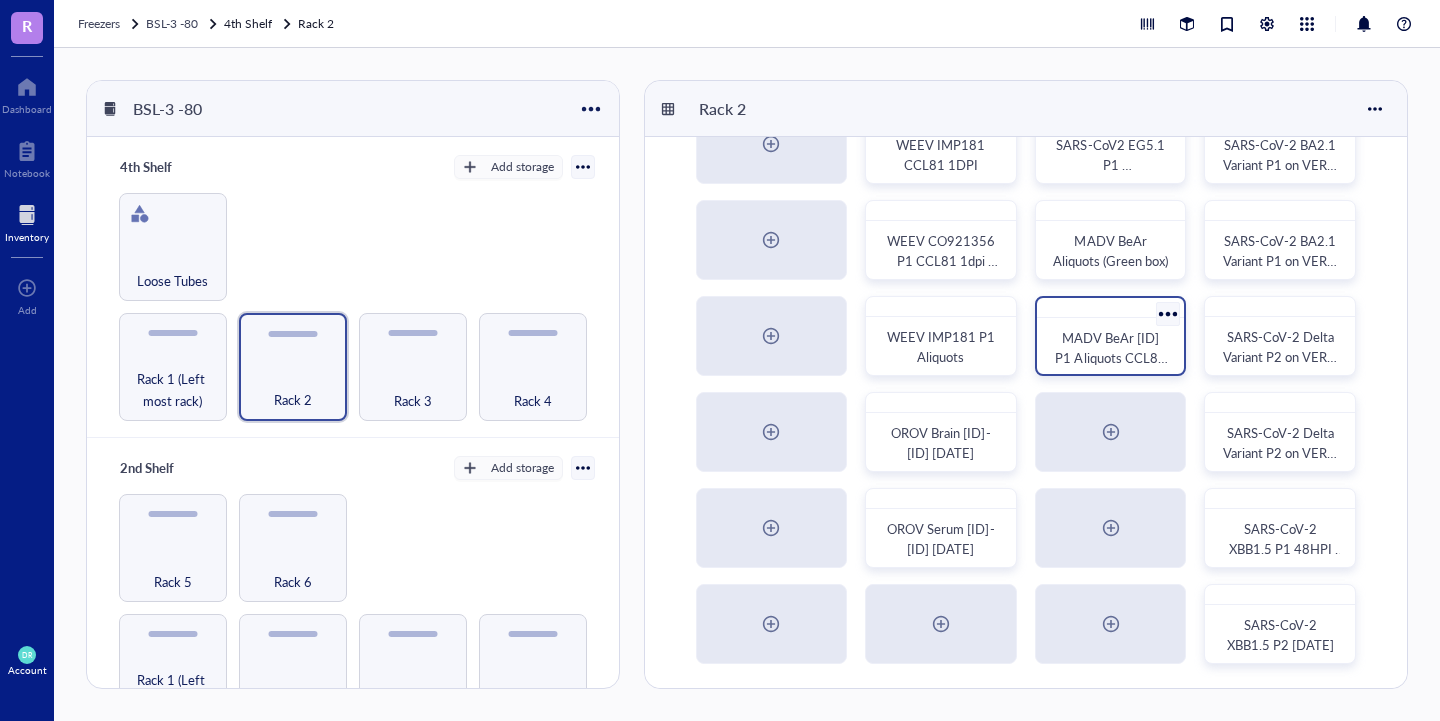 scroll, scrollTop: 0, scrollLeft: 0, axis: both 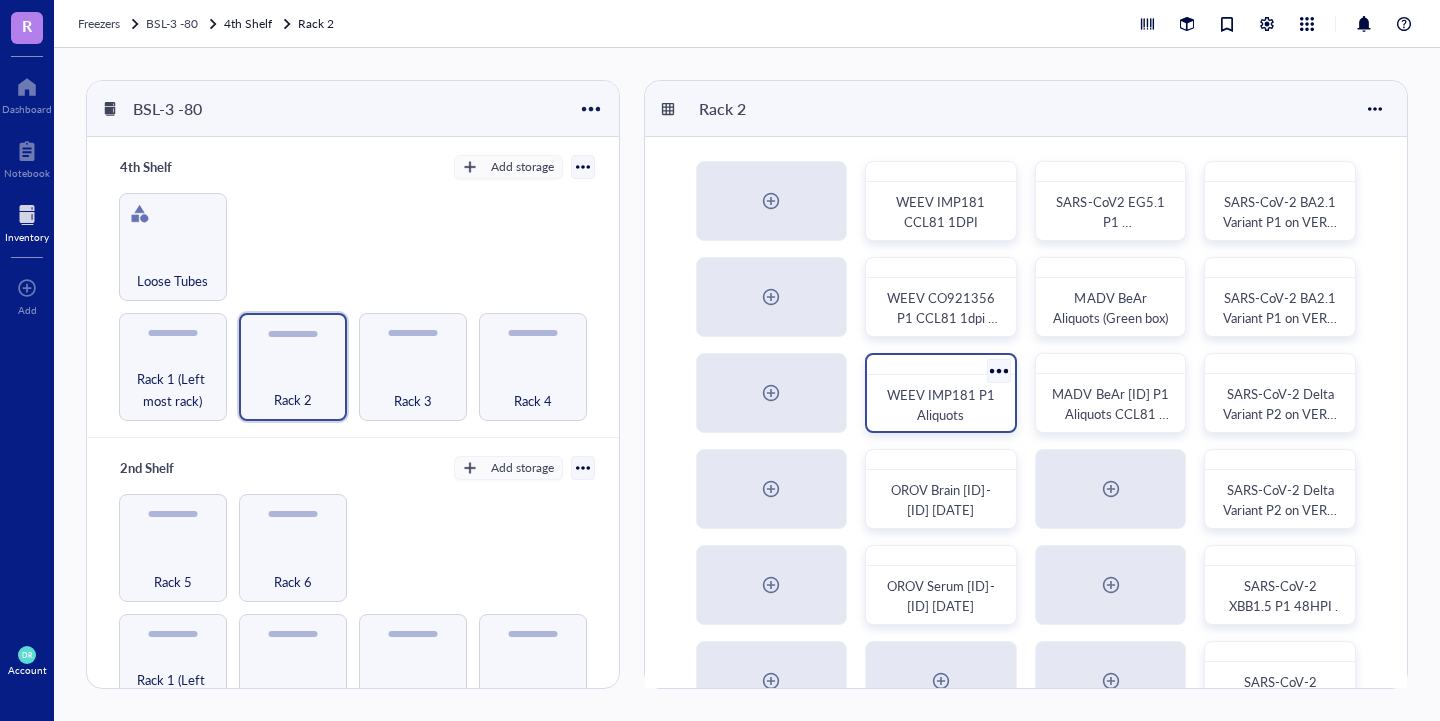 click on "WEEV IMP181 P1 Aliquots" at bounding box center (942, 404) 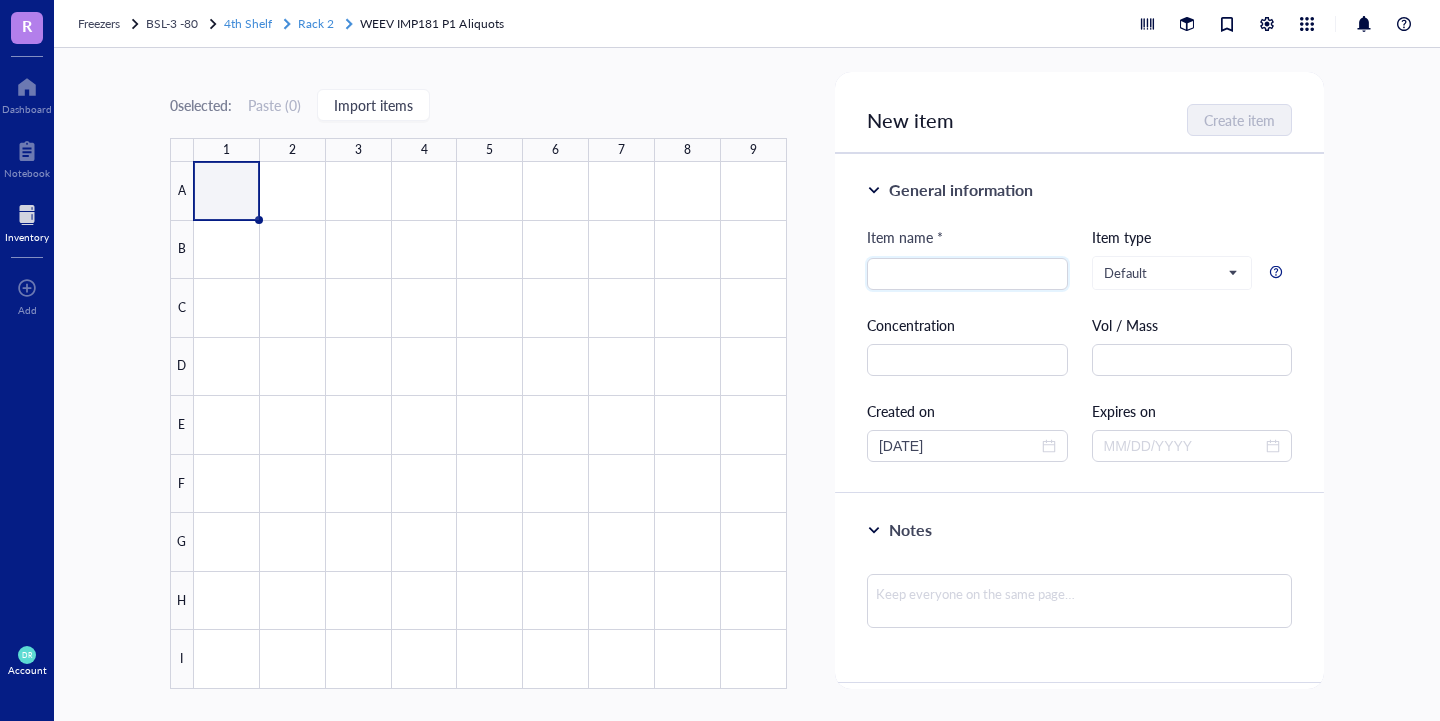click on "Rack 2" at bounding box center [316, 23] 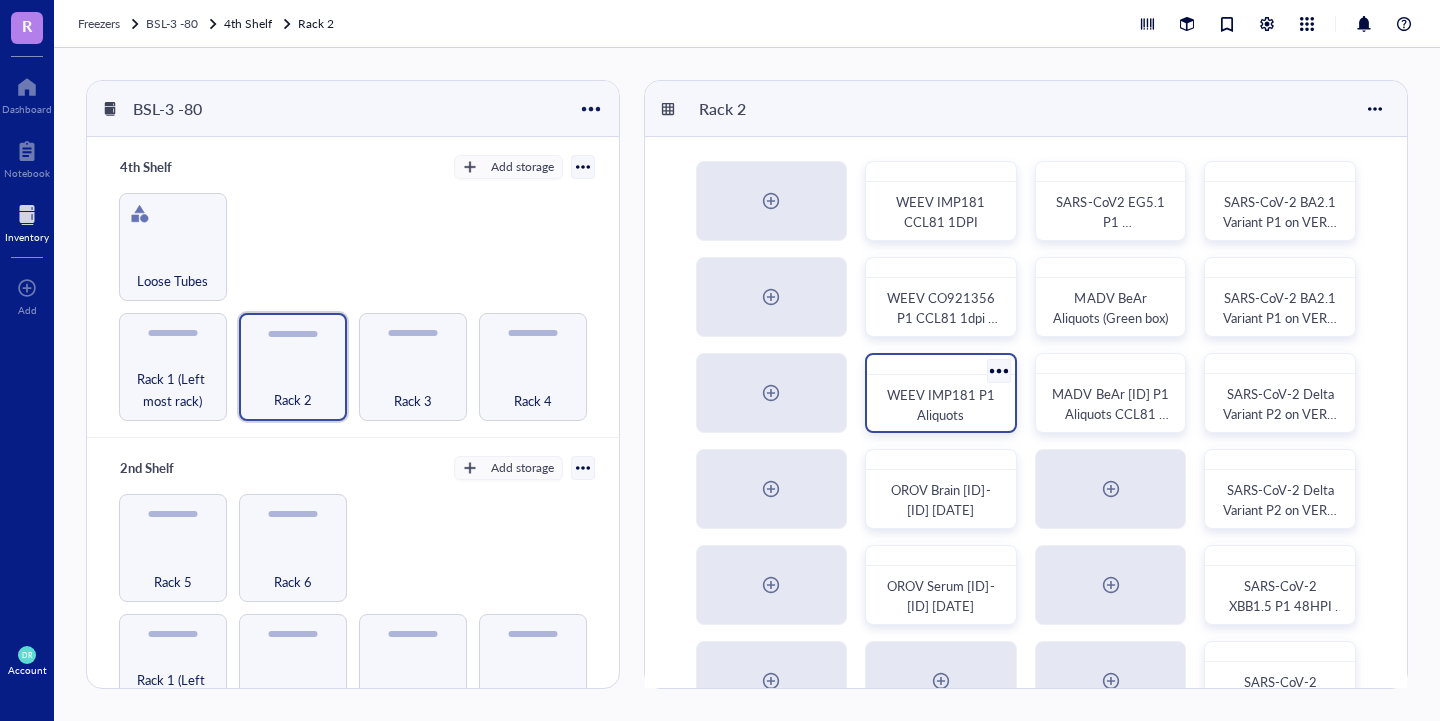 click at bounding box center [998, 370] 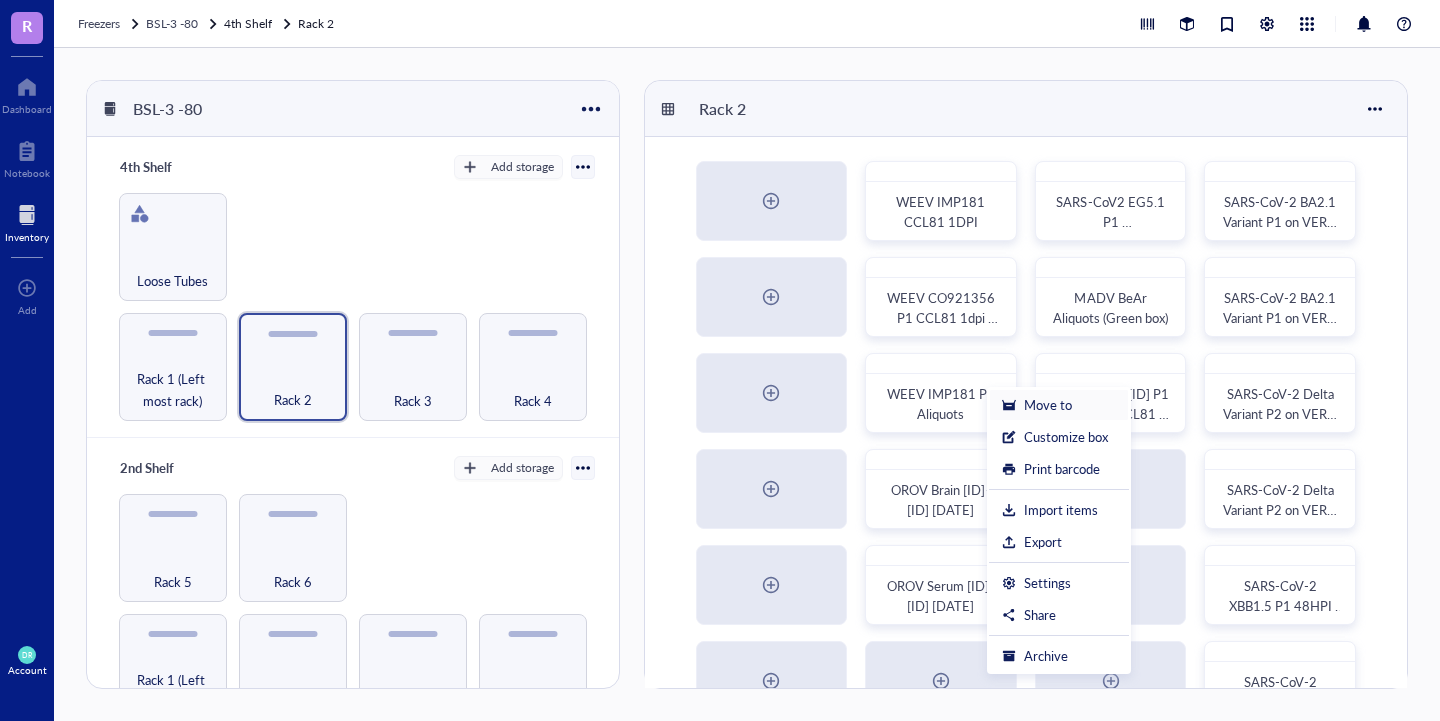 click on "Move to" at bounding box center [1048, 405] 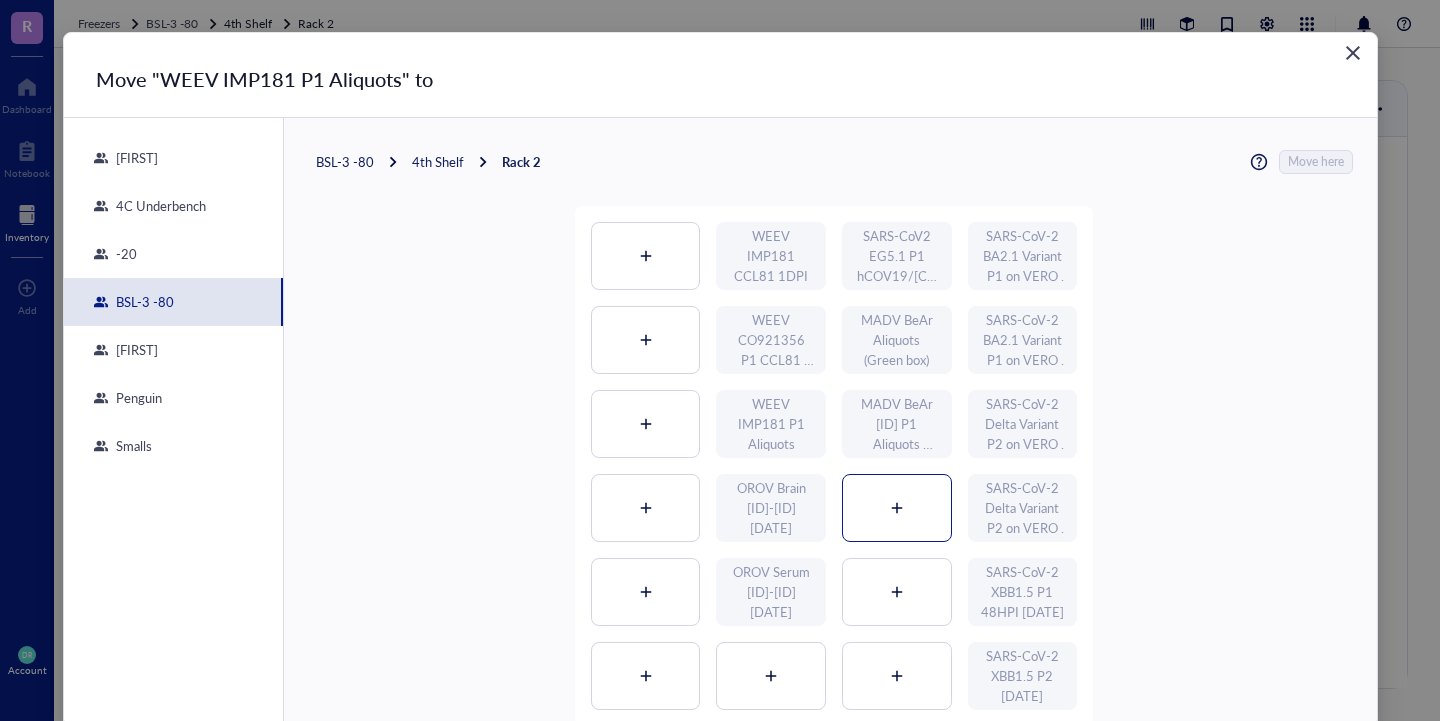 click 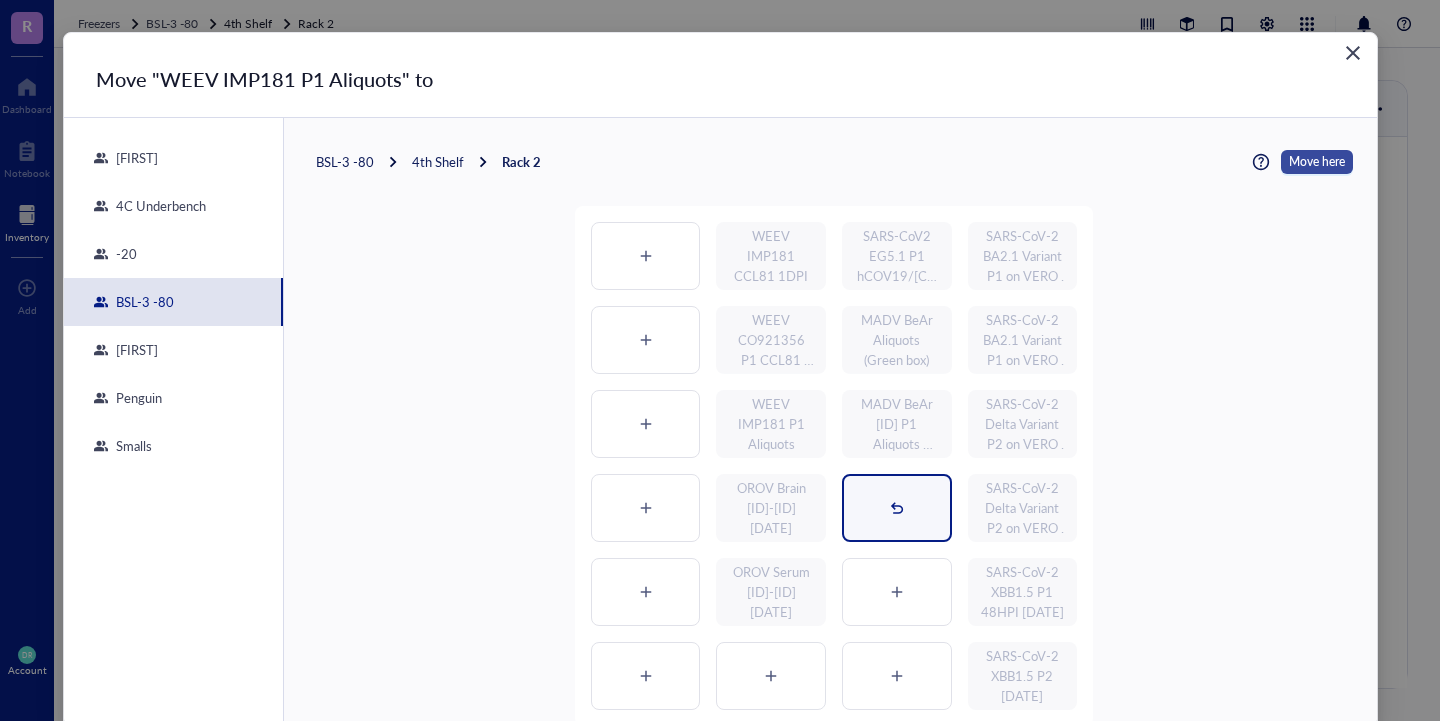click on "Move here" at bounding box center (1317, 162) 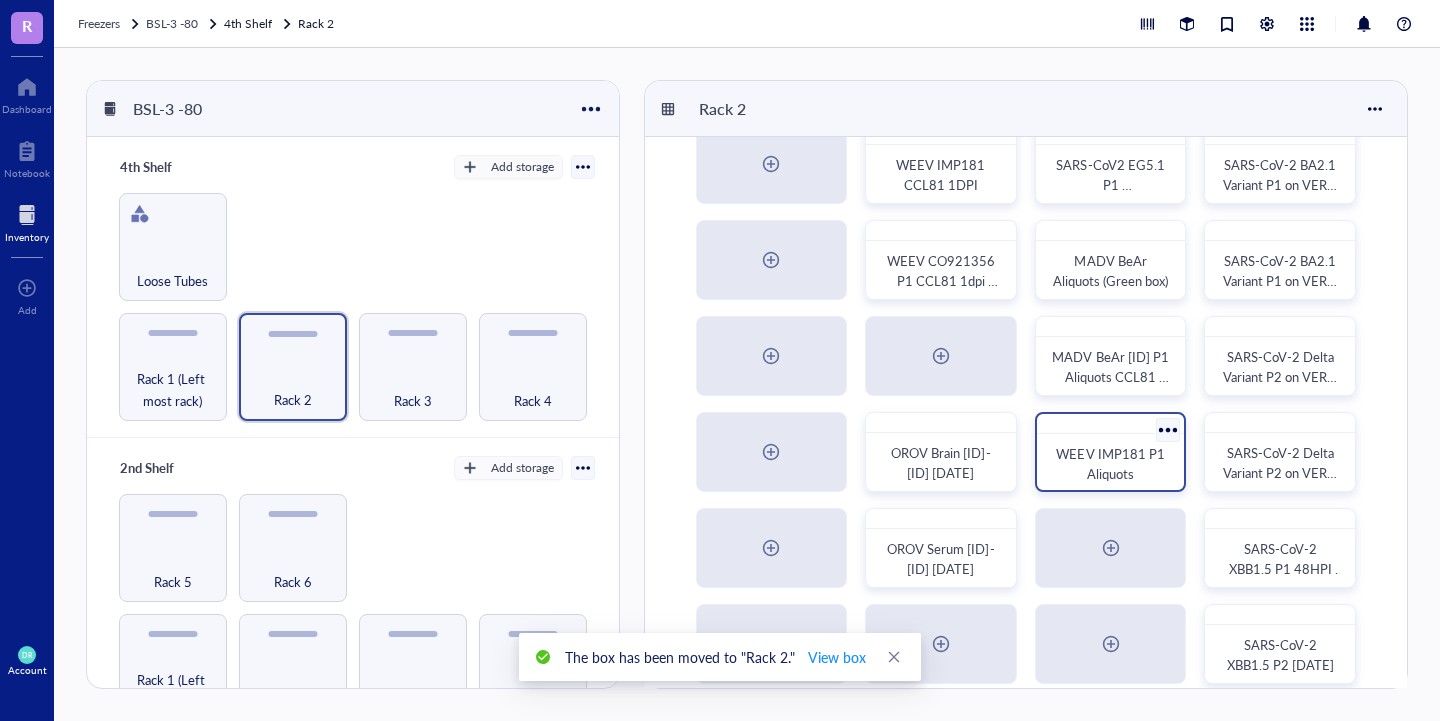 scroll, scrollTop: 57, scrollLeft: 0, axis: vertical 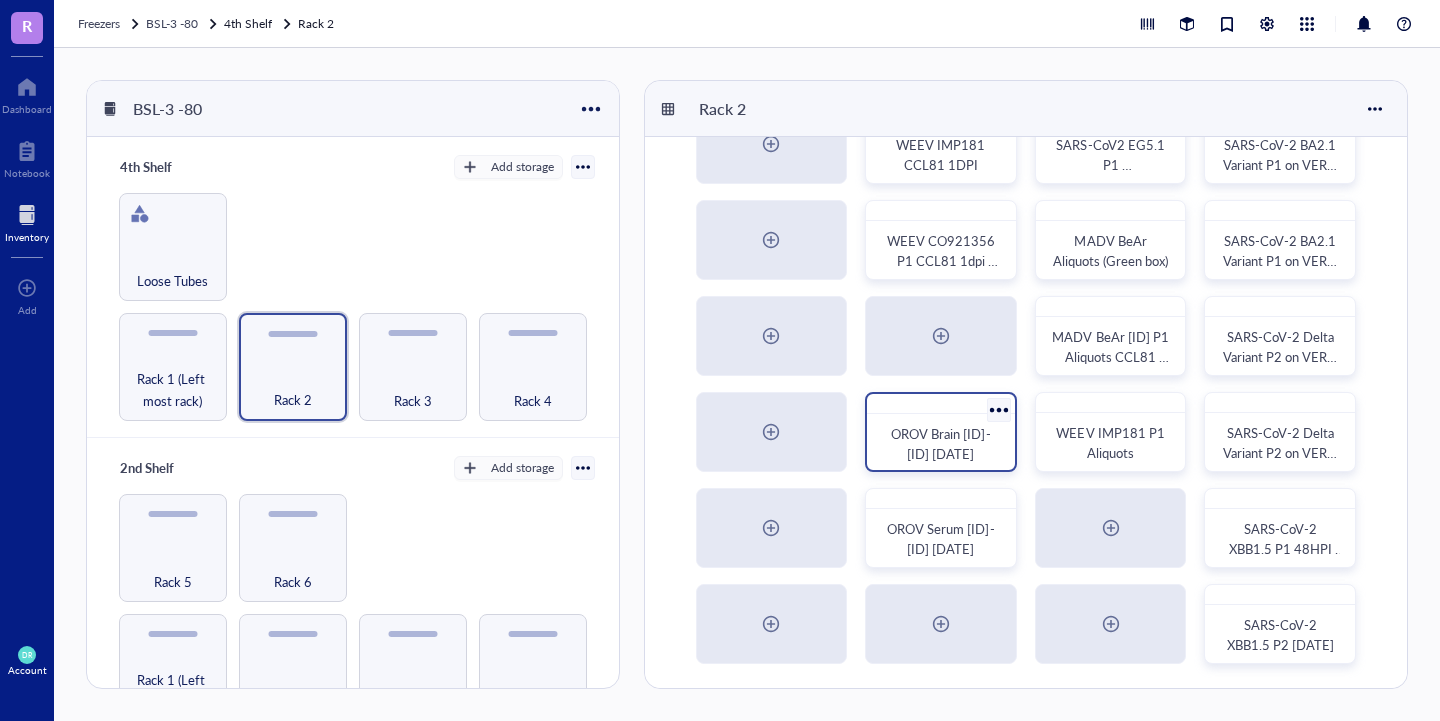 click at bounding box center [998, 409] 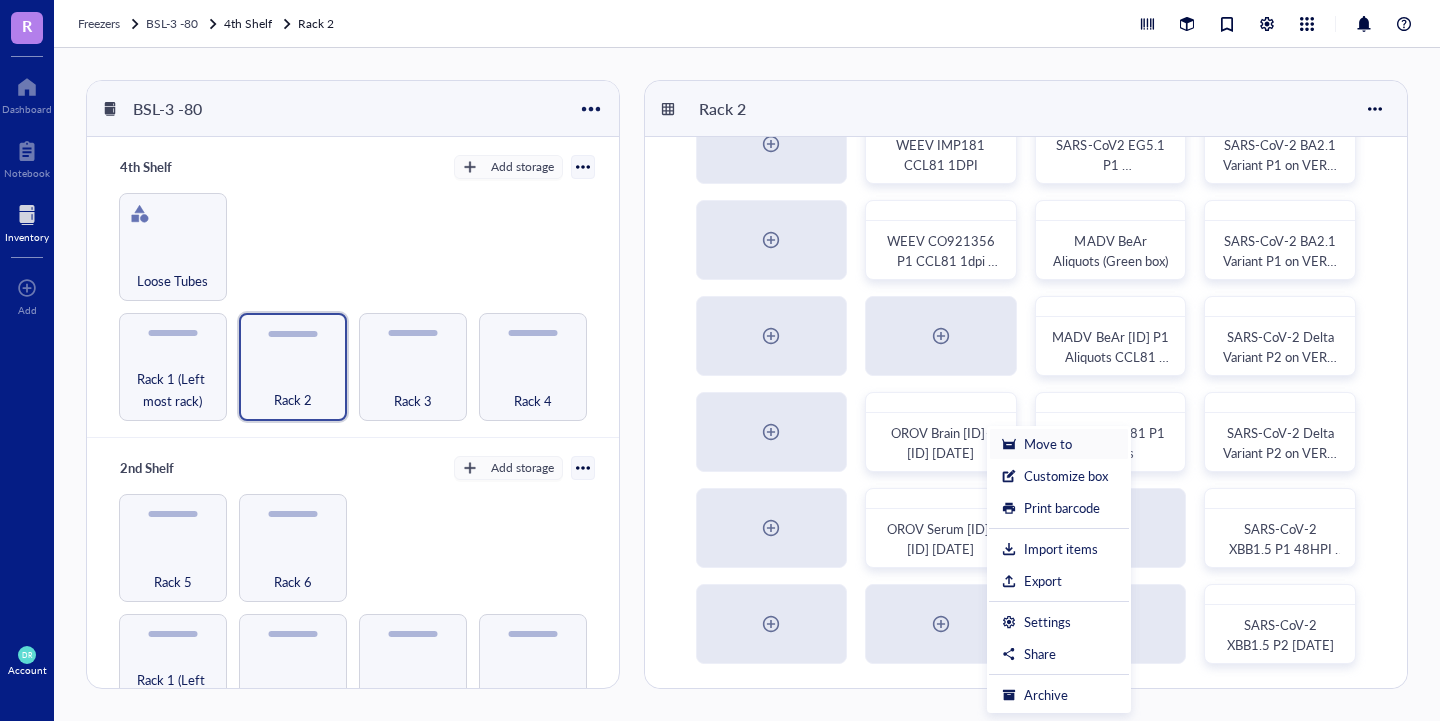 click on "Move to" at bounding box center [1059, 444] 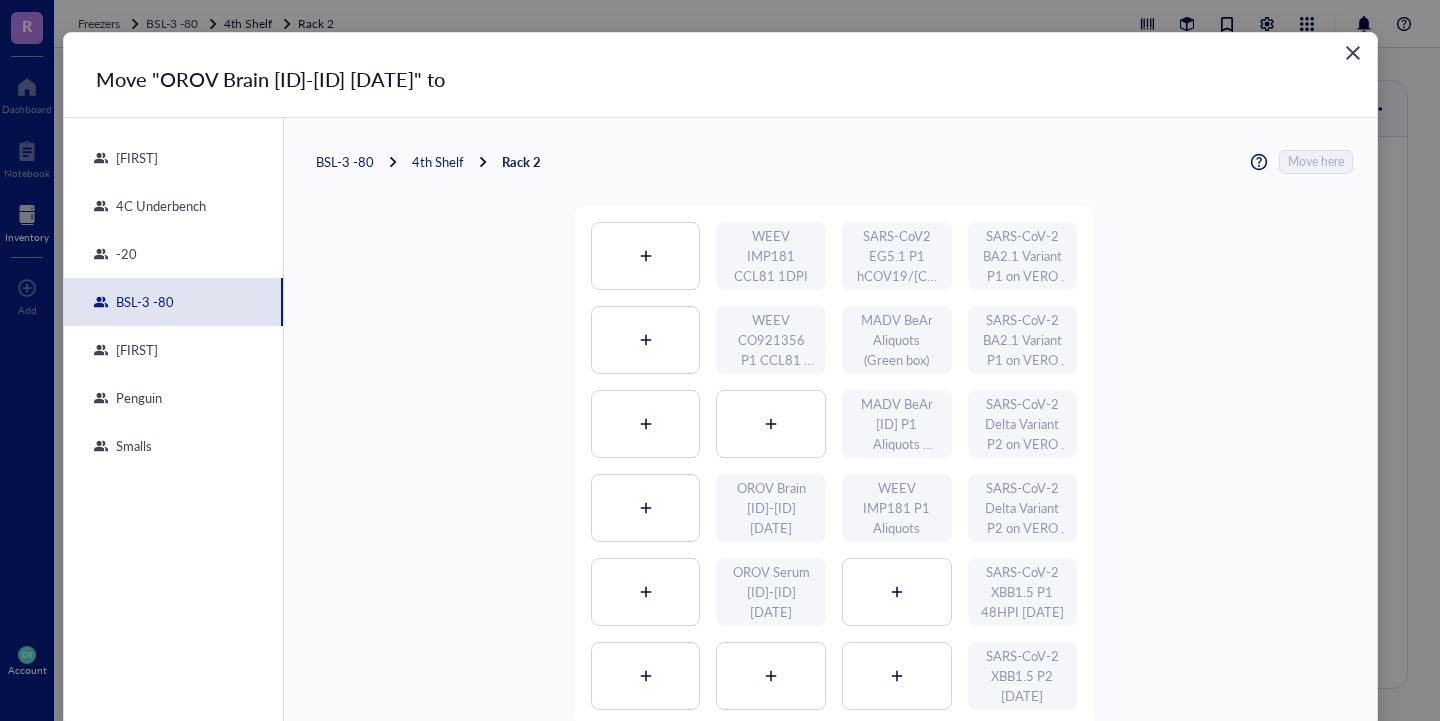 scroll, scrollTop: 100, scrollLeft: 0, axis: vertical 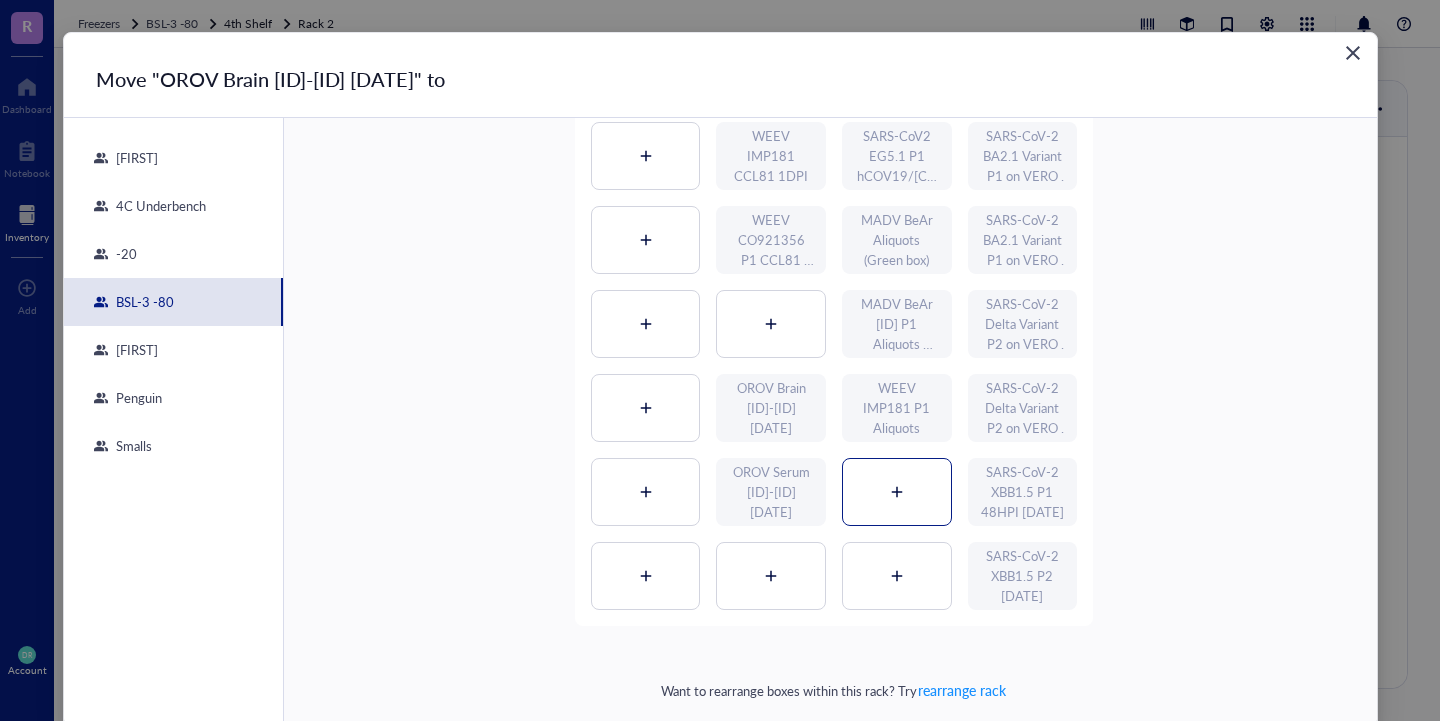 click at bounding box center [897, 492] 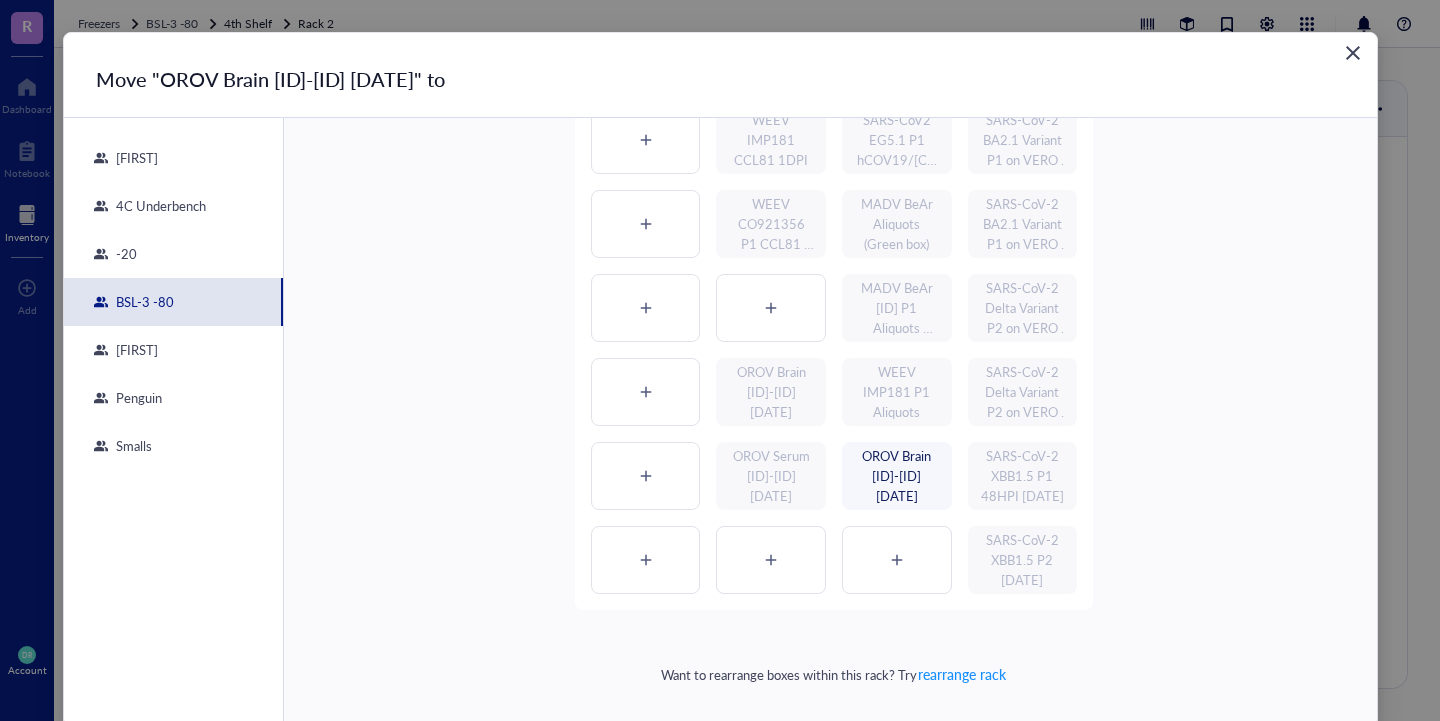 scroll, scrollTop: 121, scrollLeft: 0, axis: vertical 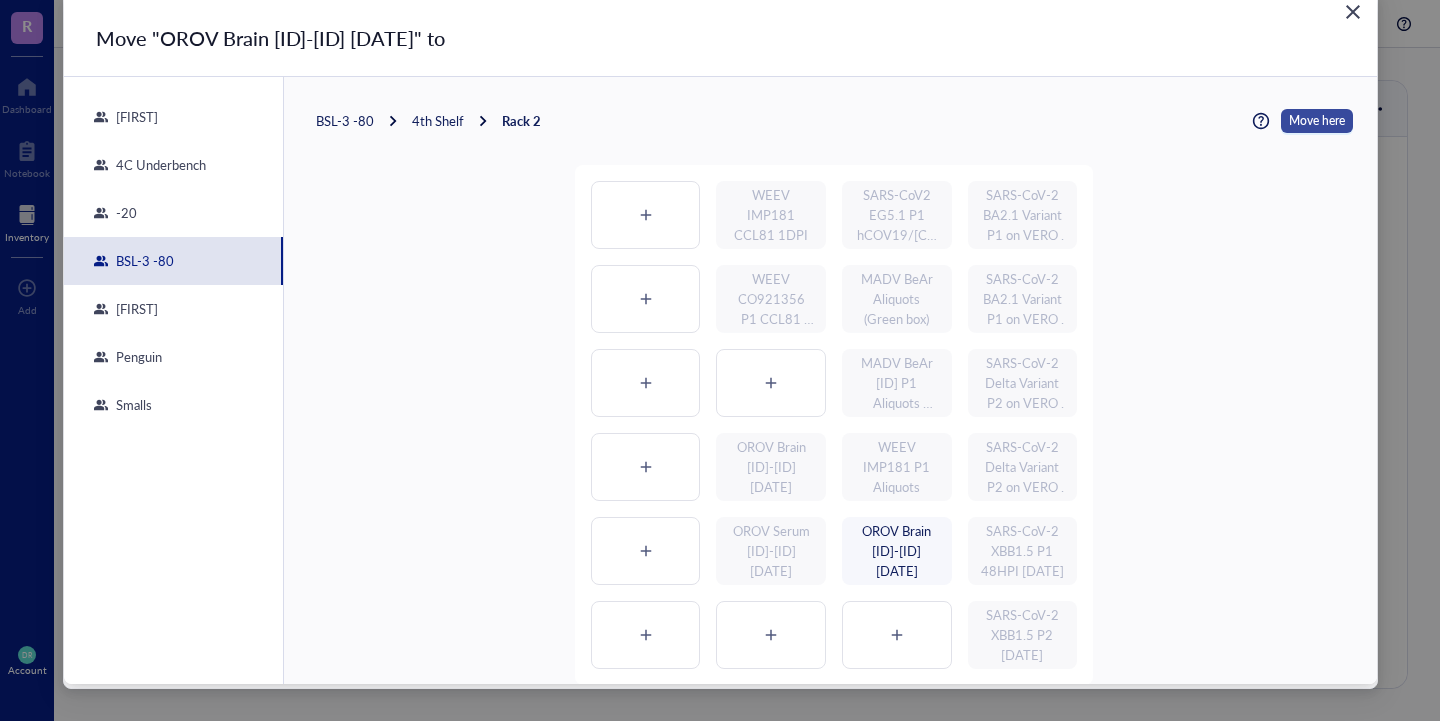 click on "Move here" at bounding box center [1317, 121] 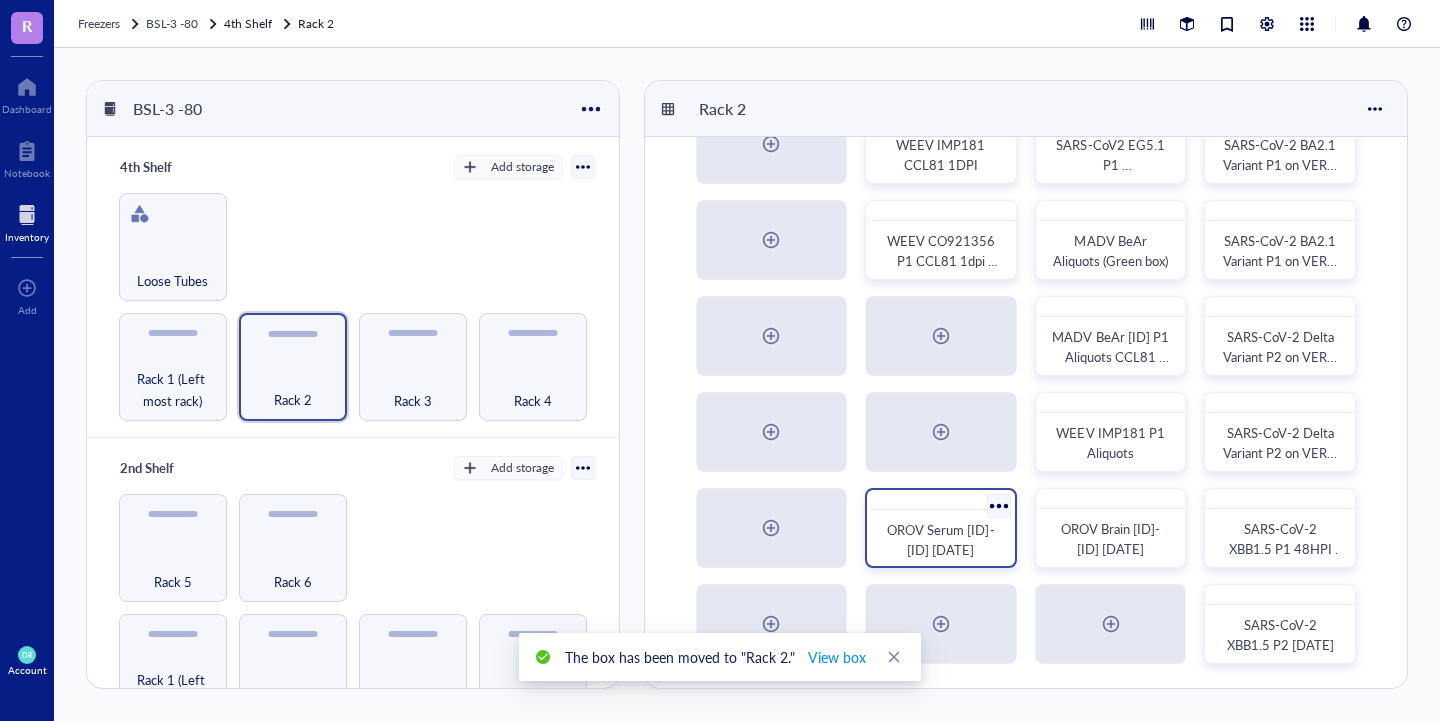 click at bounding box center (998, 505) 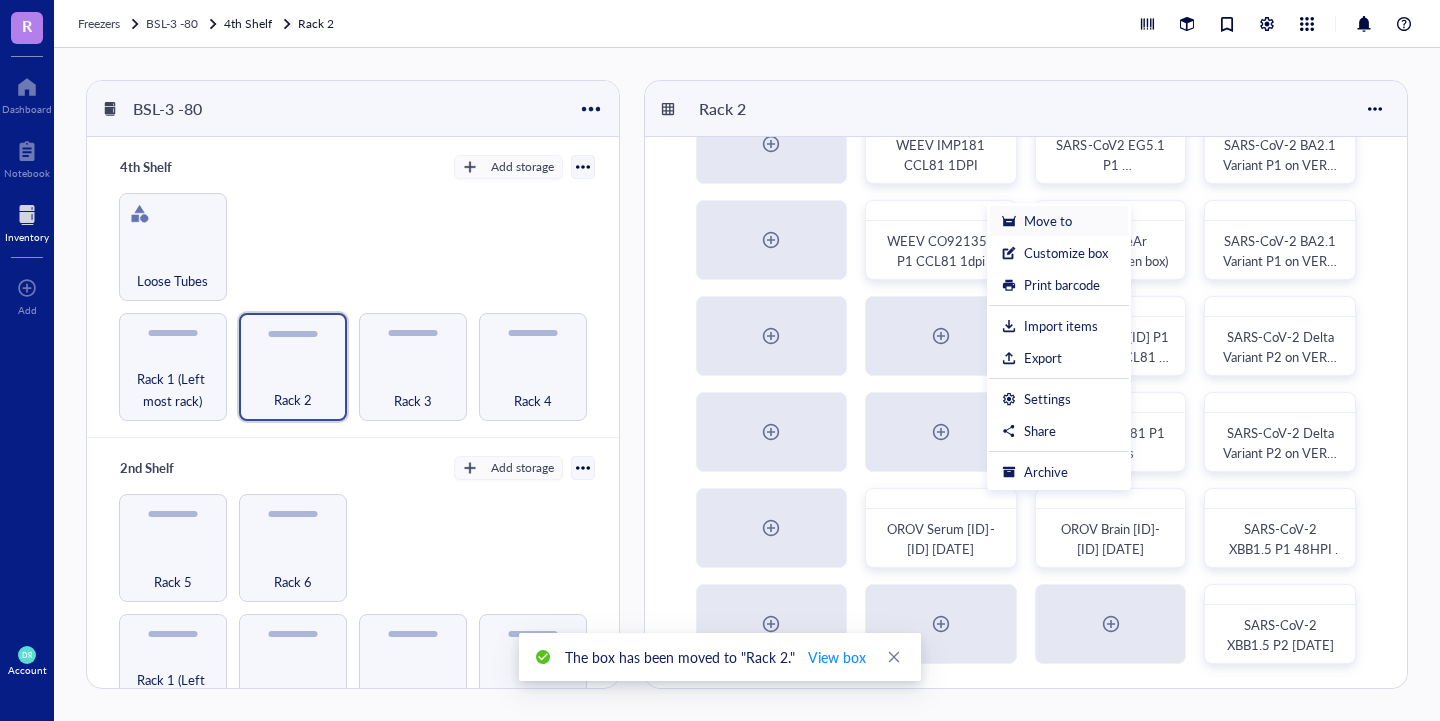 click on "Move to" at bounding box center (1048, 221) 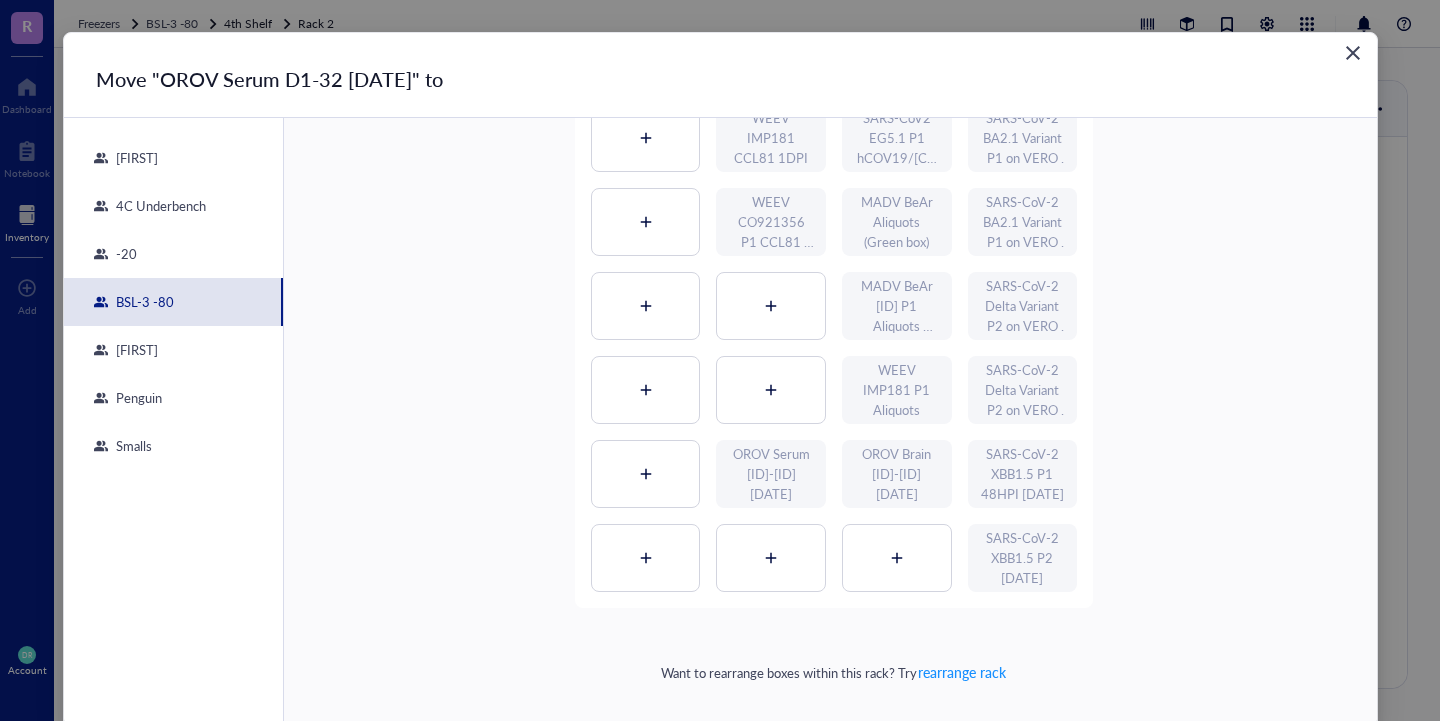 scroll, scrollTop: 121, scrollLeft: 0, axis: vertical 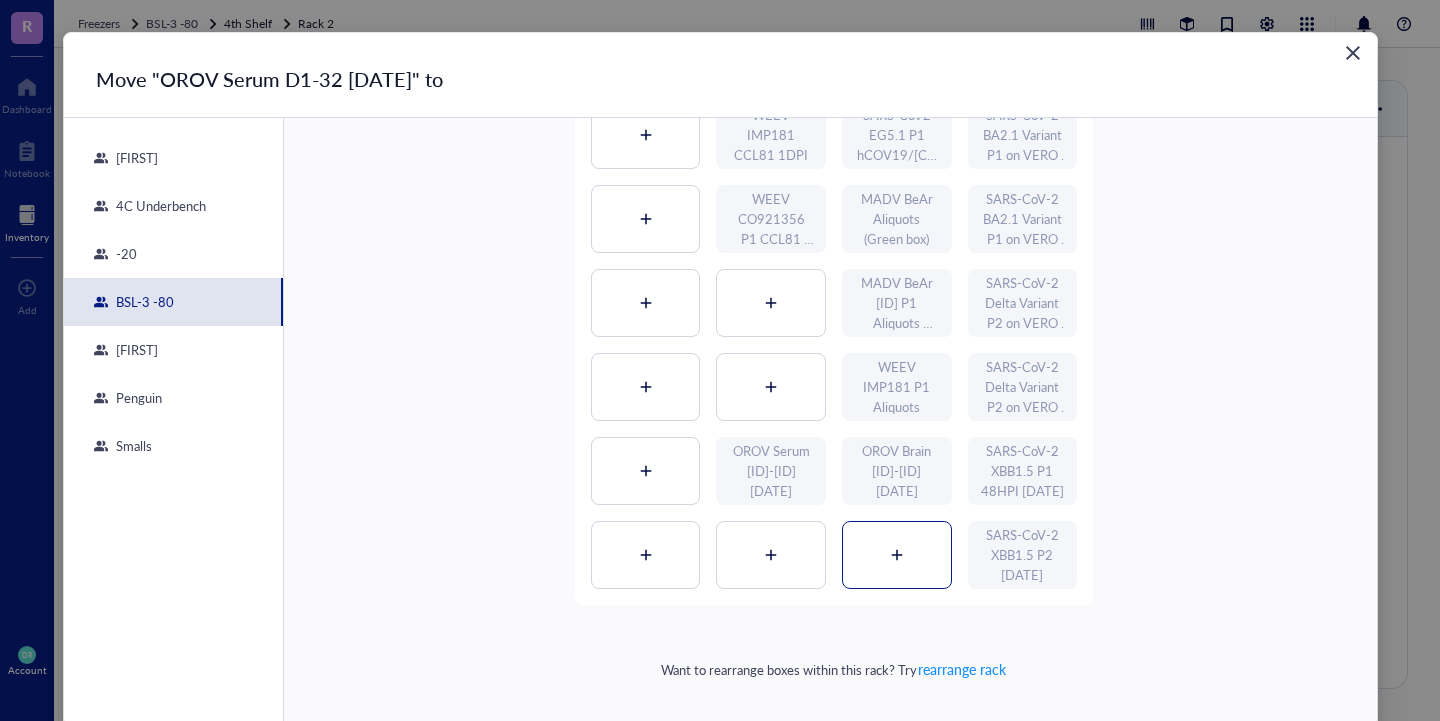 click 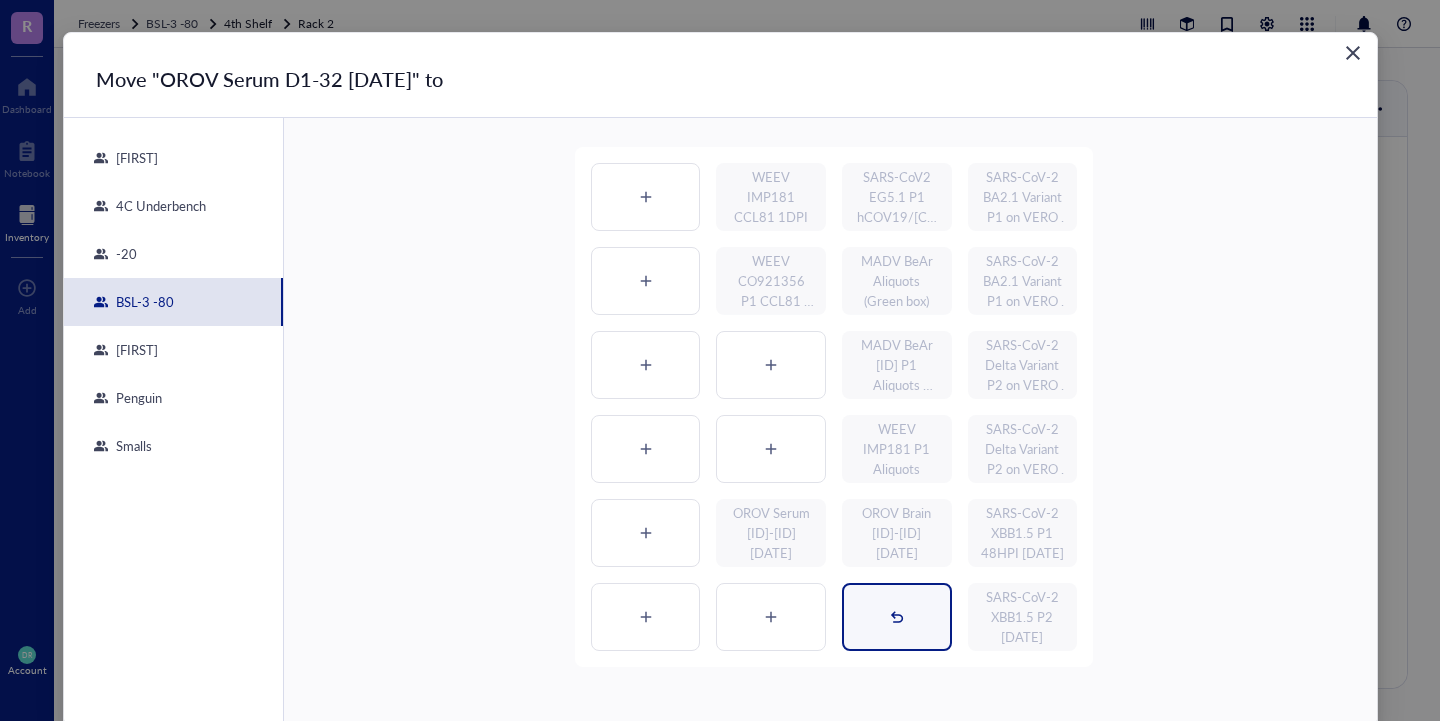 scroll, scrollTop: 0, scrollLeft: 0, axis: both 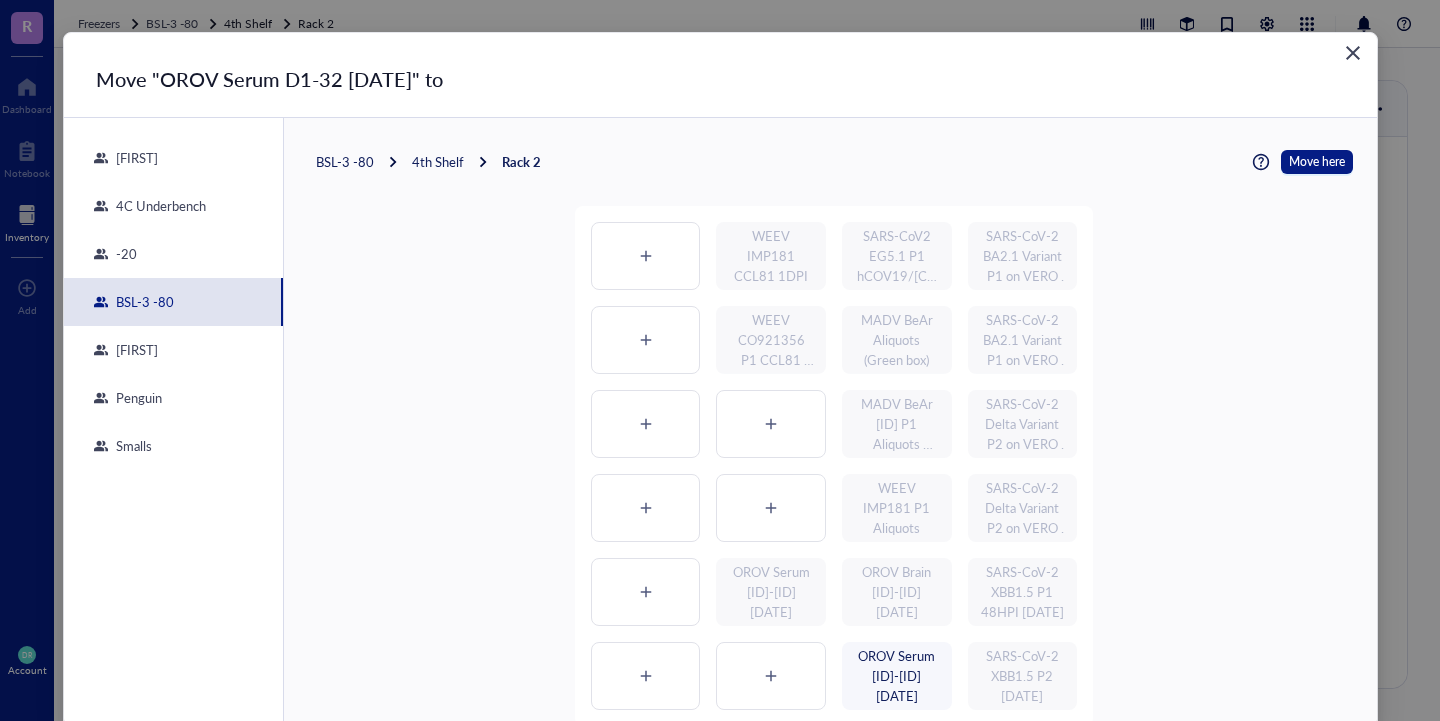 click on "BSL-3 -80     4th Shelf     Rack 2 Move here WEEV IMP181 CCL81 1DPI SARS-CoV-2 EG5.1 P1 hCOV19/USA/MD  HP-[ID]/2023 SARS-CoV-2 BA2.1 Variant P1 on VERO TMPRSS [DATE] WEEV CO921356 P1 CCL81 1DPI [DATE] ARK MADV BeAr Aliquots (Green box) SARS-CoV-2 BA2.1 Variant P1 on VERO TMPRSS [DATE] MADV BeAr [ID] P1 Aliquots CCL81 1DPI [DATE] ARK SARS-CoV-2 Delta Variant P2 on VERO E6 [DATE] WEEV IMP181 P1 Aliquots SARS-CoV-2 Delta Variant P2 on VERO E6 [DATE] OROV Serum [ID]-[ID] [DATE] OROV Brain [ID]-[ID] [DATE] SARS-CoV-2 XBB1.5 P1 48HPI [DATE] OROV Serum [ID]-[ID] [DATE] SARS-CoV-2 XBB1.5 P2 [DATE] Want to rearrange boxes within this rack? Try   rearrange rack" at bounding box center (830, 482) 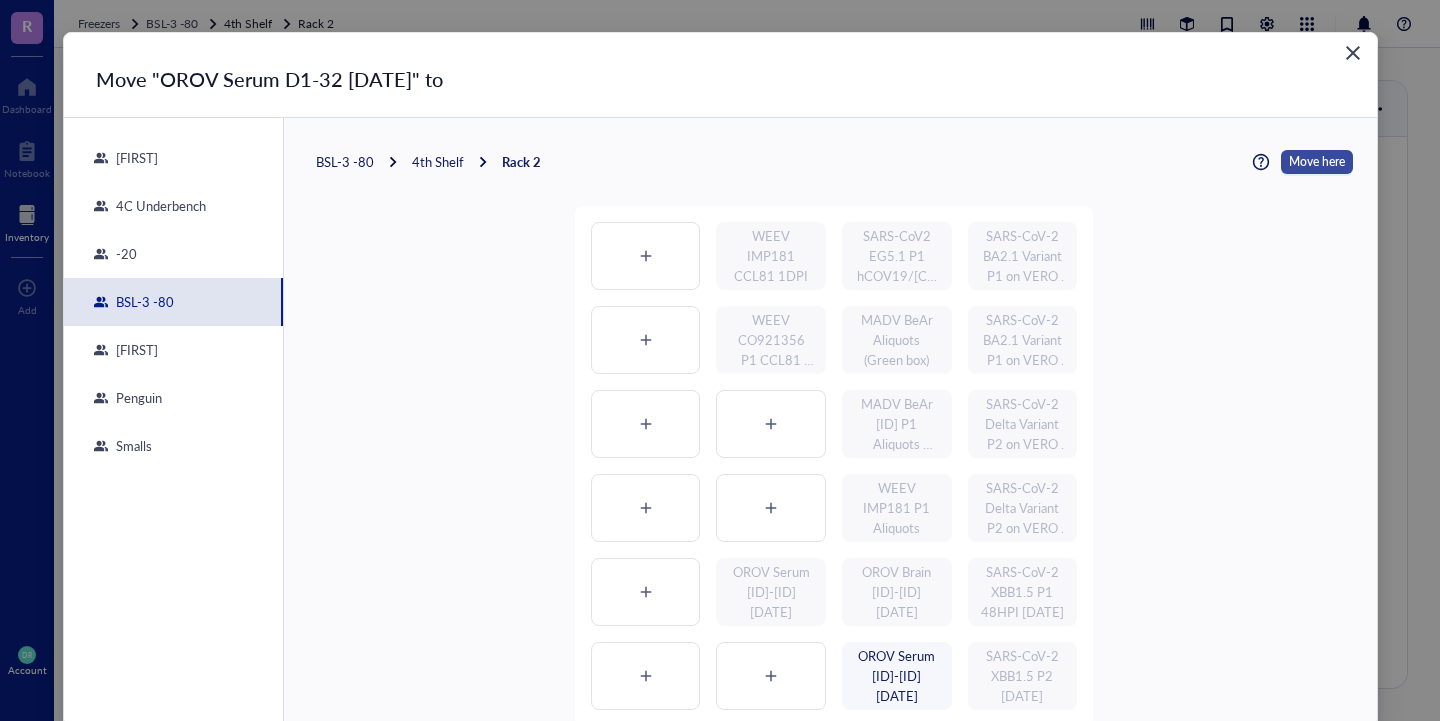 click on "Move here" at bounding box center (1317, 162) 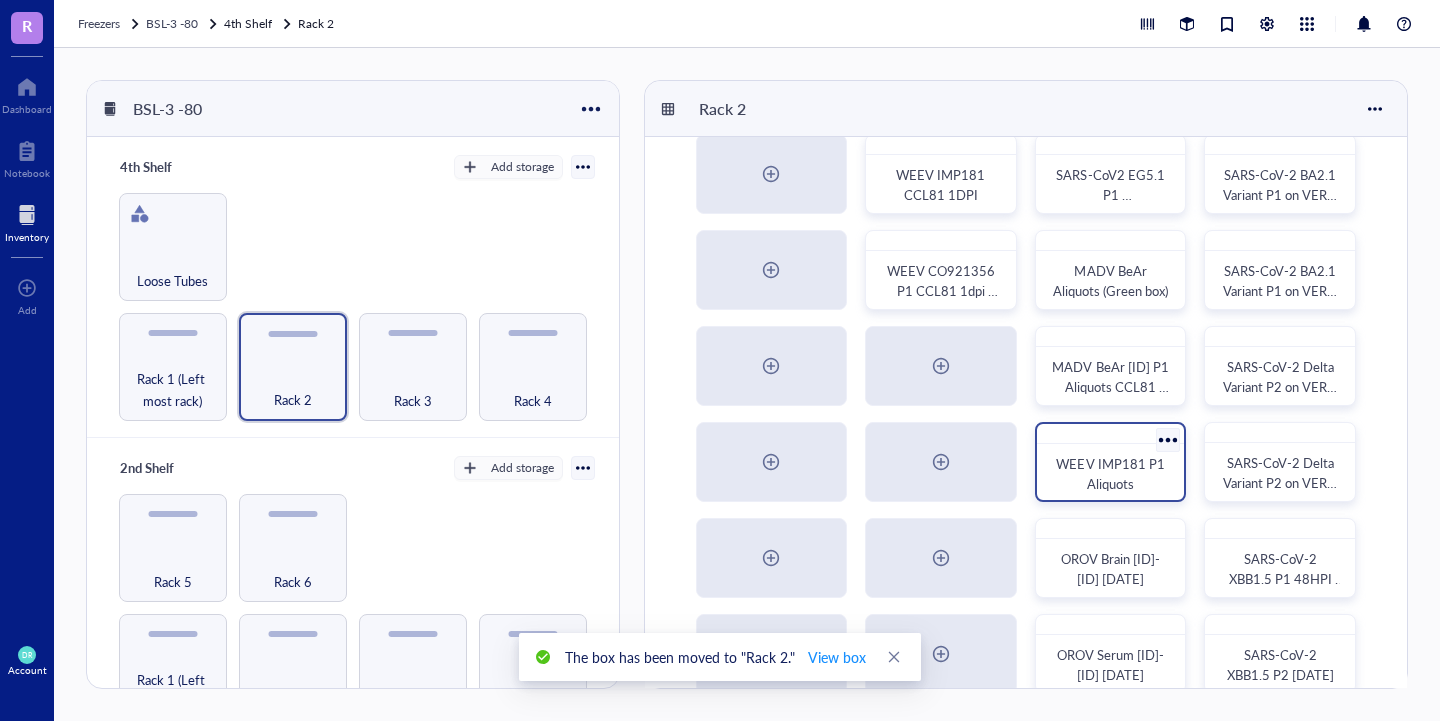 scroll, scrollTop: 0, scrollLeft: 0, axis: both 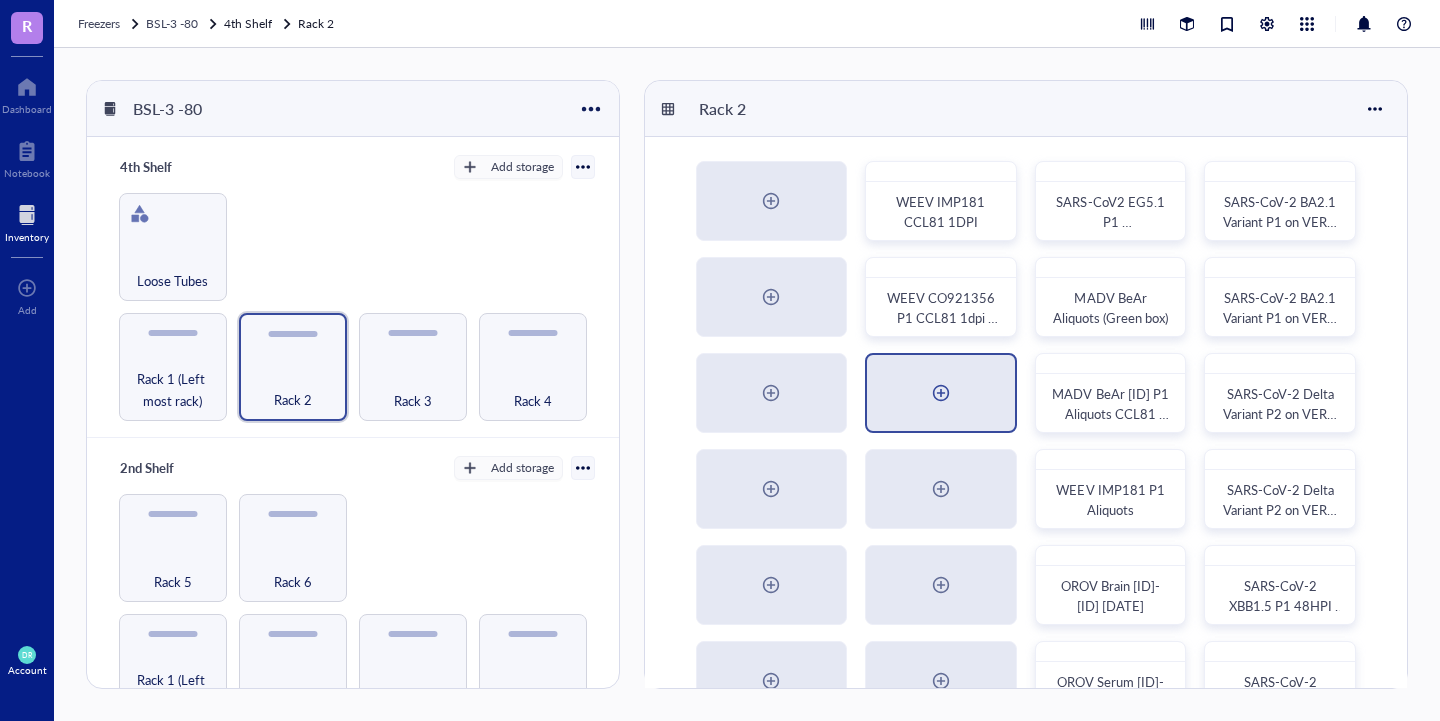 click at bounding box center [941, 393] 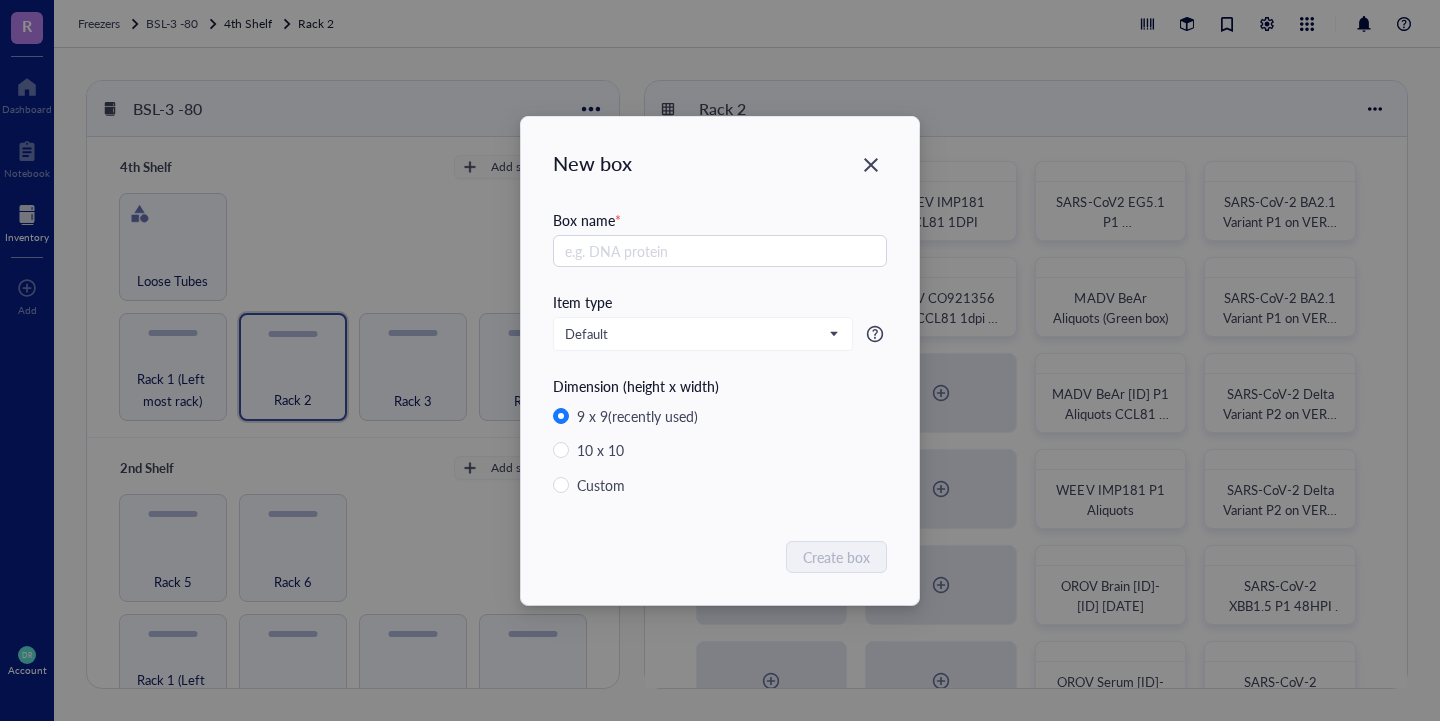click on "New box Box name * Item type   Default Dimension (height x width) 9 x 9  (recently used) 10 x 10 Custom Create box" at bounding box center [720, 360] 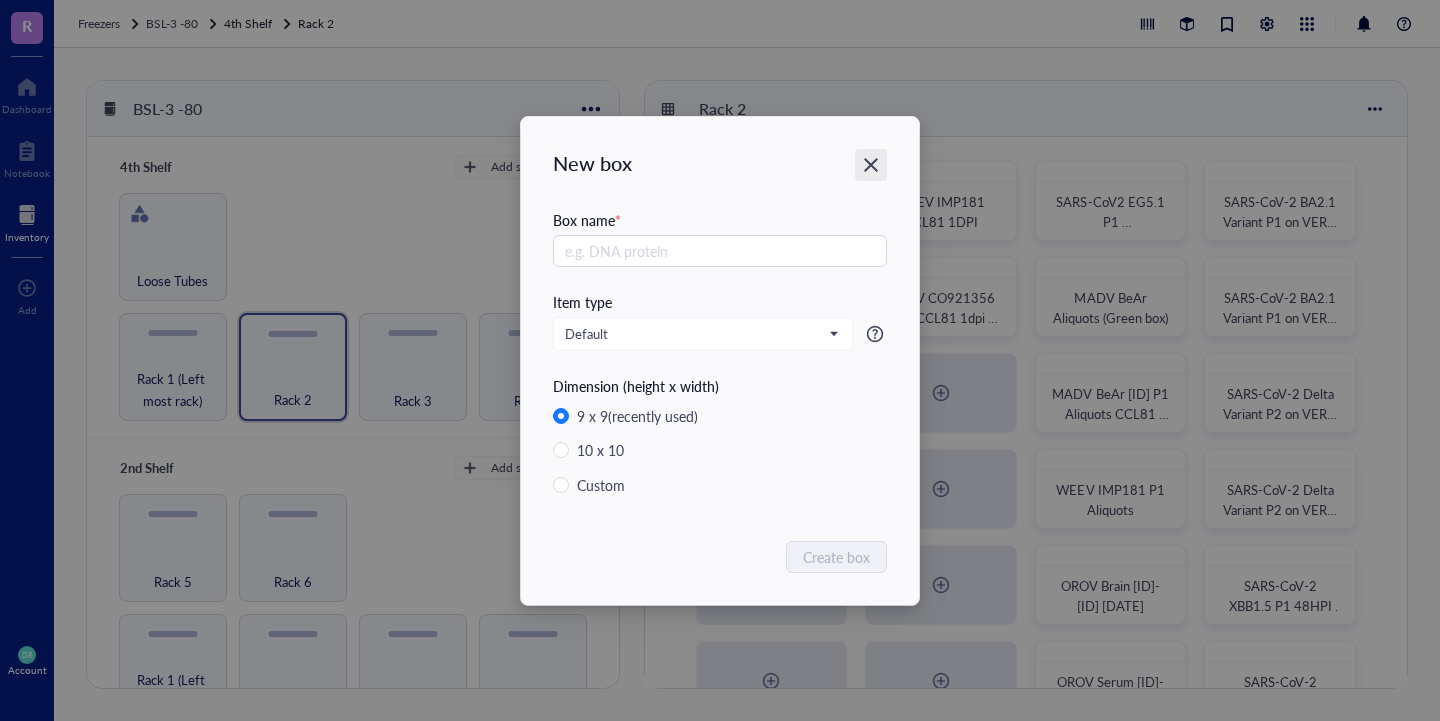 click 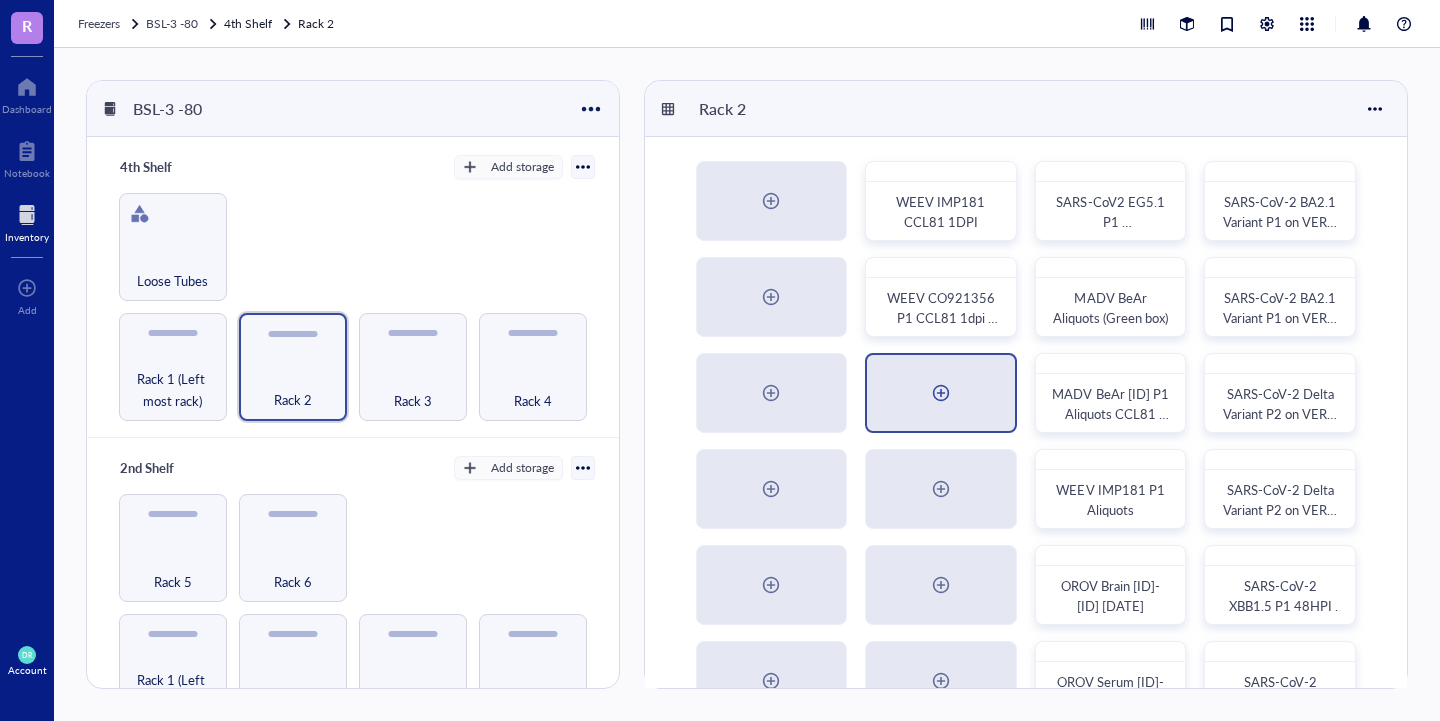 click at bounding box center [941, 393] 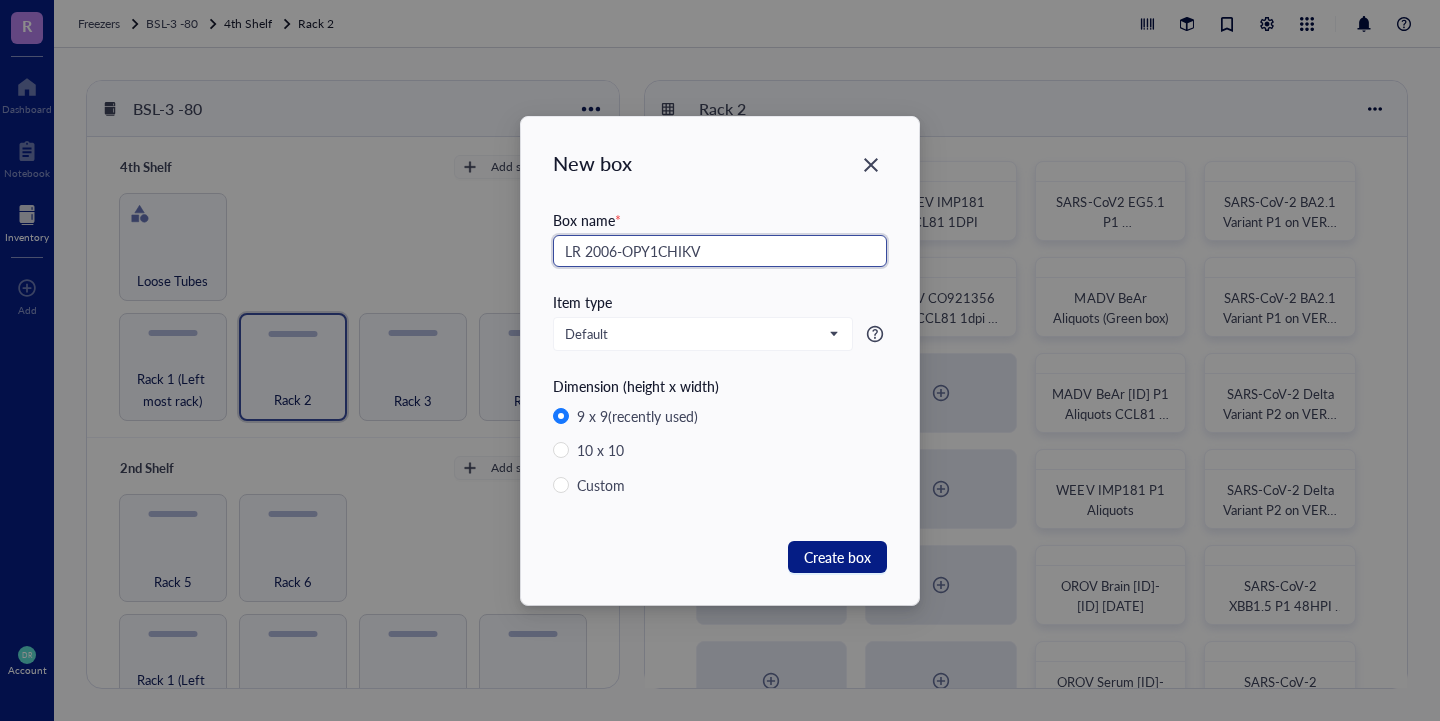 click on "LR 2006-OPY1CHIKV" at bounding box center [720, 251] 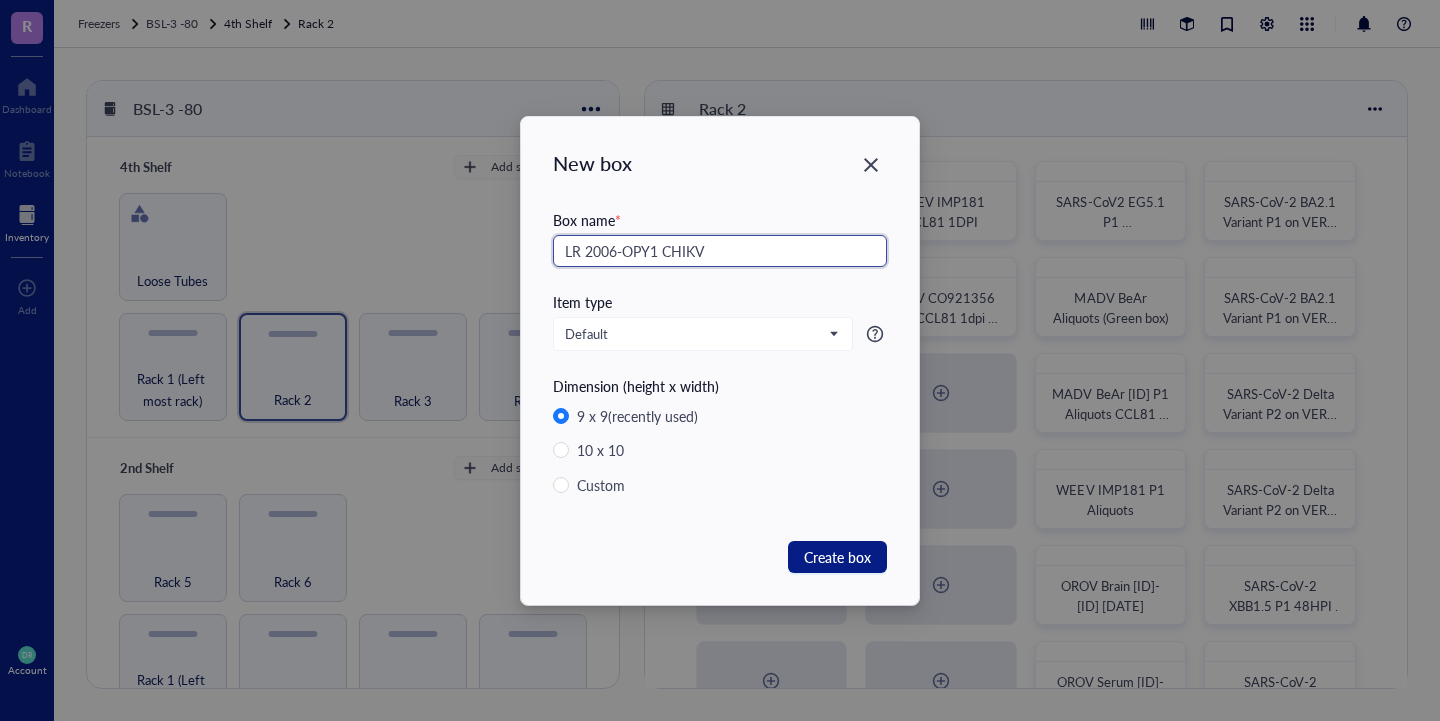 click on "LR 2006-OPY1 CHIKV" at bounding box center (720, 251) 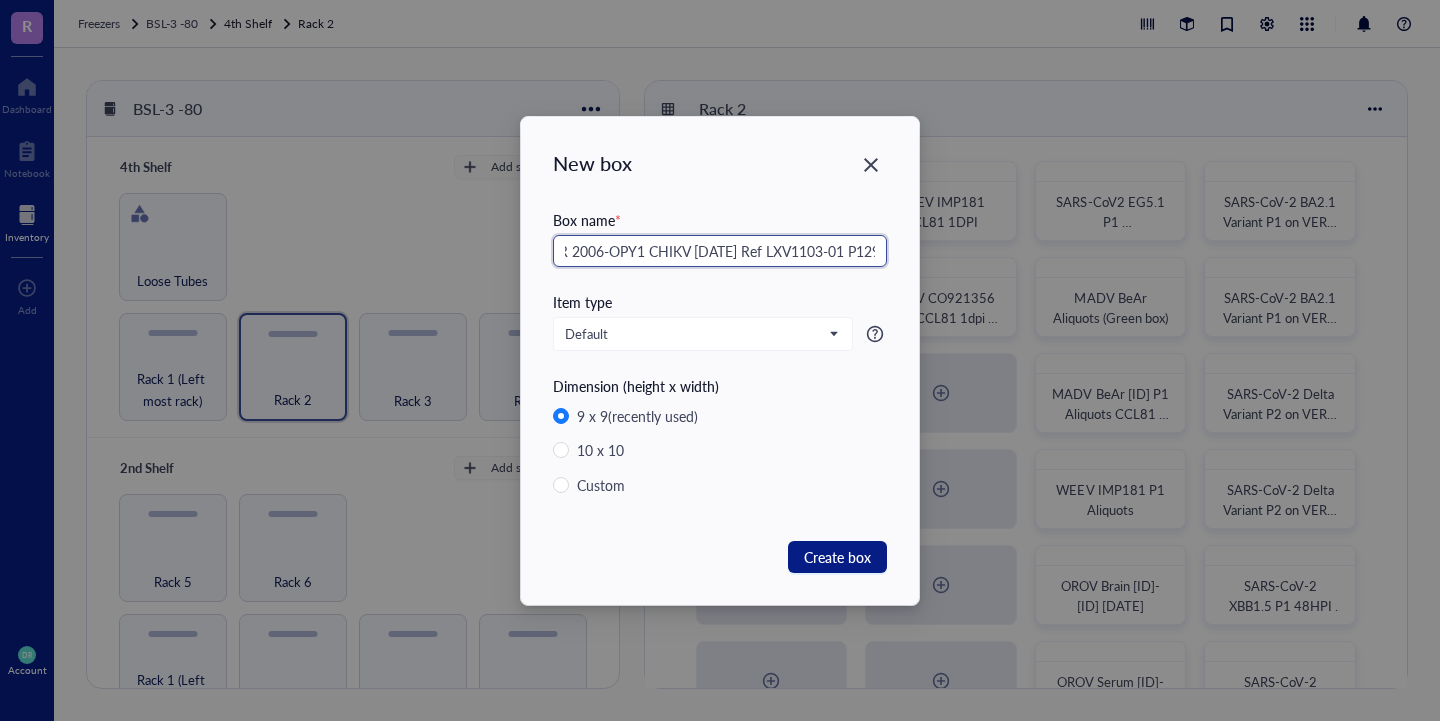 scroll, scrollTop: 0, scrollLeft: 21, axis: horizontal 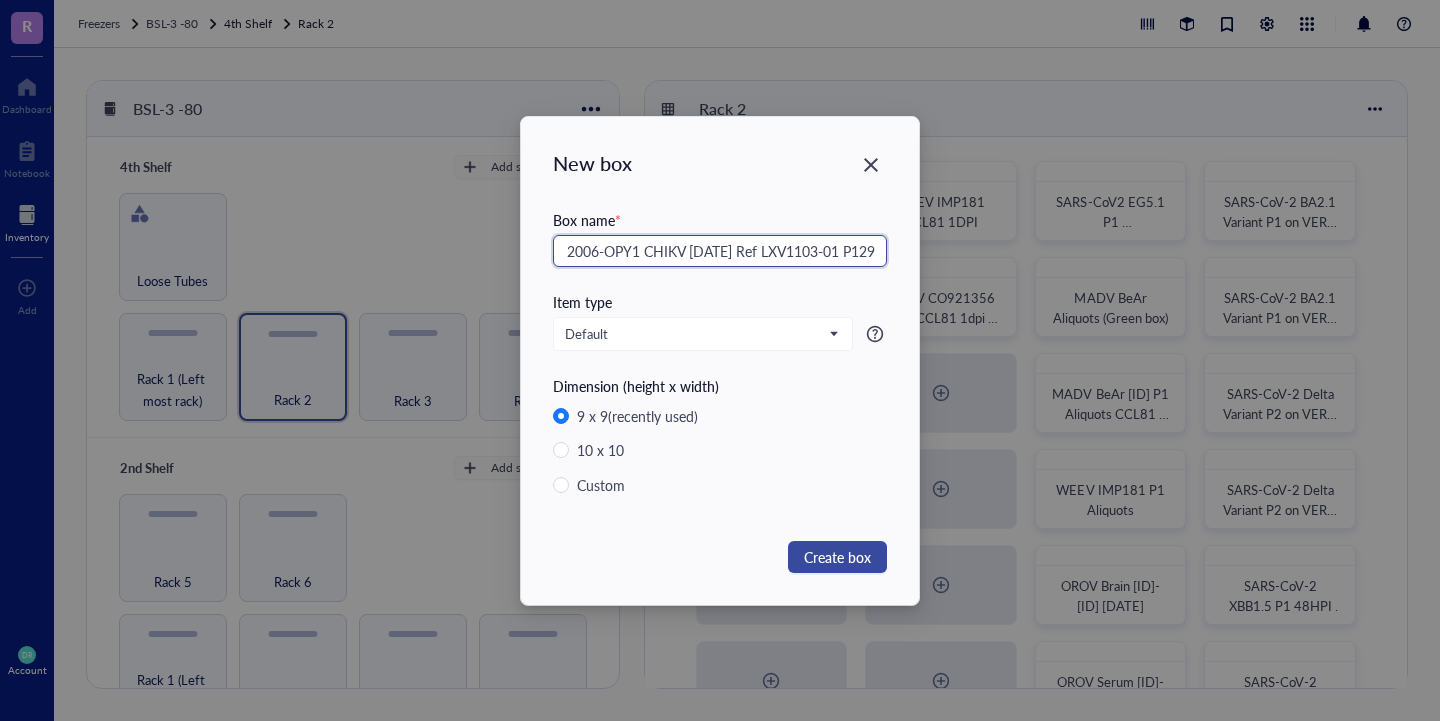 type on "LR 2006-OPY1 CHIKV [DATE] Ref LXV1103-01 P129" 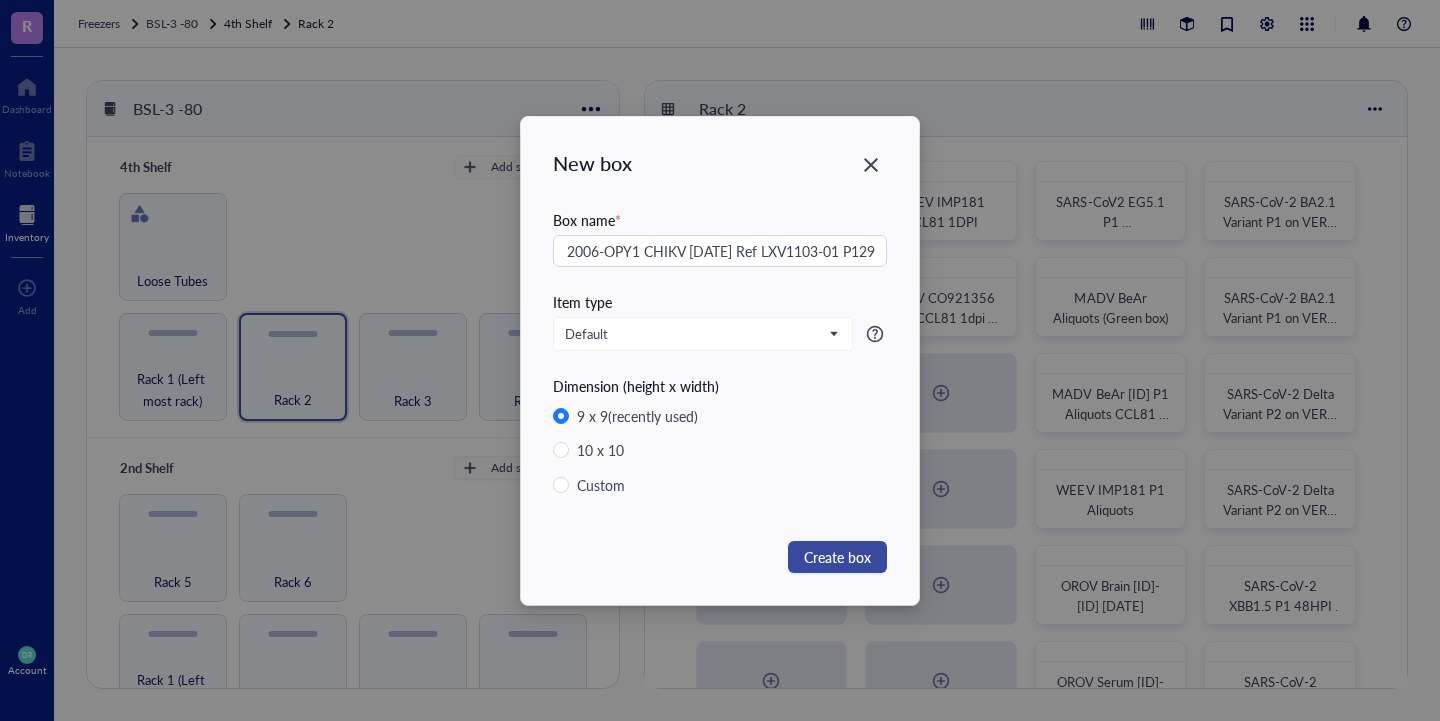 click on "Create box" at bounding box center [837, 557] 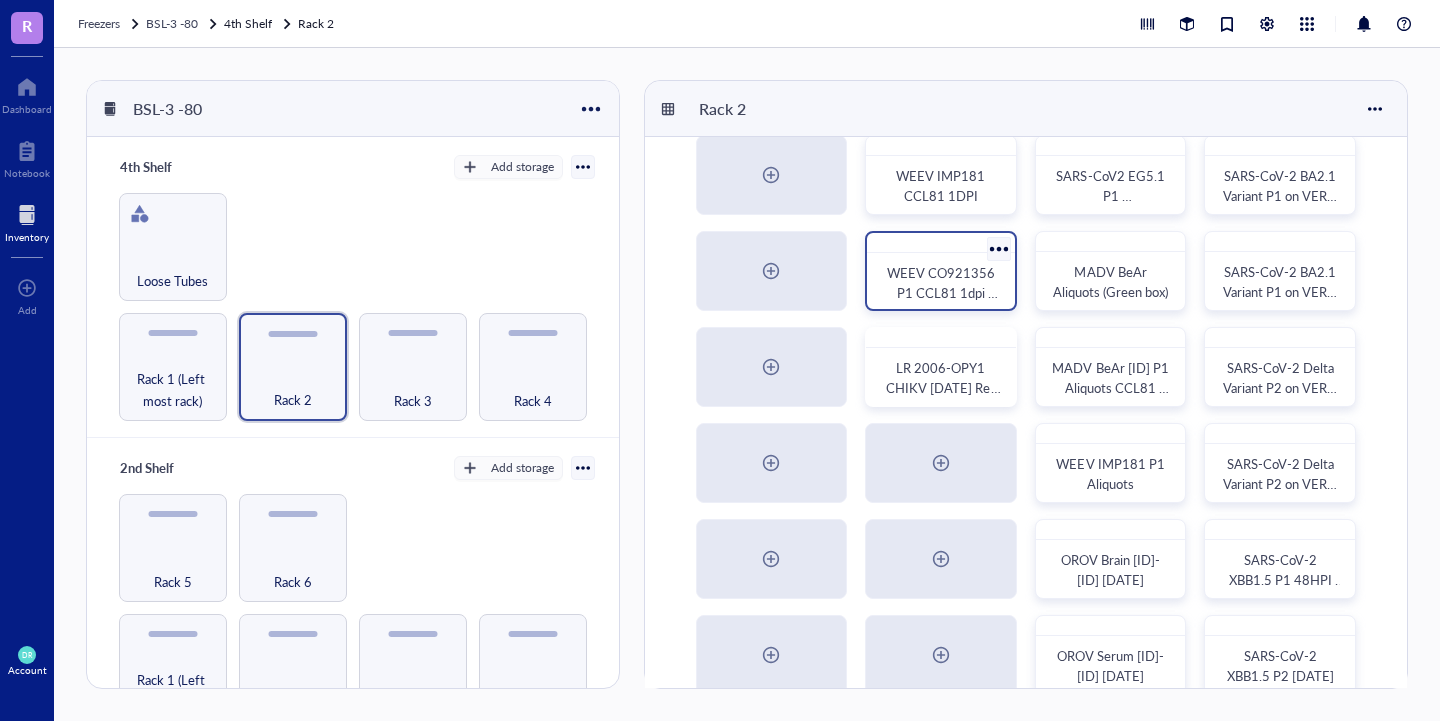 scroll, scrollTop: 0, scrollLeft: 0, axis: both 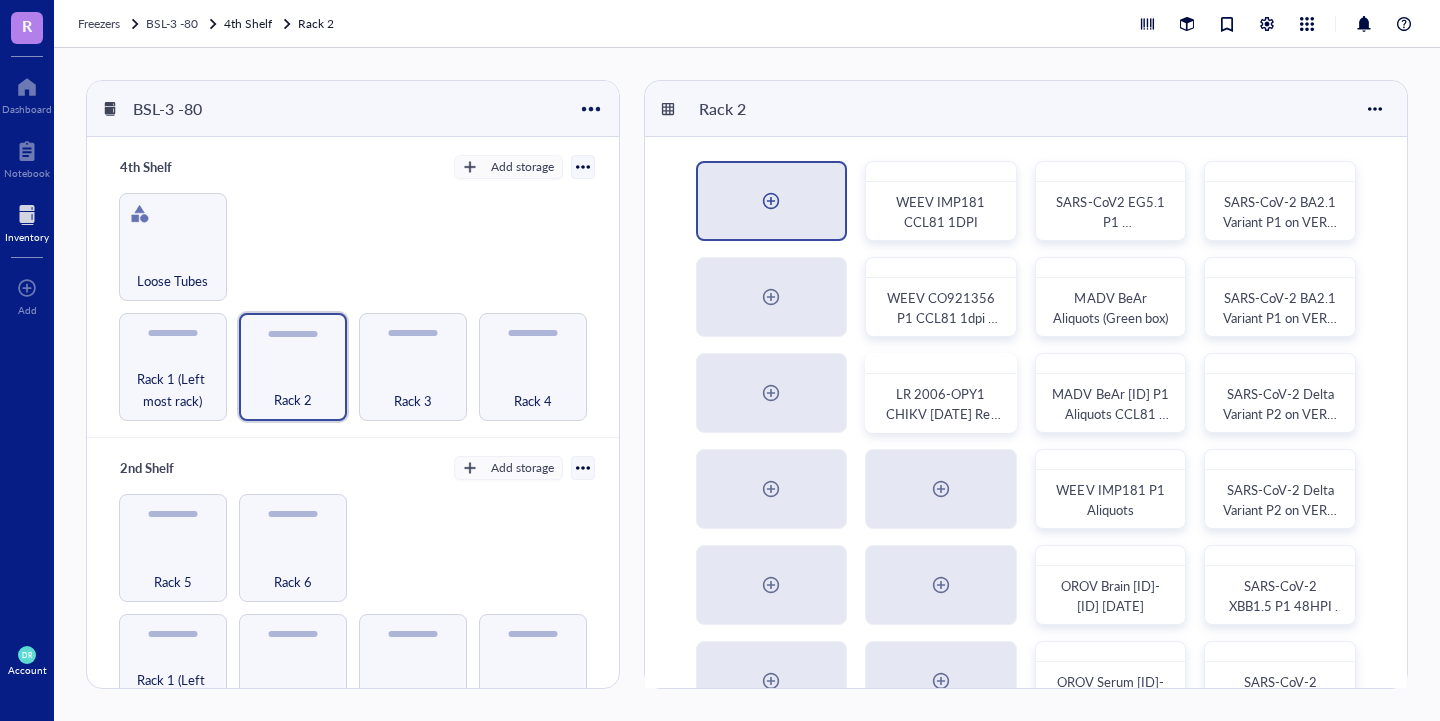 click at bounding box center (772, 201) 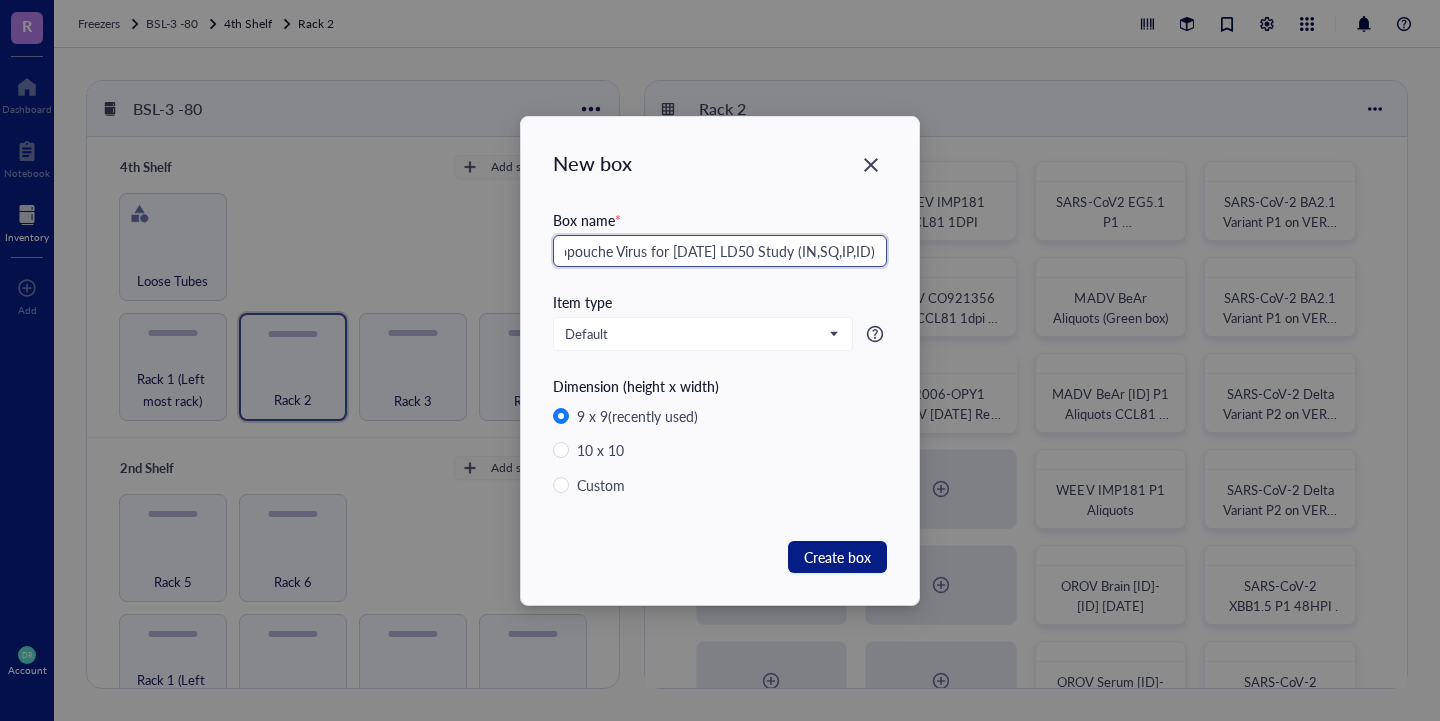 scroll, scrollTop: 0, scrollLeft: 33, axis: horizontal 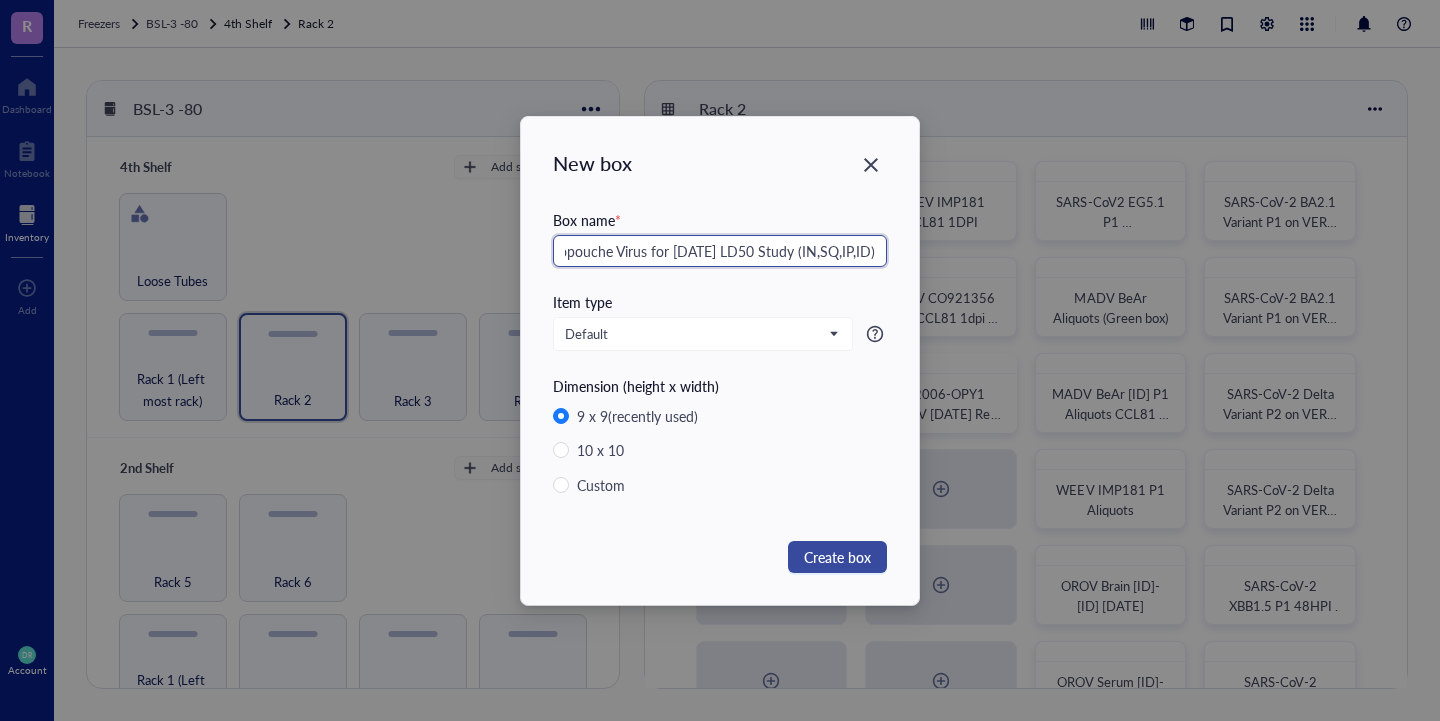 type on "Oropouche Virus for [DATE] LD50 Study (IN,SQ,IP,ID)" 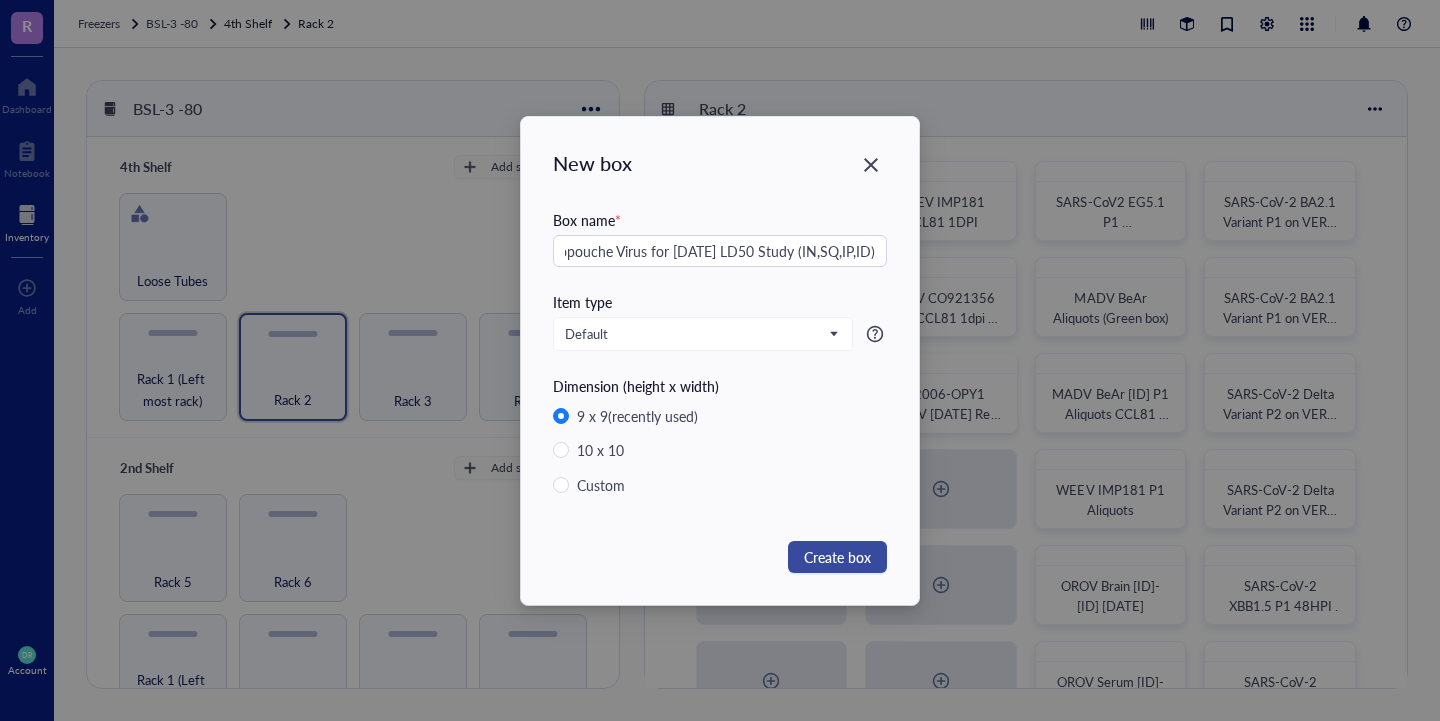 click on "Create box" at bounding box center (837, 557) 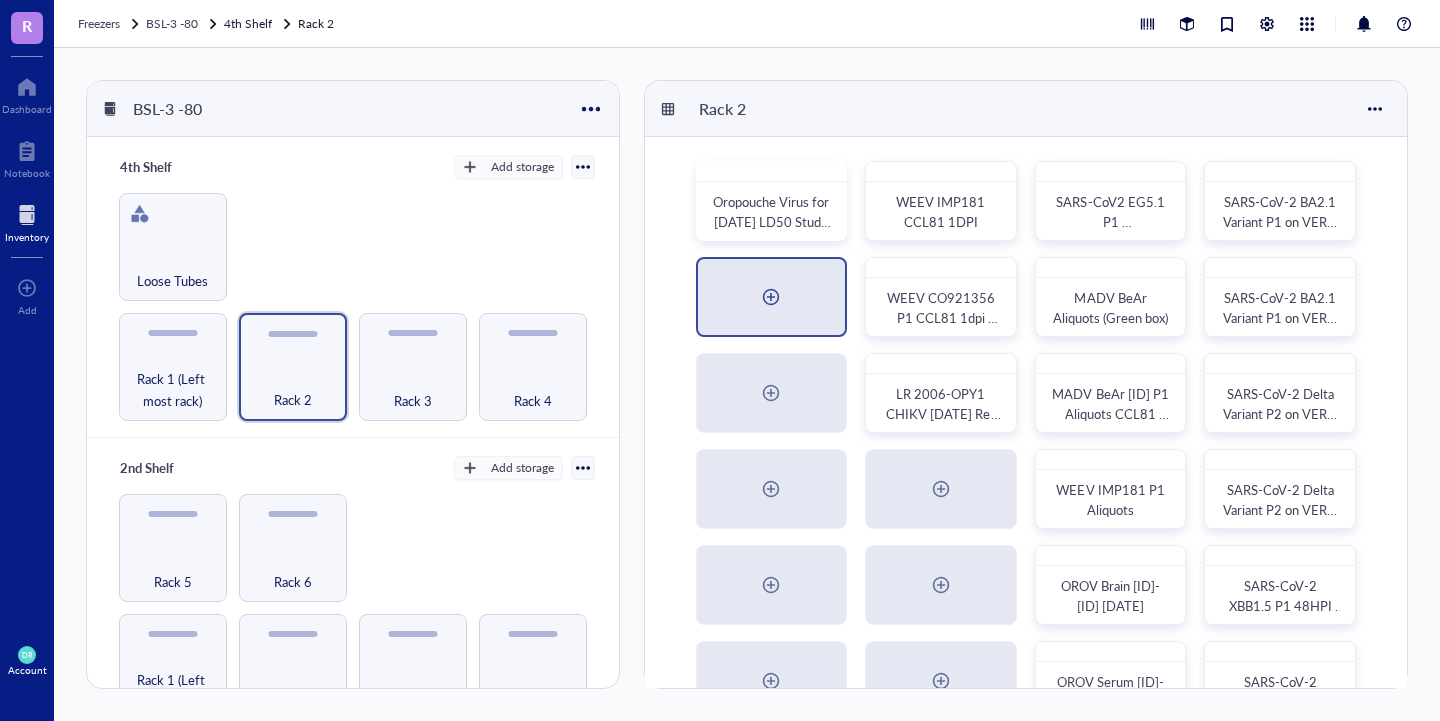 click at bounding box center (771, 297) 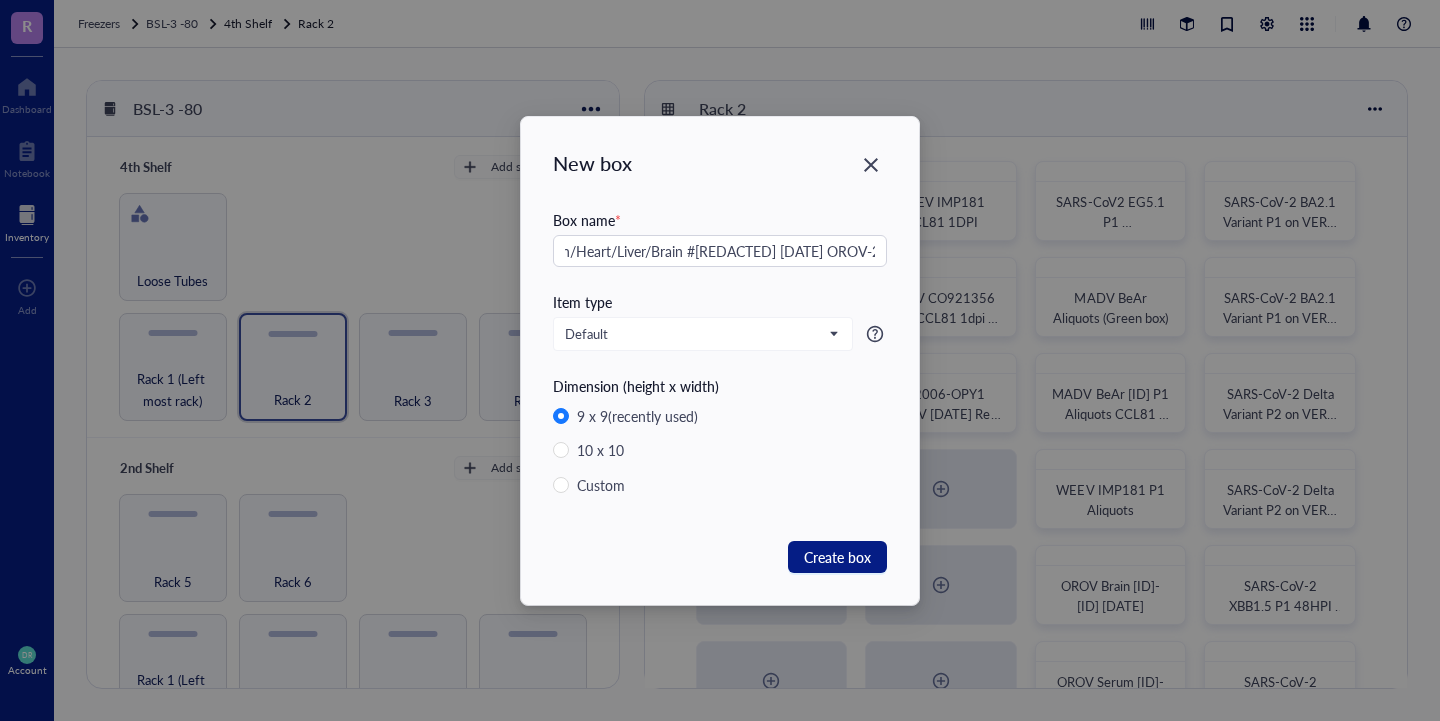 scroll, scrollTop: 0, scrollLeft: 125, axis: horizontal 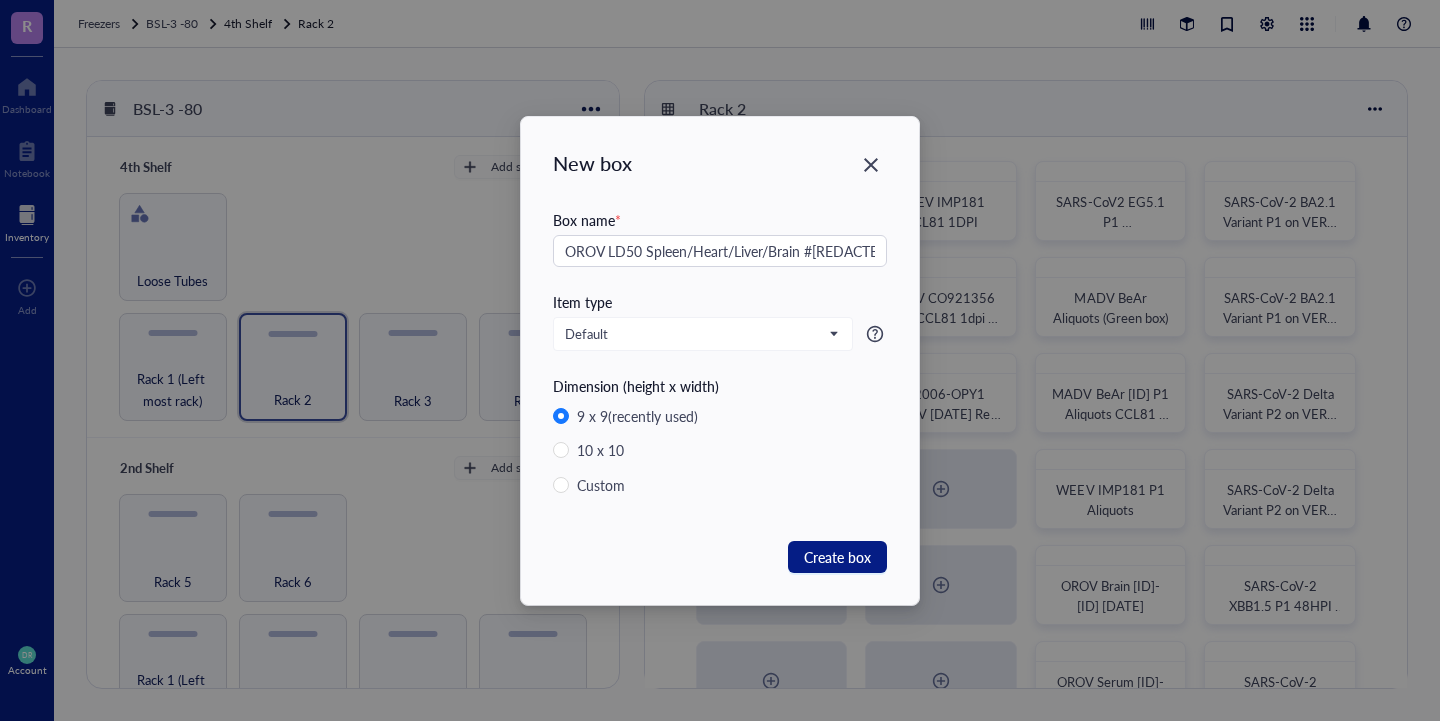 drag, startPoint x: 878, startPoint y: 249, endPoint x: 482, endPoint y: 255, distance: 396.04544 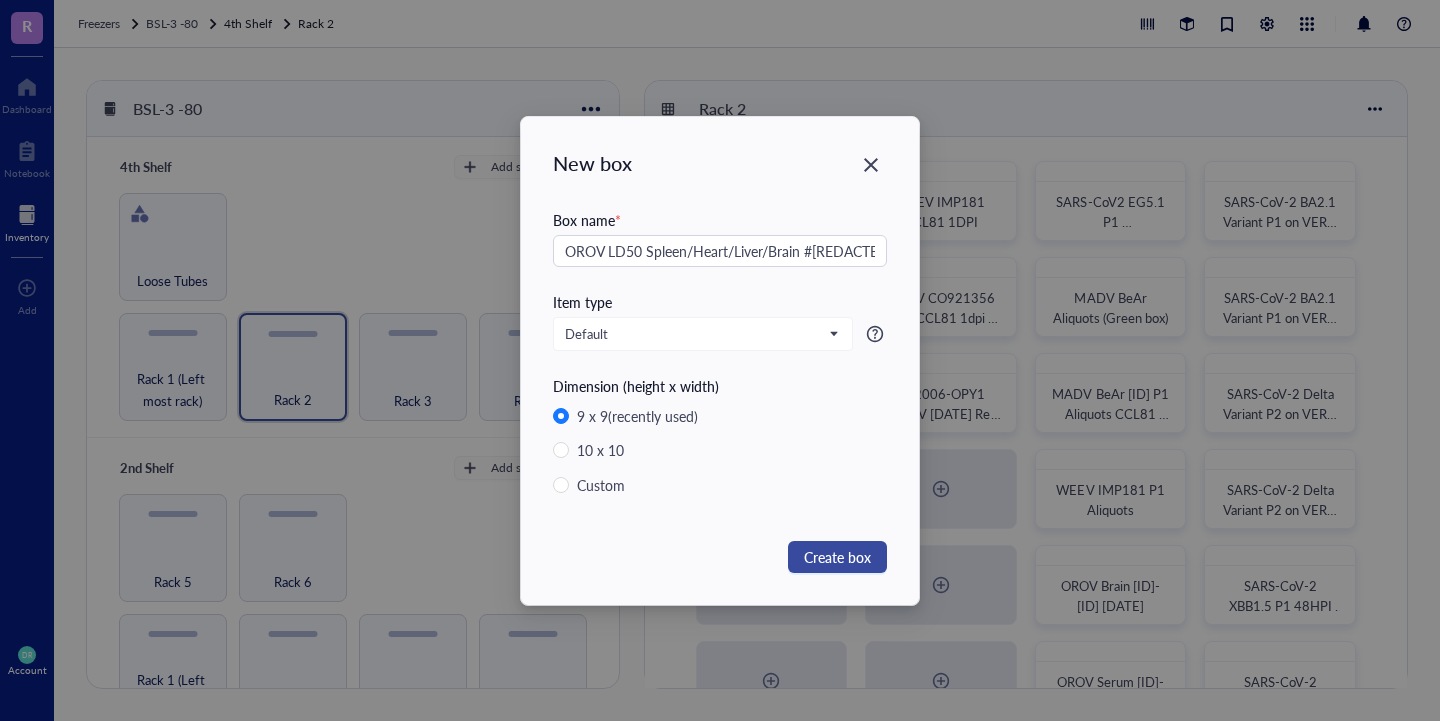 type on "OROV LD50 Spleen/Heart/Liver/Brain #[REDACTED] [DATE] OROV-240023" 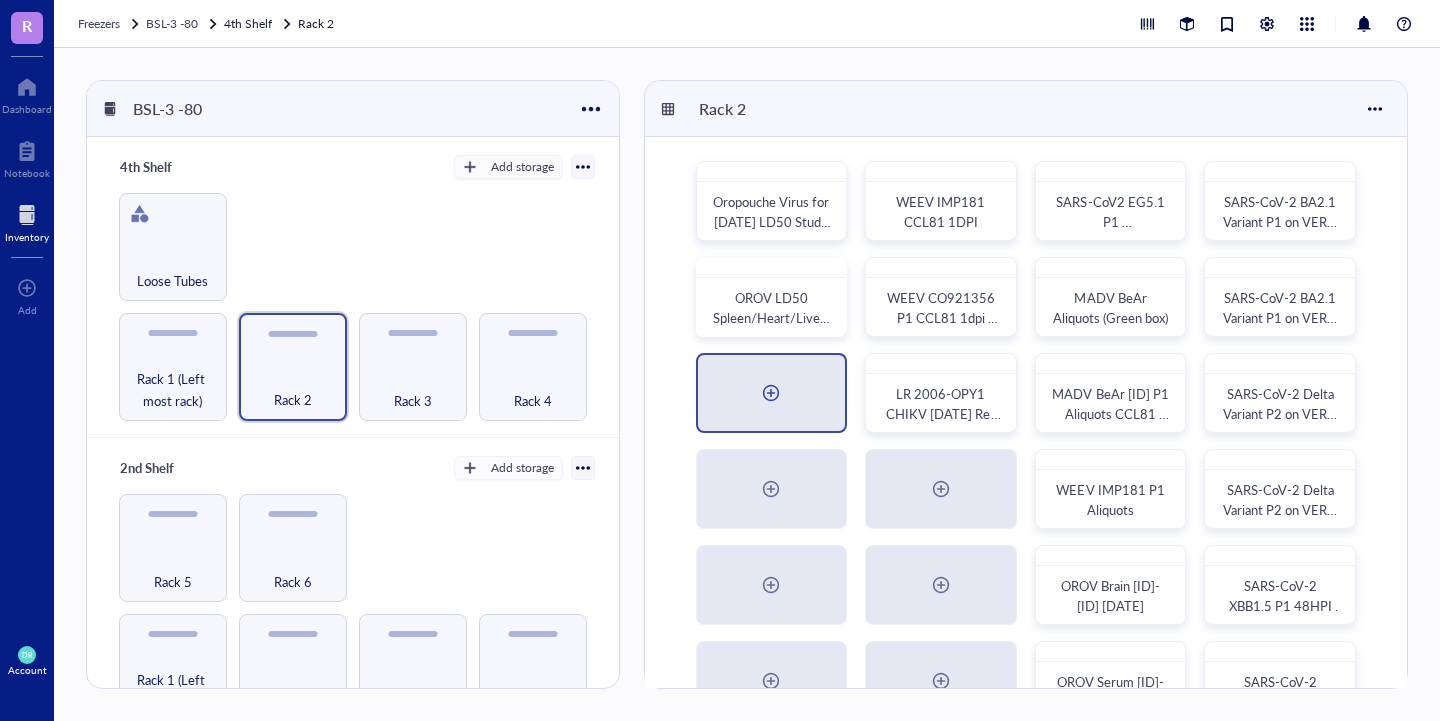 click at bounding box center [771, 393] 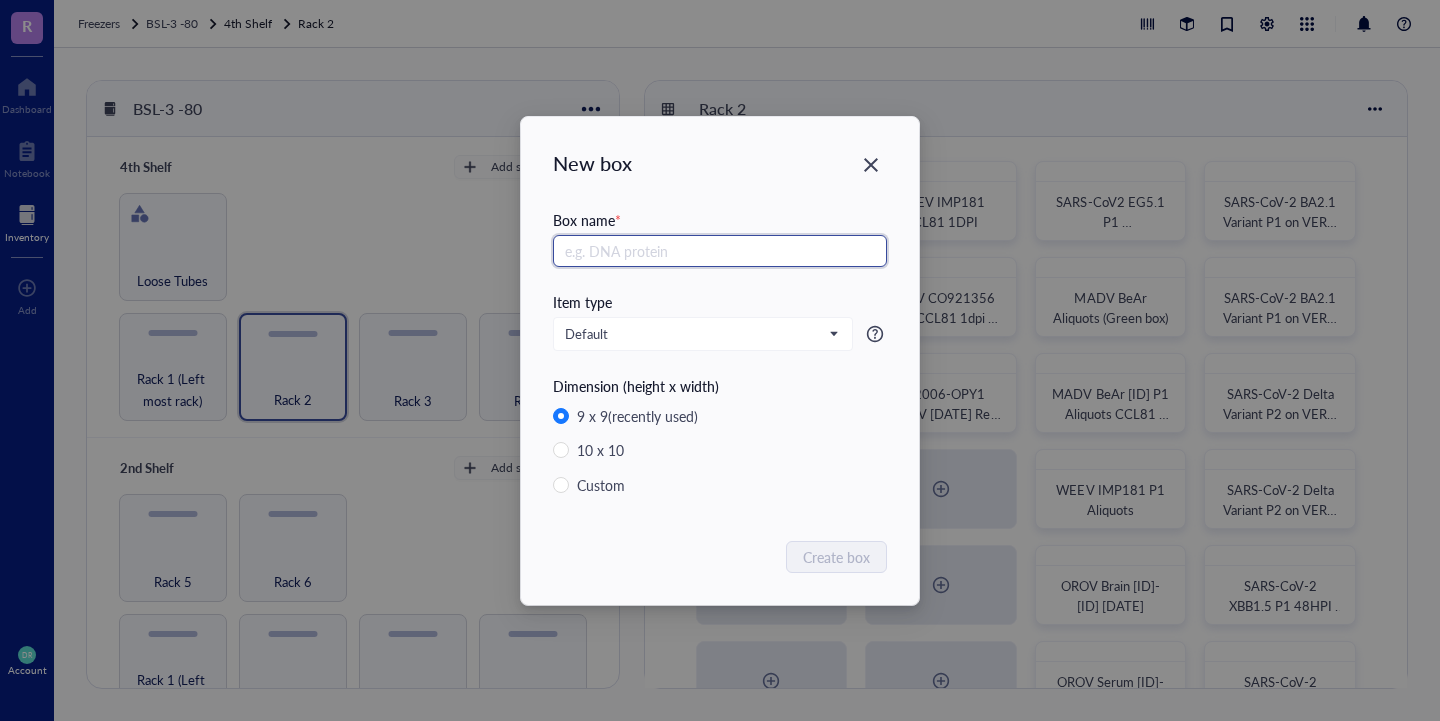 paste on "OROV LD50 Spleen/Heart/Liver/Brain #[REDACTED] [DATE] OROV-240023" 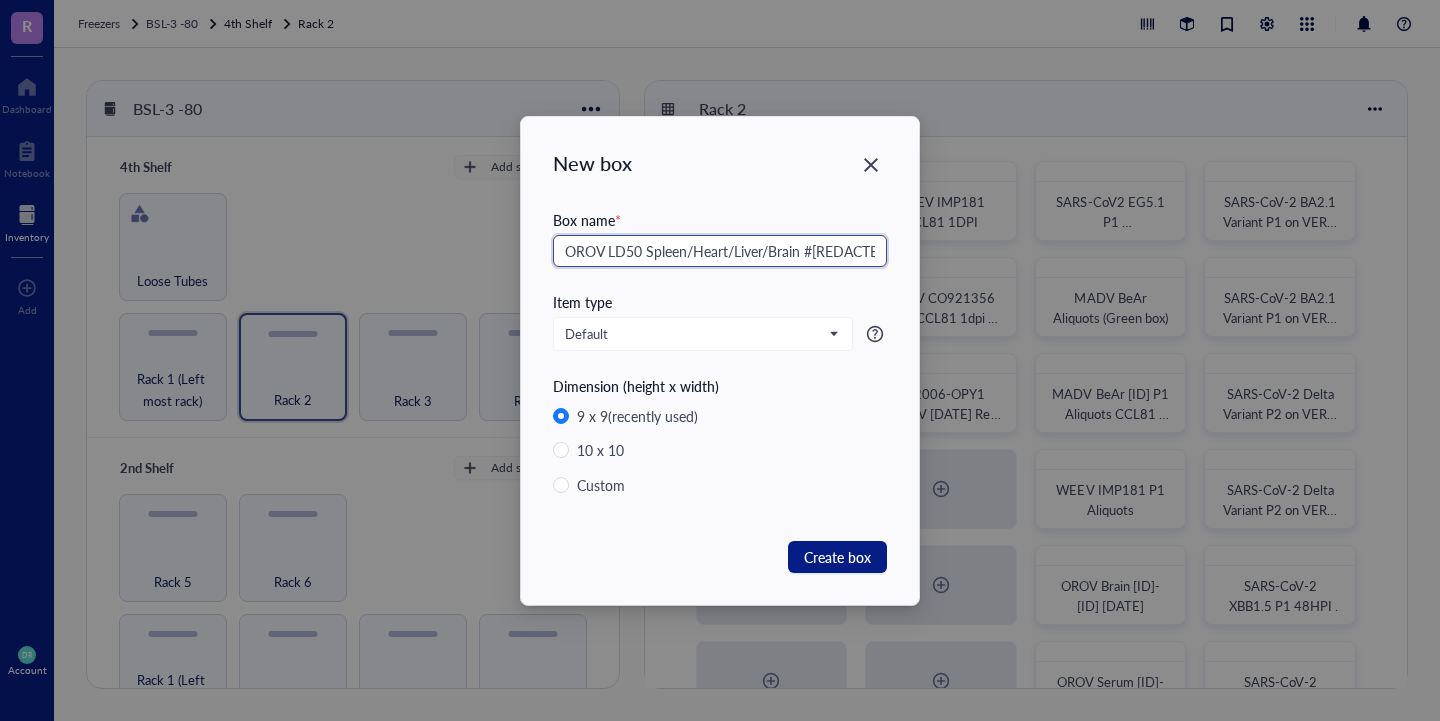 scroll, scrollTop: 0, scrollLeft: 125, axis: horizontal 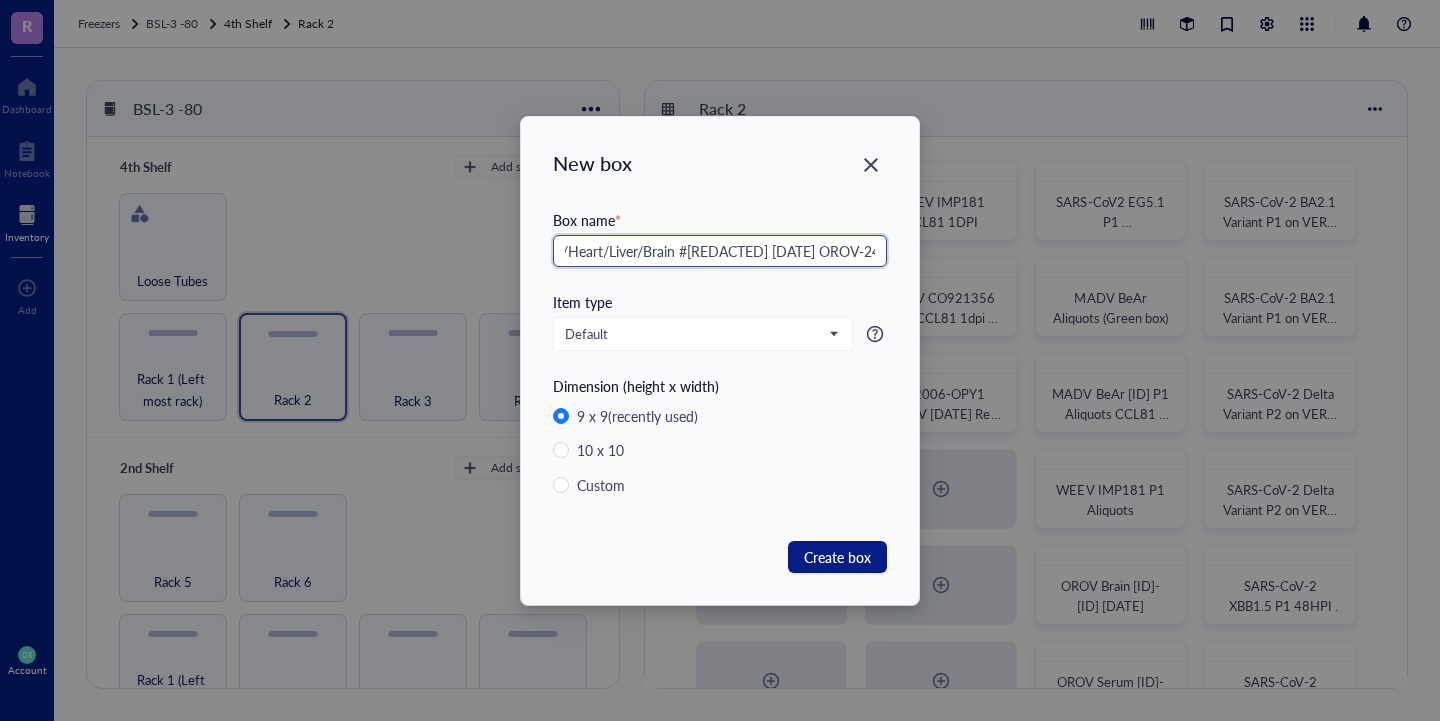 click on "OROV LD50 Spleen/Heart/Liver/Brain #[REDACTED] [DATE] OROV-240023" at bounding box center (720, 251) 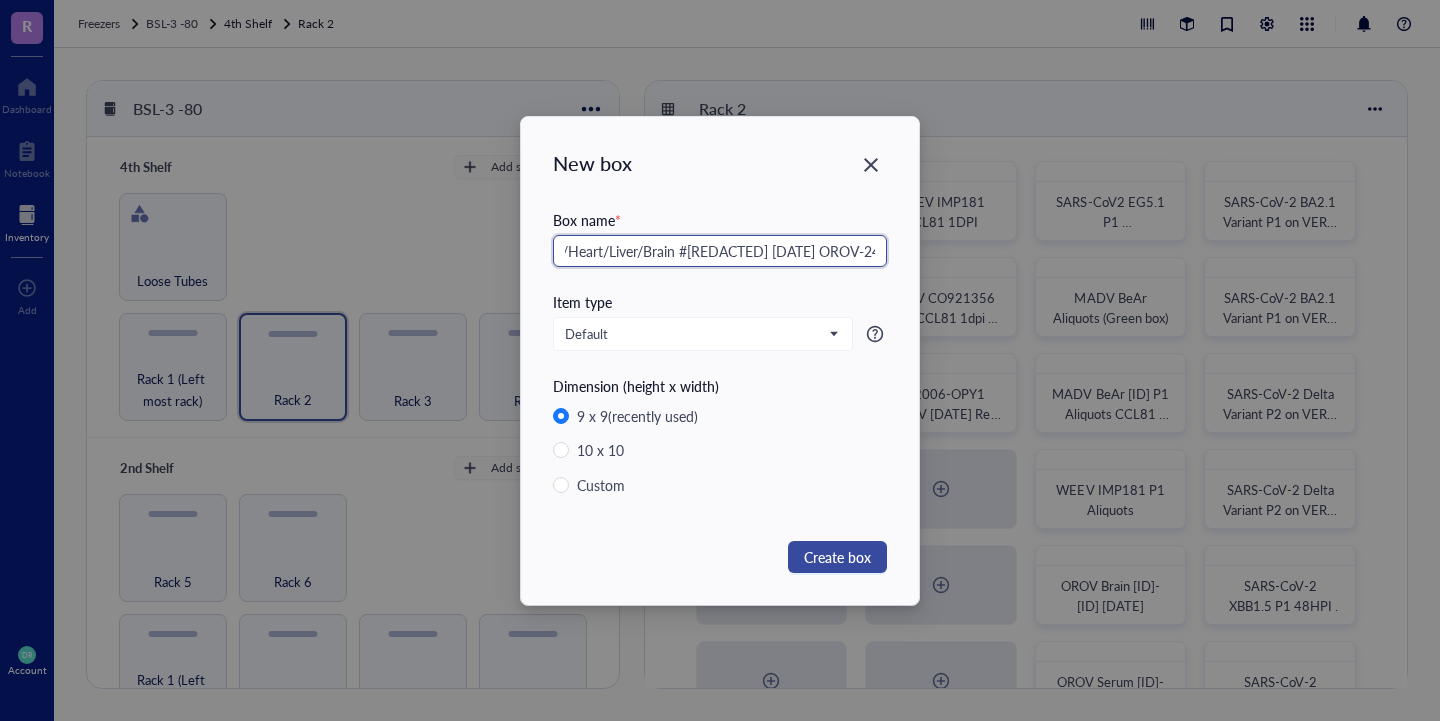 type on "OROV LD50 Spleen/Heart/Liver/Brain #[REDACTED] [DATE] OROV-240023" 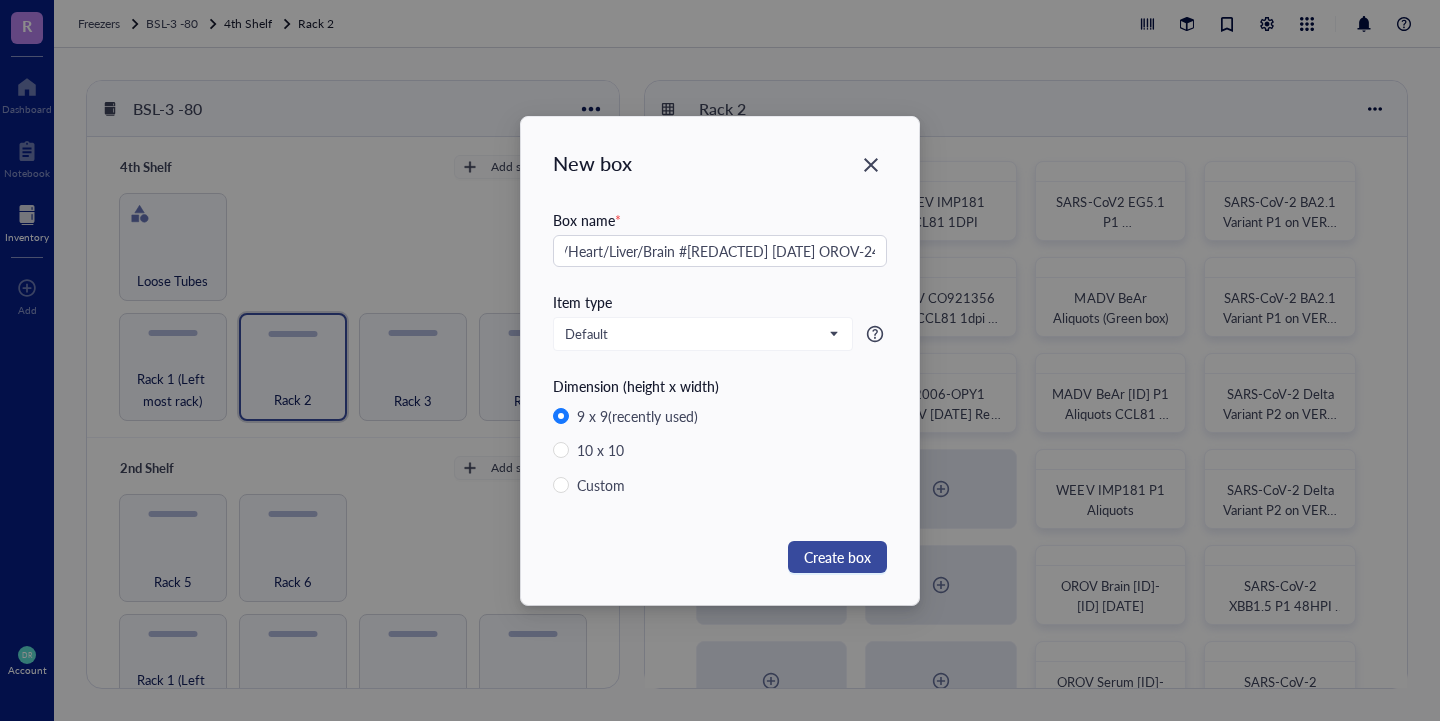 click on "Create box" at bounding box center [837, 557] 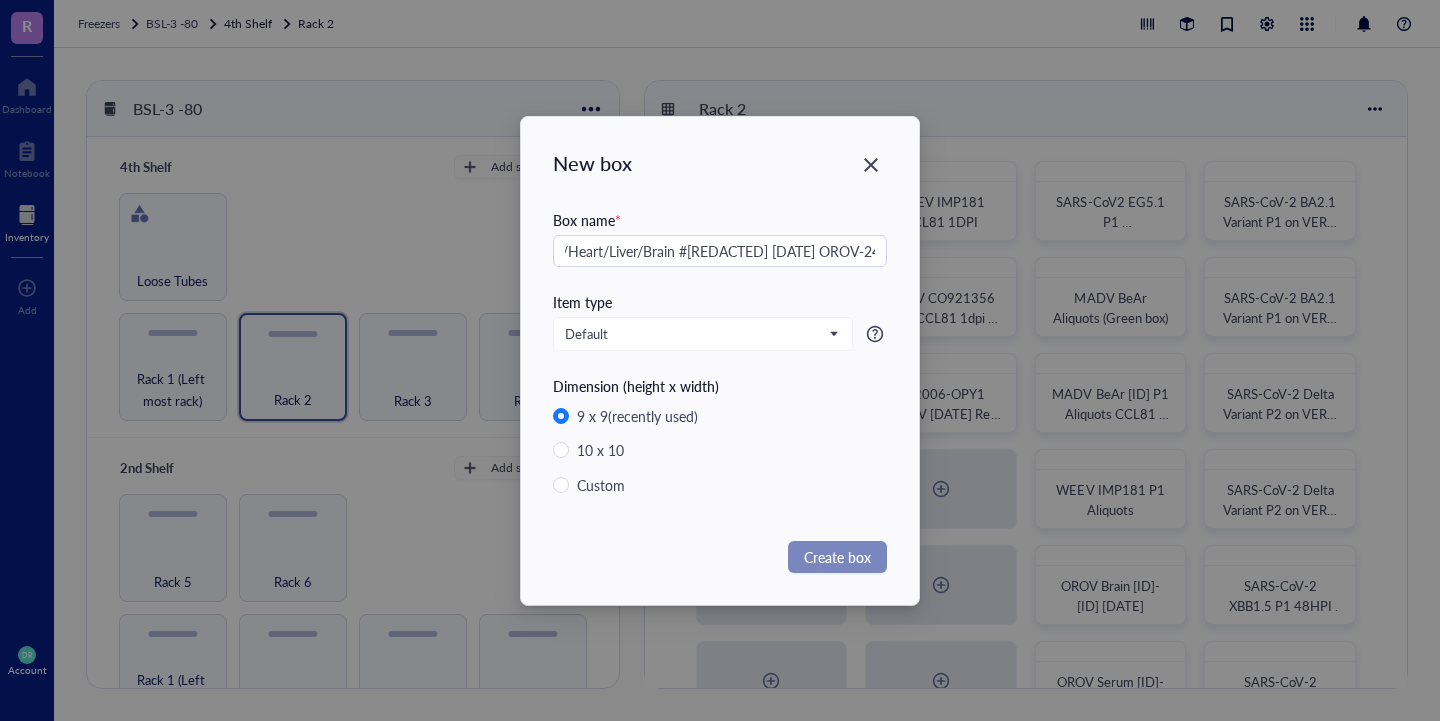 scroll, scrollTop: 0, scrollLeft: 0, axis: both 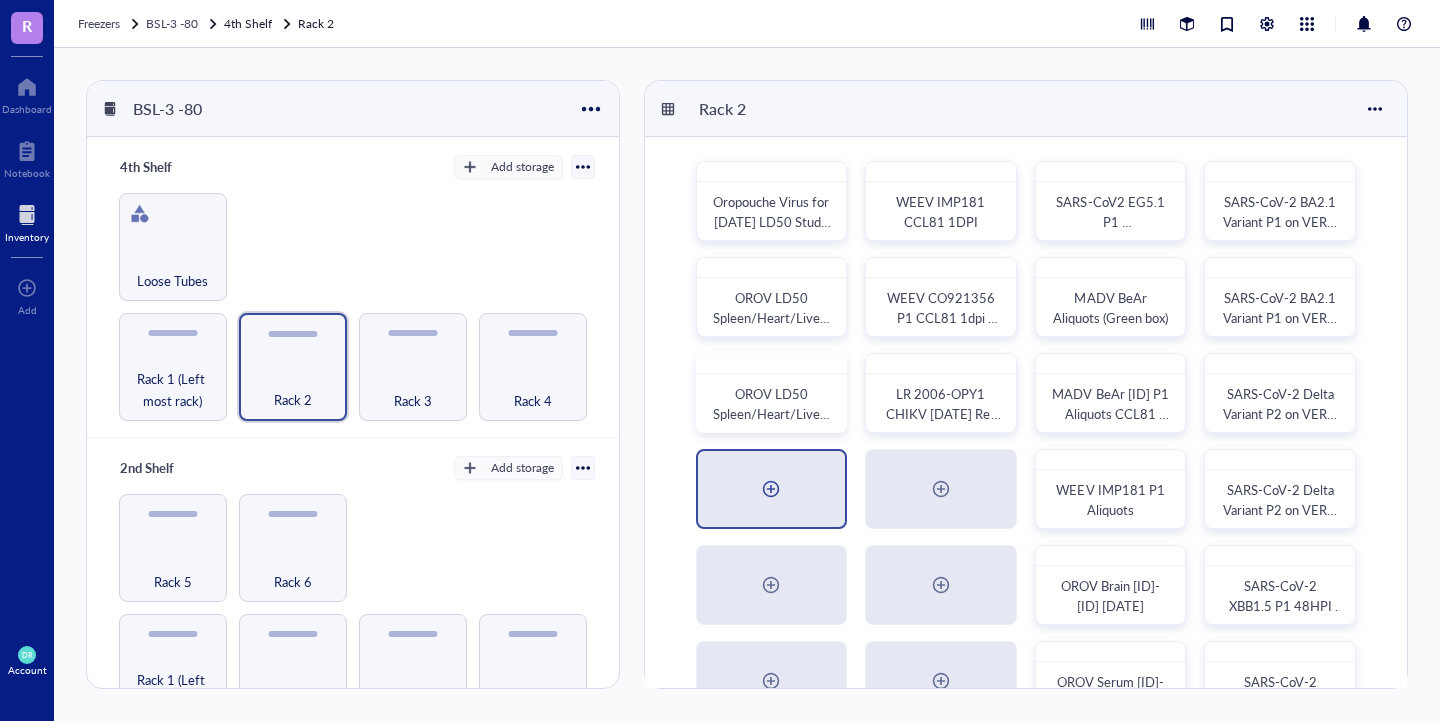 click at bounding box center (772, 489) 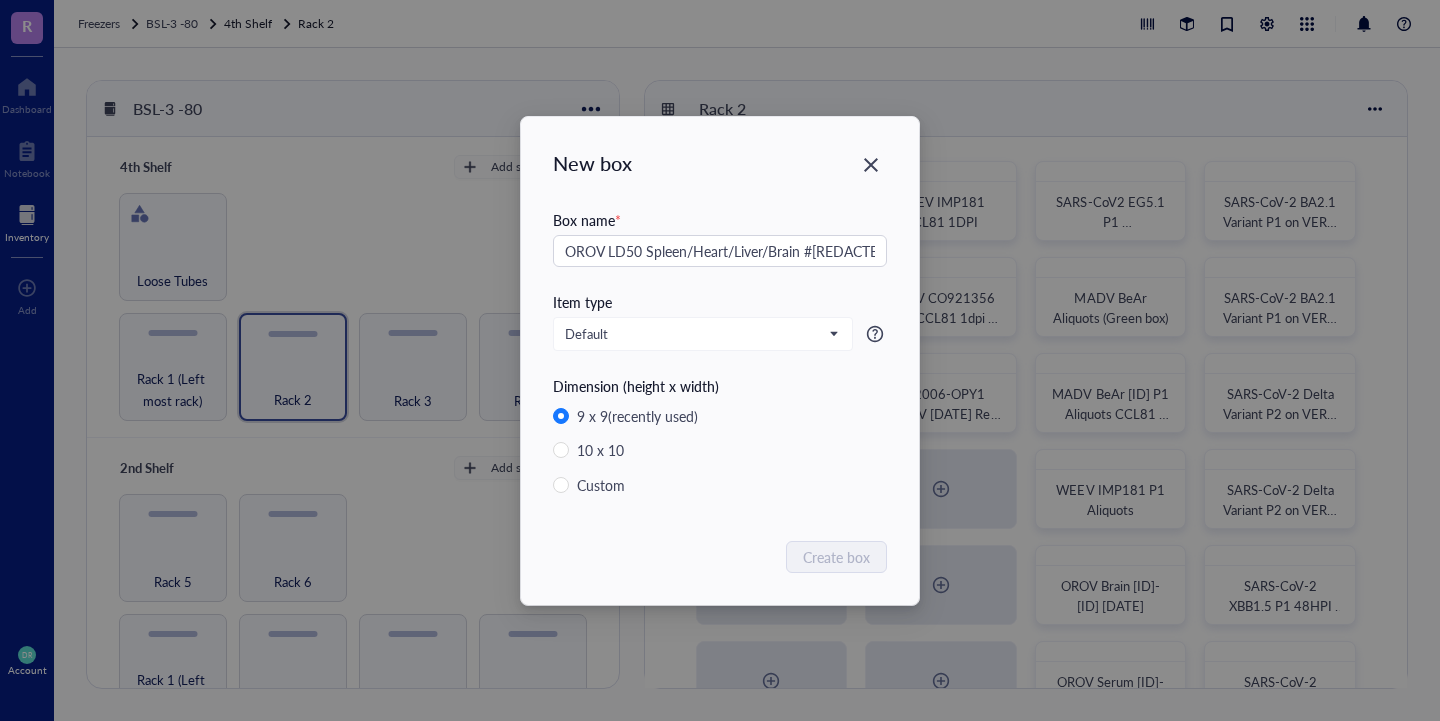 scroll, scrollTop: 0, scrollLeft: 125, axis: horizontal 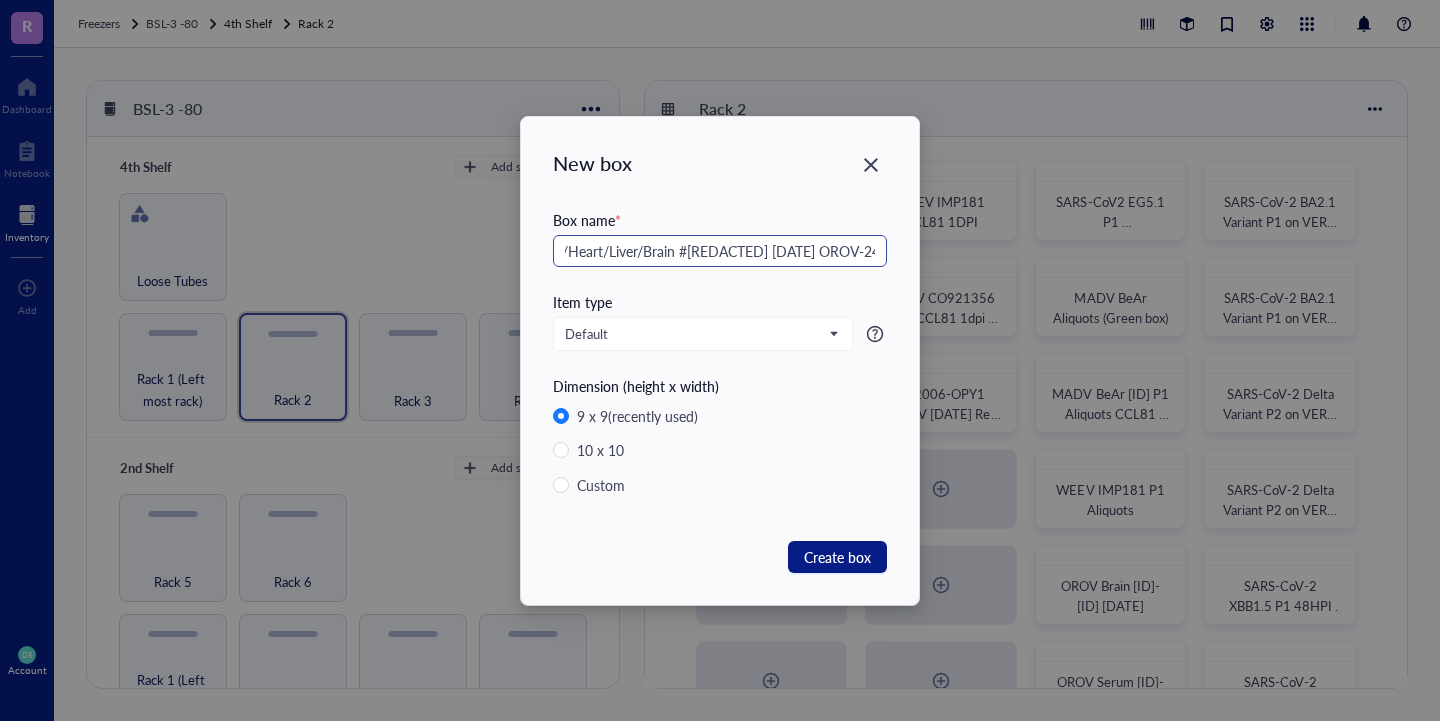 click on "OROV LD50 Spleen/Heart/Liver/Brain #[REDACTED] [DATE] OROV-240023" at bounding box center (720, 251) 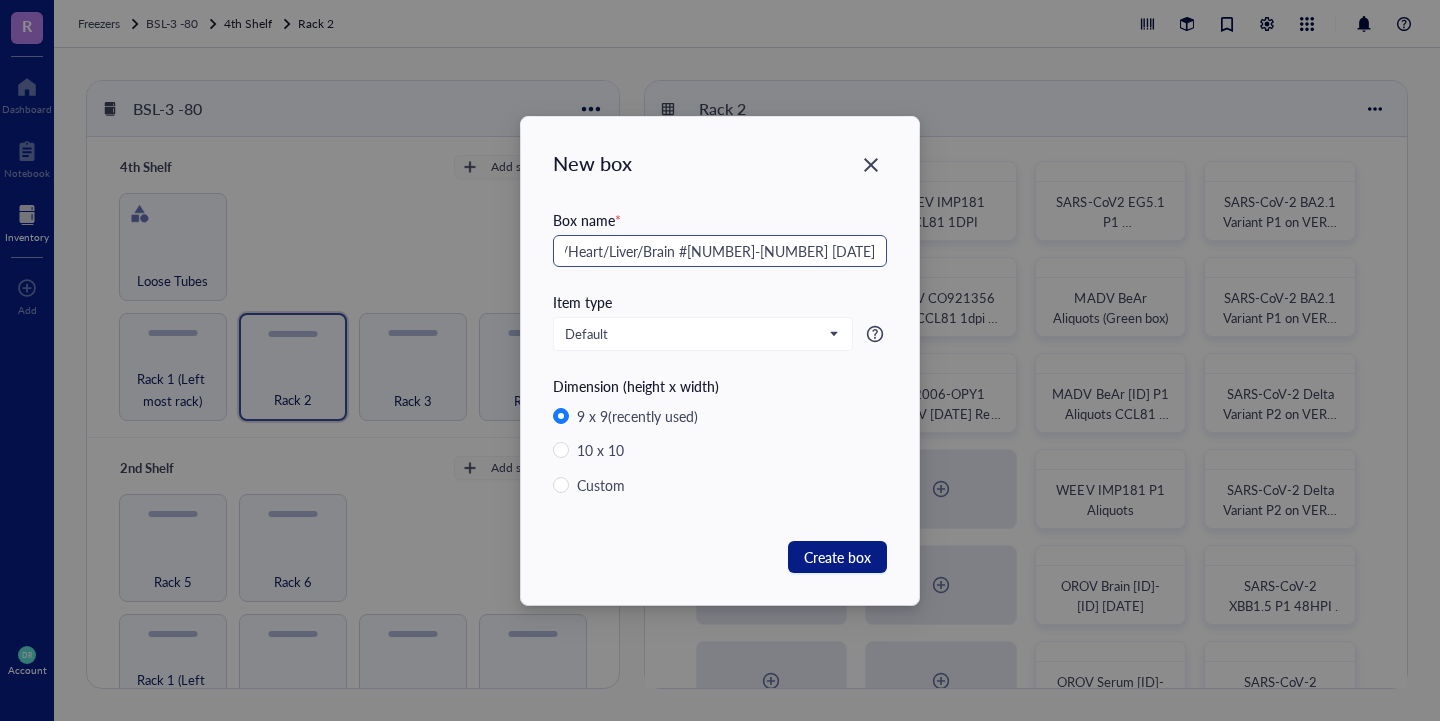 click on "OROV LD50 Spleen/Heart/Liver/Brain #[NUMBER]-[NUMBER] [DATE] OROV-240023" at bounding box center [720, 251] 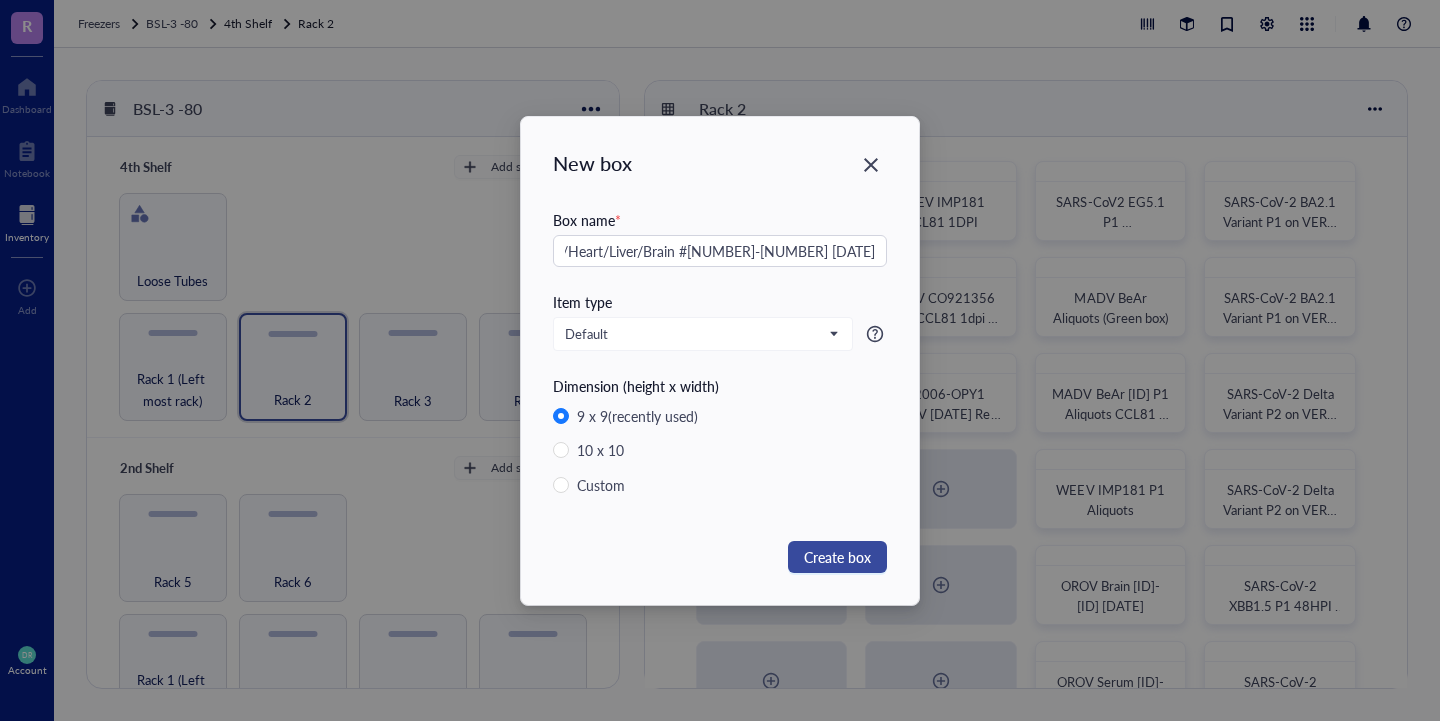 type on "OROV LD50 Spleen/Heart/Liver/Brain #[NUMBER]-[NUMBER] [DATE] OROV-240023" 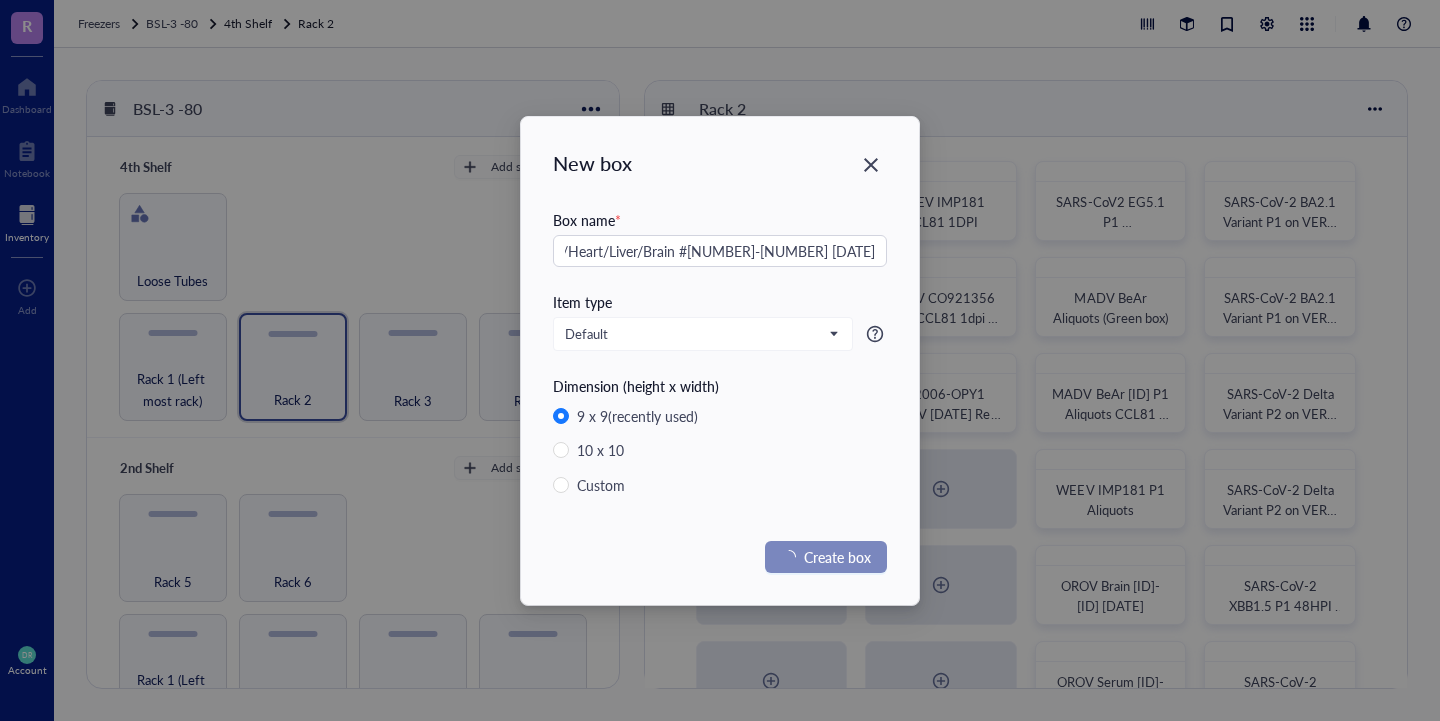 scroll, scrollTop: 0, scrollLeft: 0, axis: both 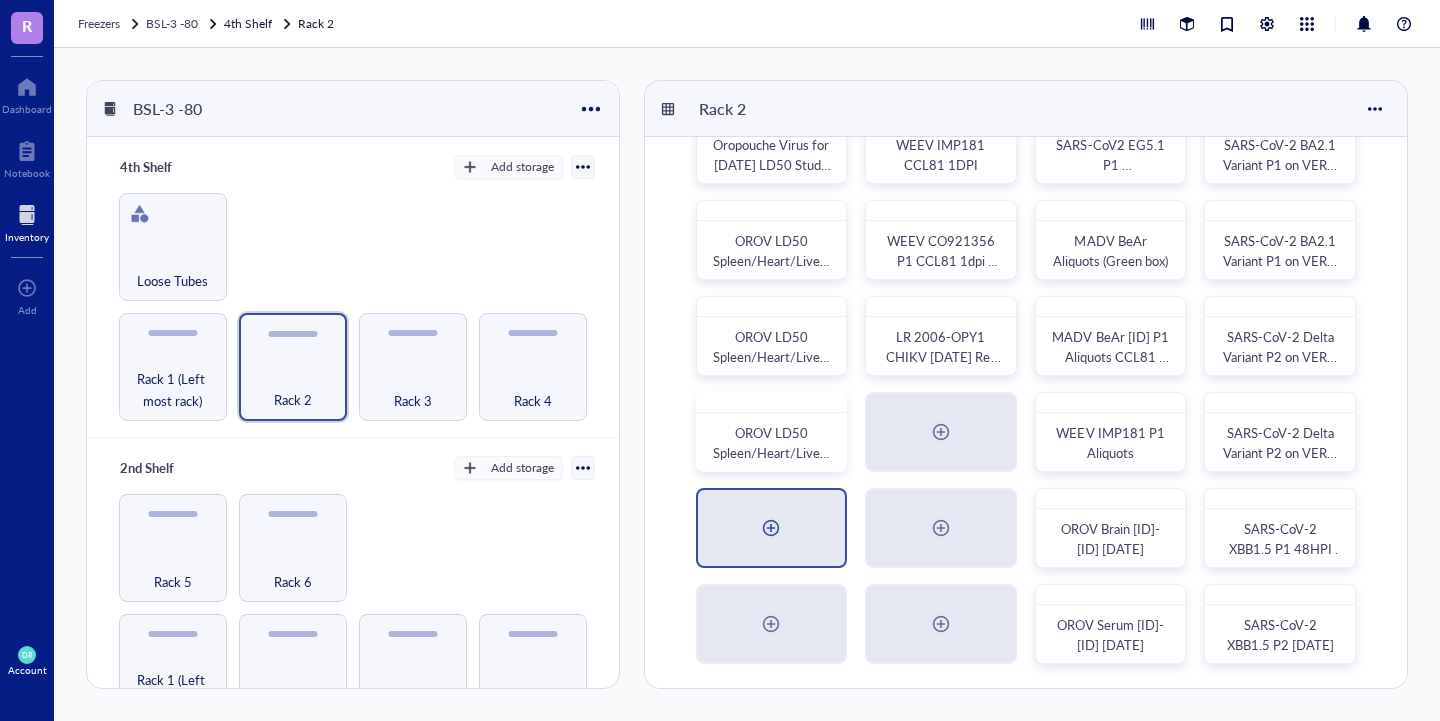 click at bounding box center [771, 528] 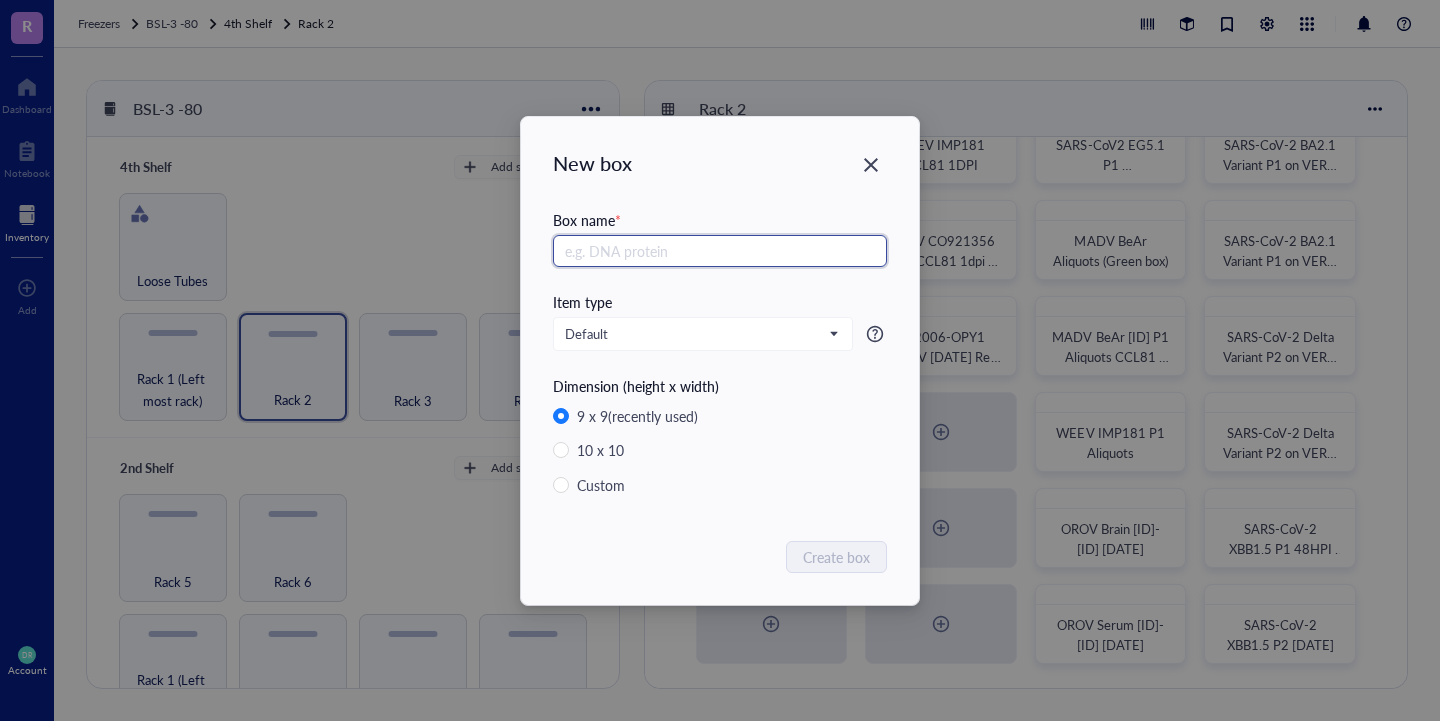 paste on "OROV LD50 Spleen/Heart/Liver/Brain #[REDACTED] [DATE] OROV-240023" 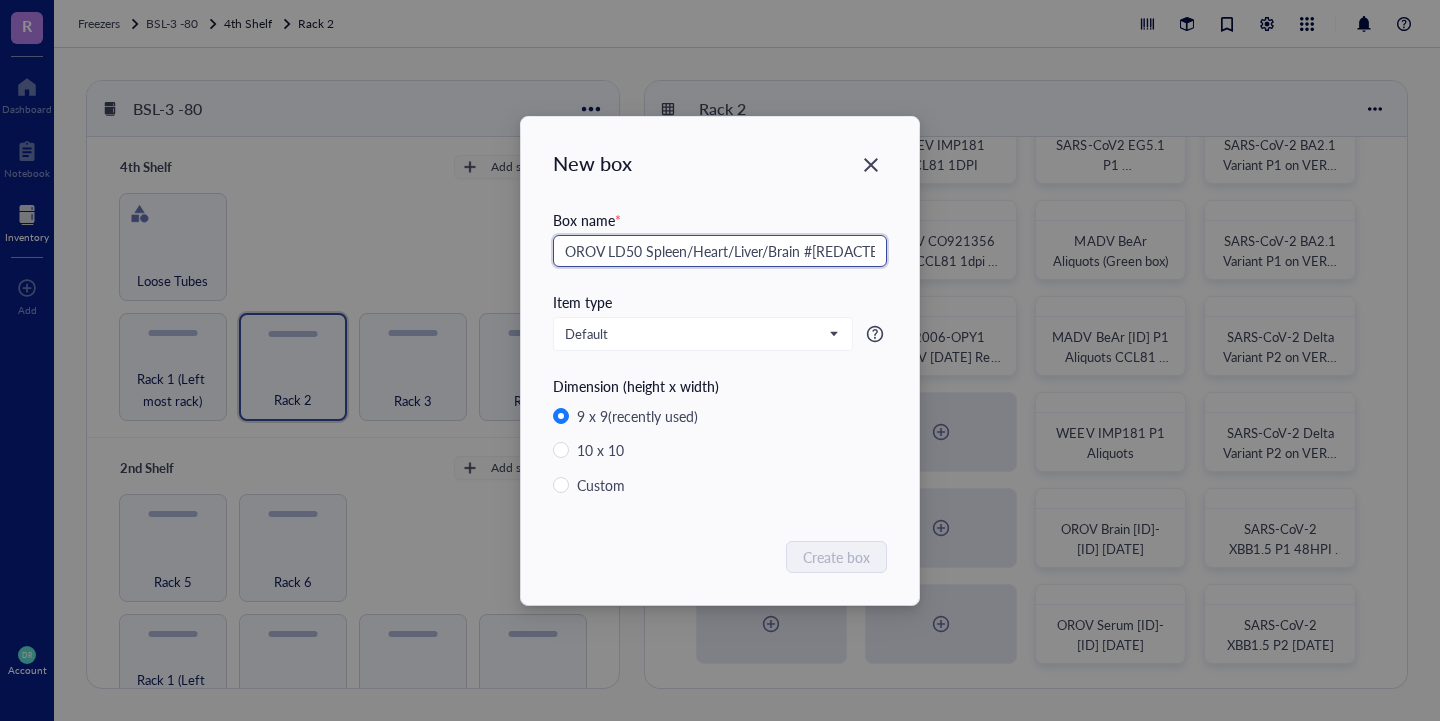 scroll, scrollTop: 0, scrollLeft: 125, axis: horizontal 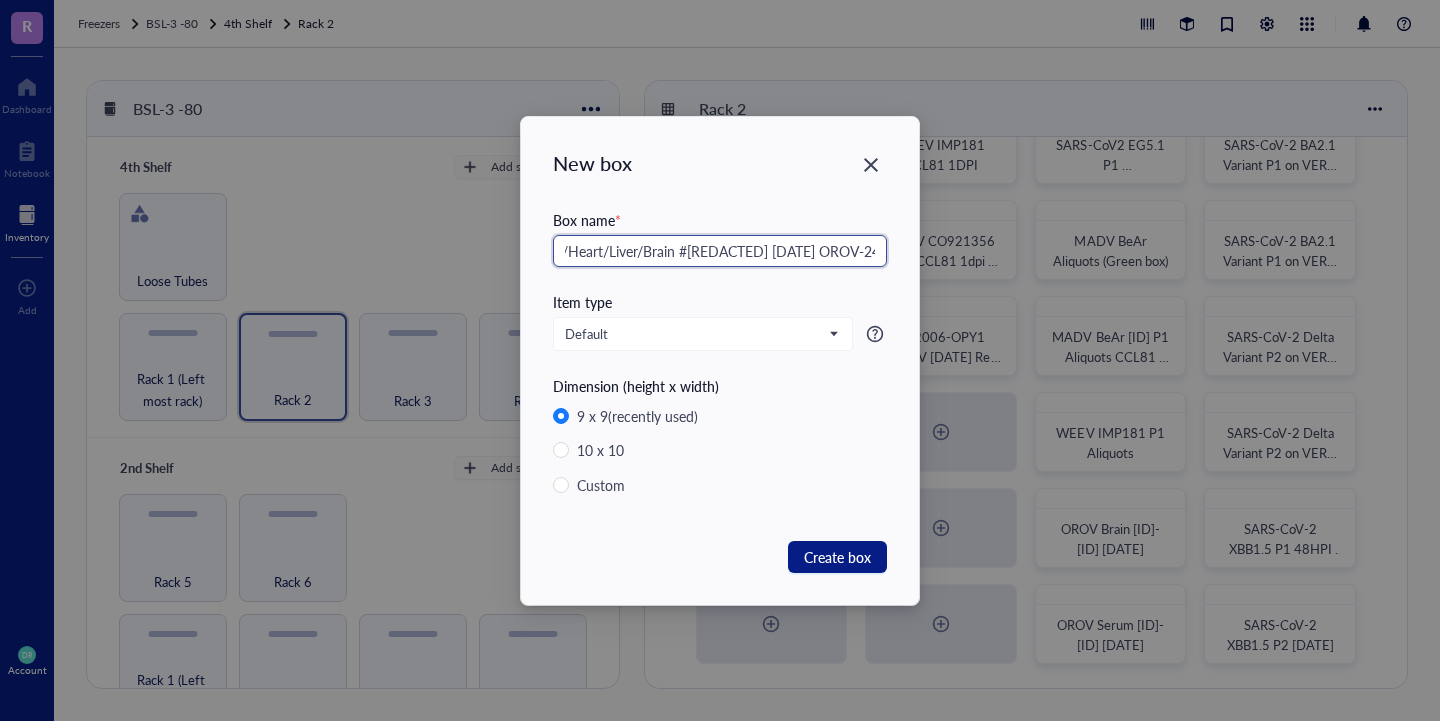 click on "OROV LD50 Spleen/Heart/Liver/Brain #[REDACTED] [DATE] OROV-240023" at bounding box center [720, 251] 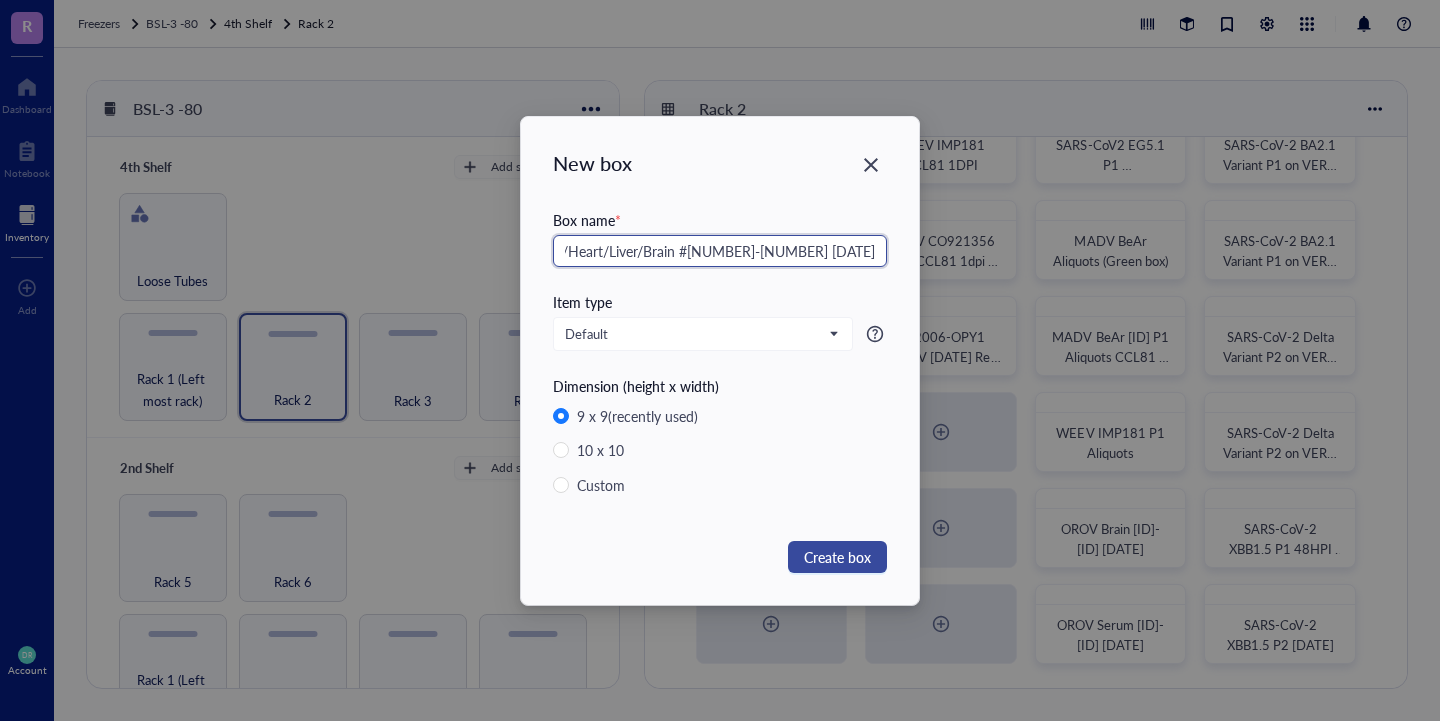 type on "OROV LD50 Spleen/Heart/Liver/Brain #[NUMBER]-[NUMBER] [DATE] OROV-240023" 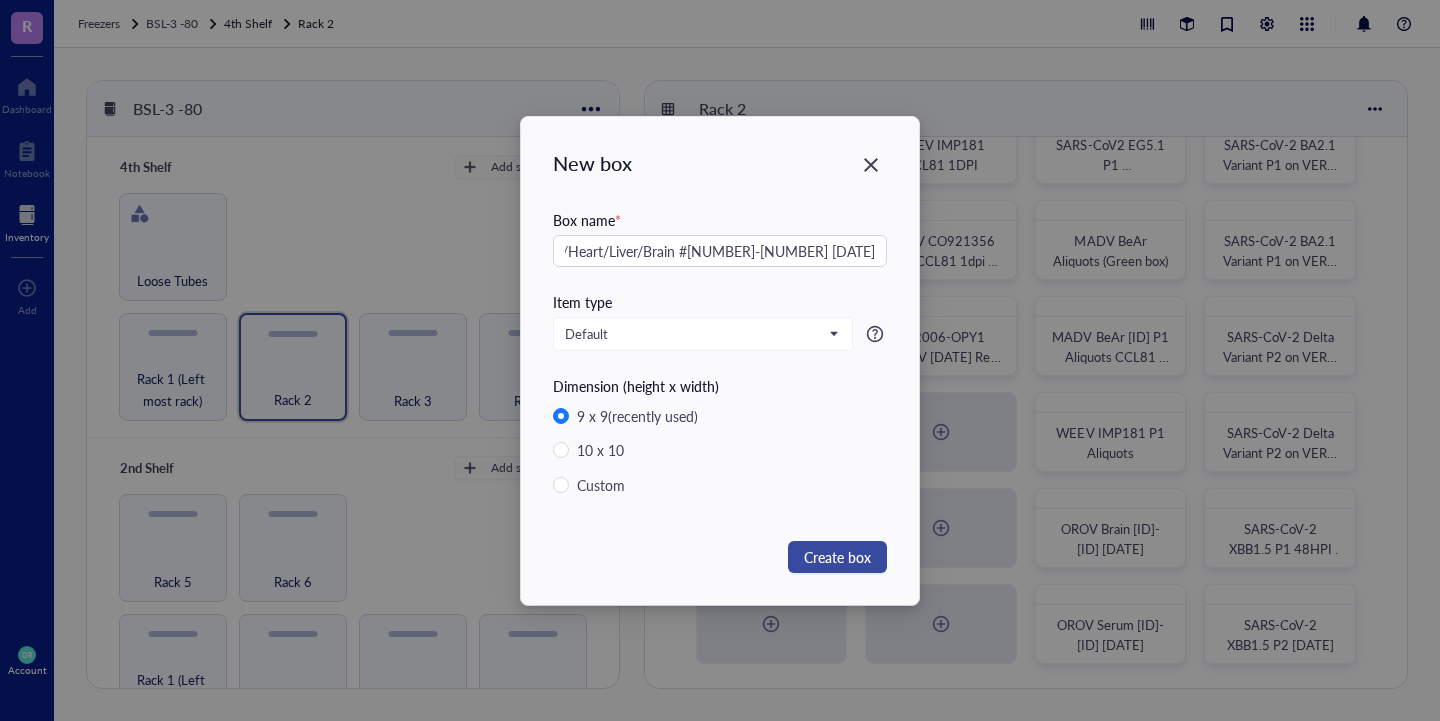 click on "Create box" at bounding box center (837, 557) 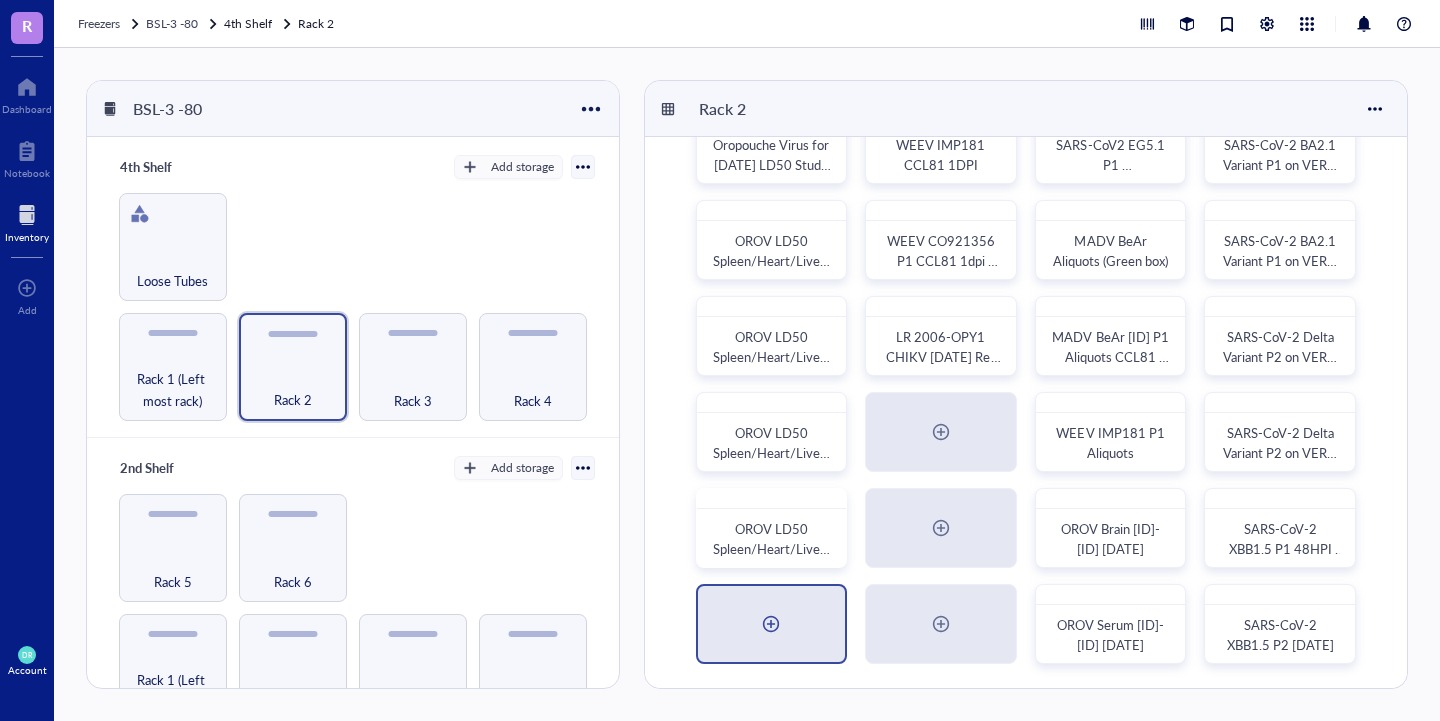click at bounding box center [772, 624] 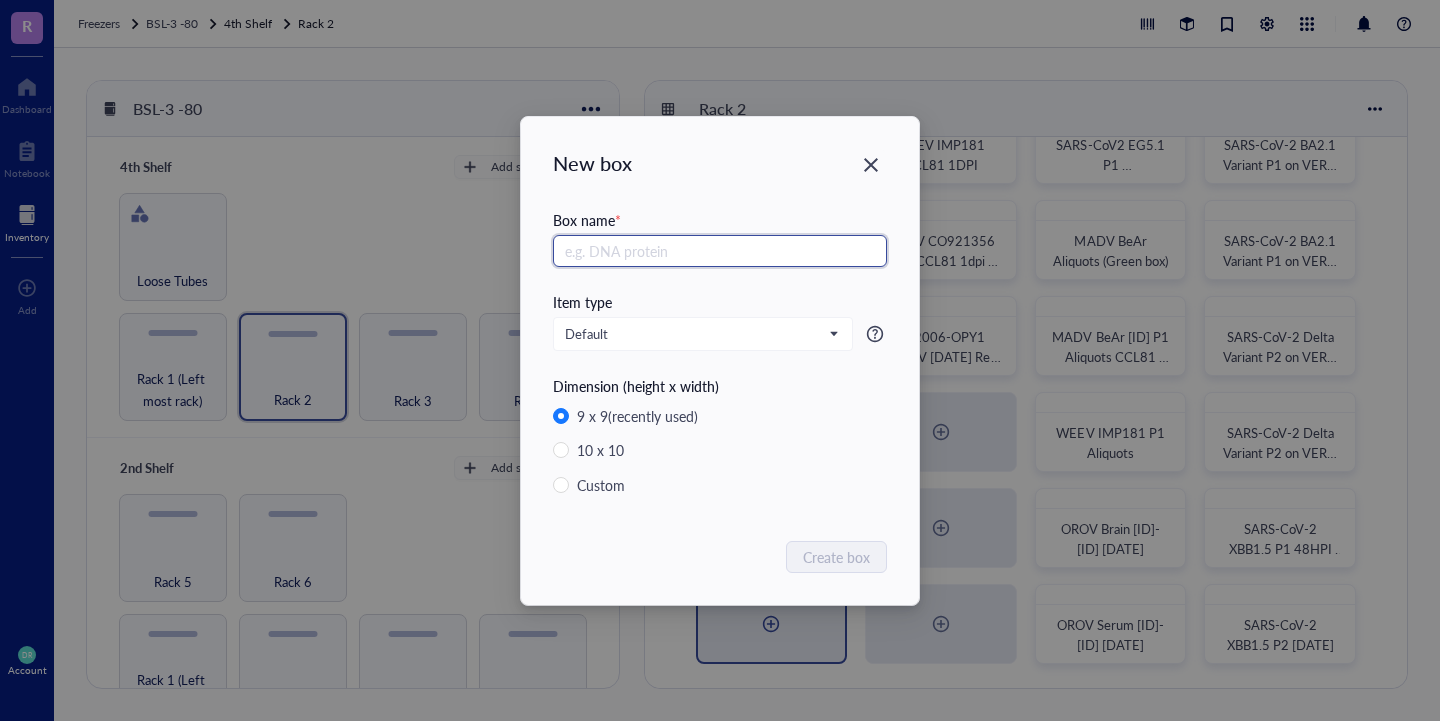 paste on "OROV LD50 Spleen/Heart/Liver/Brain #[REDACTED] [DATE] OROV-240023" 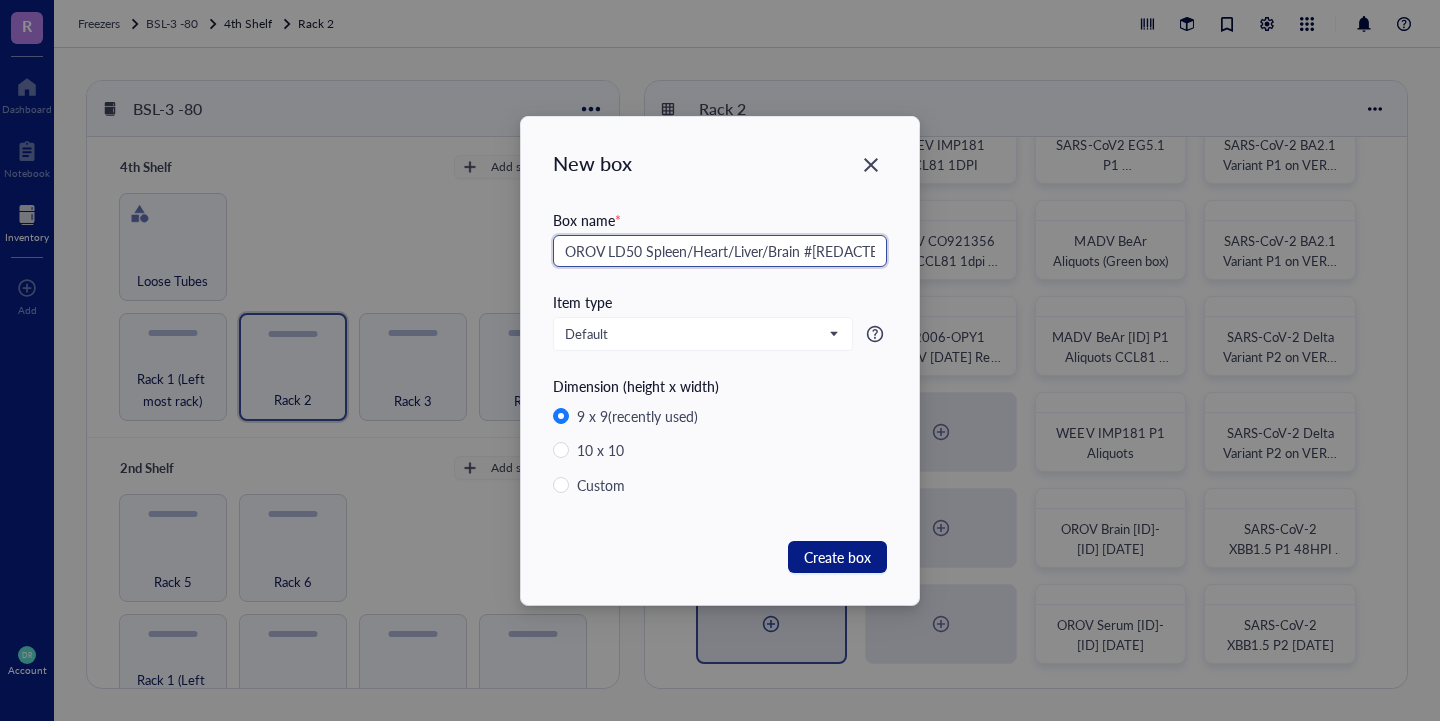 scroll, scrollTop: 0, scrollLeft: 125, axis: horizontal 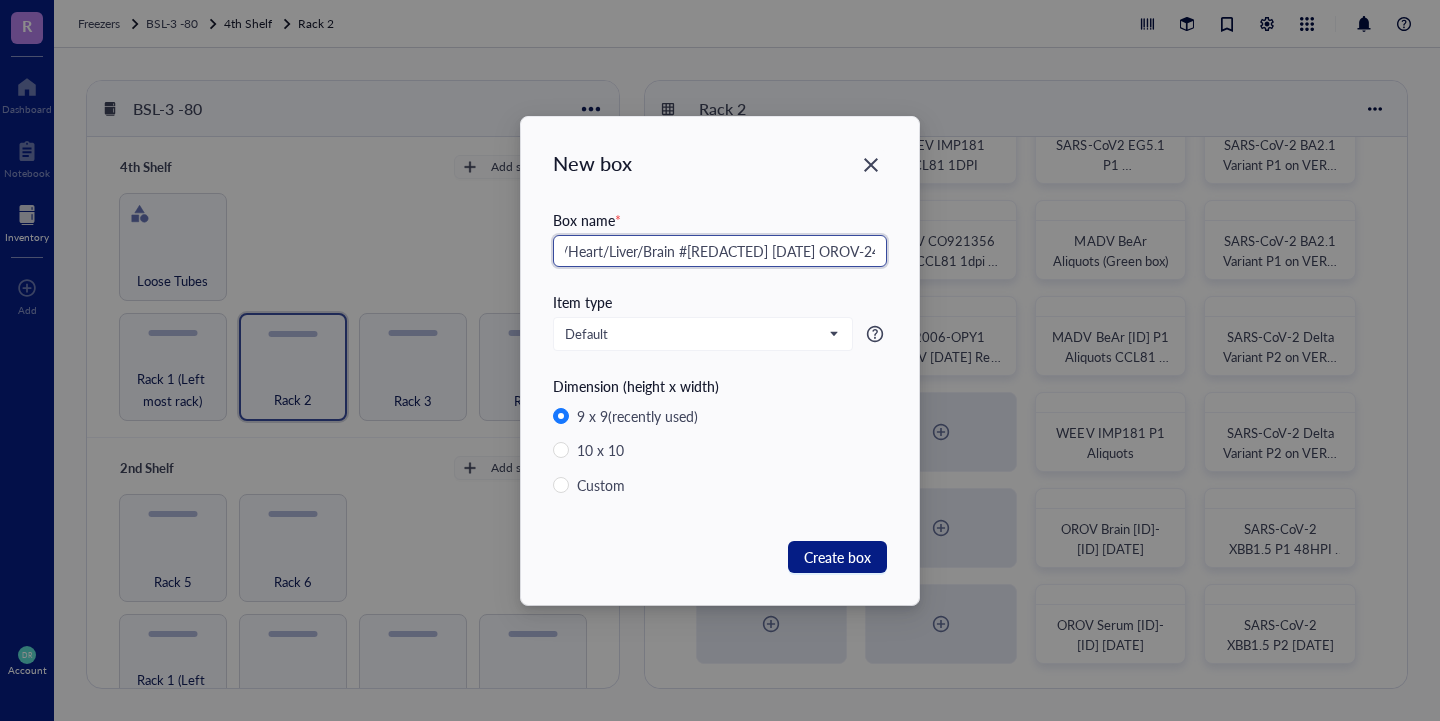 click on "OROV LD50 Spleen/Heart/Liver/Brain #[REDACTED] [DATE] OROV-240023" at bounding box center [720, 251] 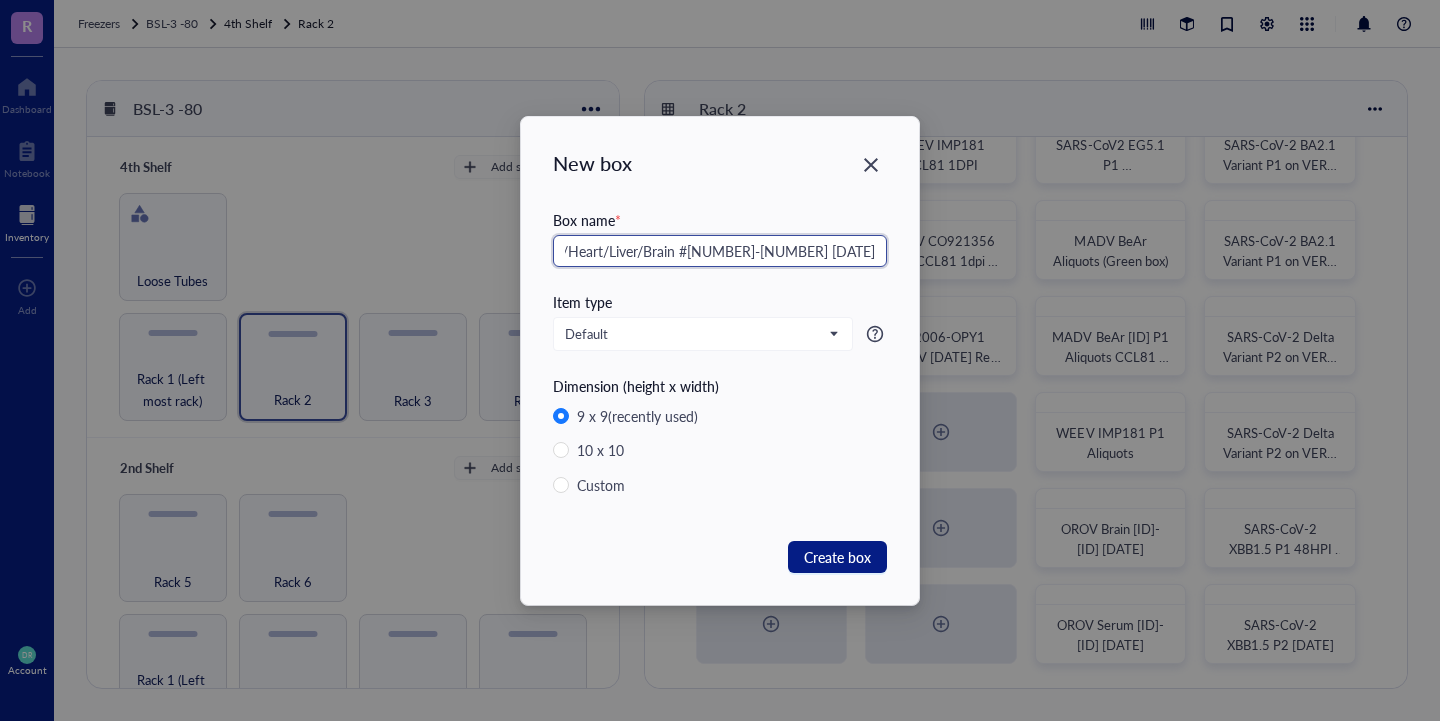 click on "OROV LD50 Spleen/Heart/Liver/Brain #[NUMBER]-[NUMBER] [DATE] OROV-240023" at bounding box center [720, 251] 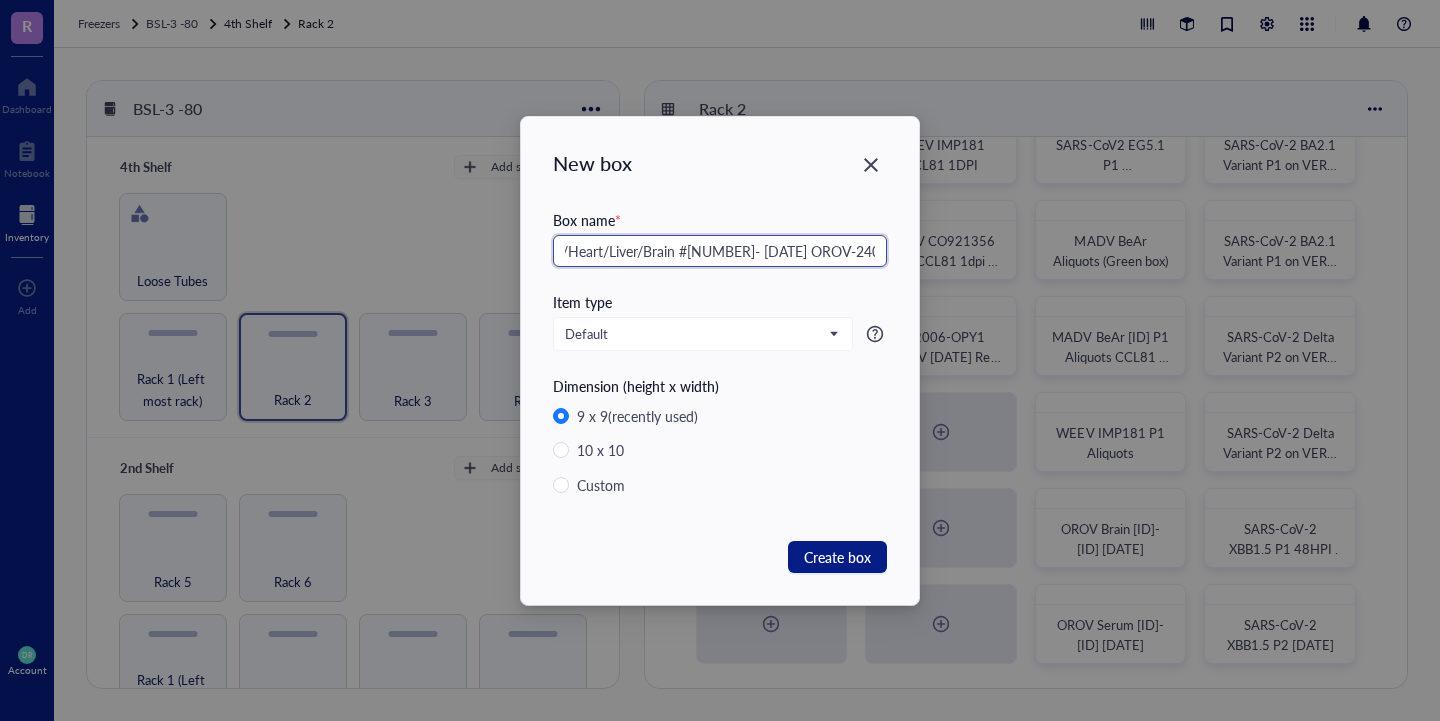scroll, scrollTop: 0, scrollLeft: 118, axis: horizontal 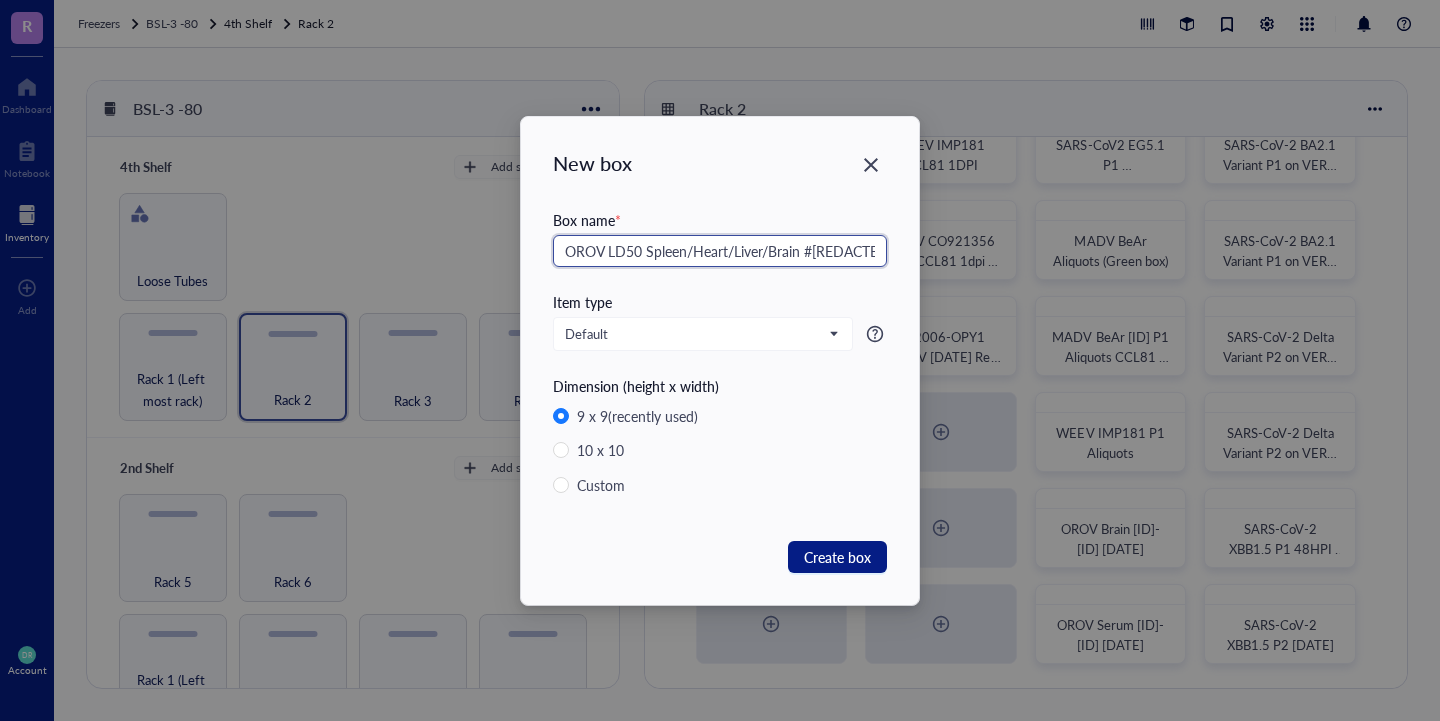 drag, startPoint x: 684, startPoint y: 251, endPoint x: 649, endPoint y: 257, distance: 35.510563 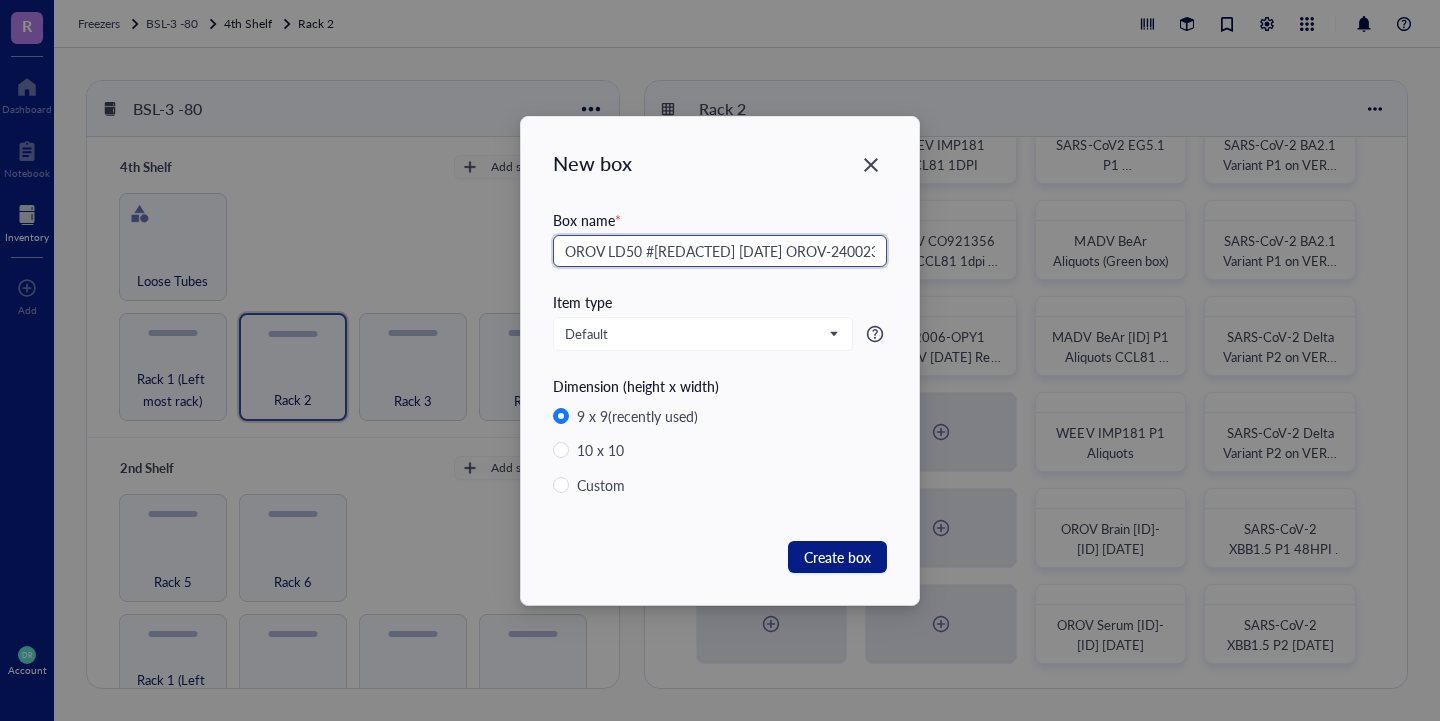 click on "OROV LD50 #[REDACTED] [DATE] OROV-240023" at bounding box center (720, 251) 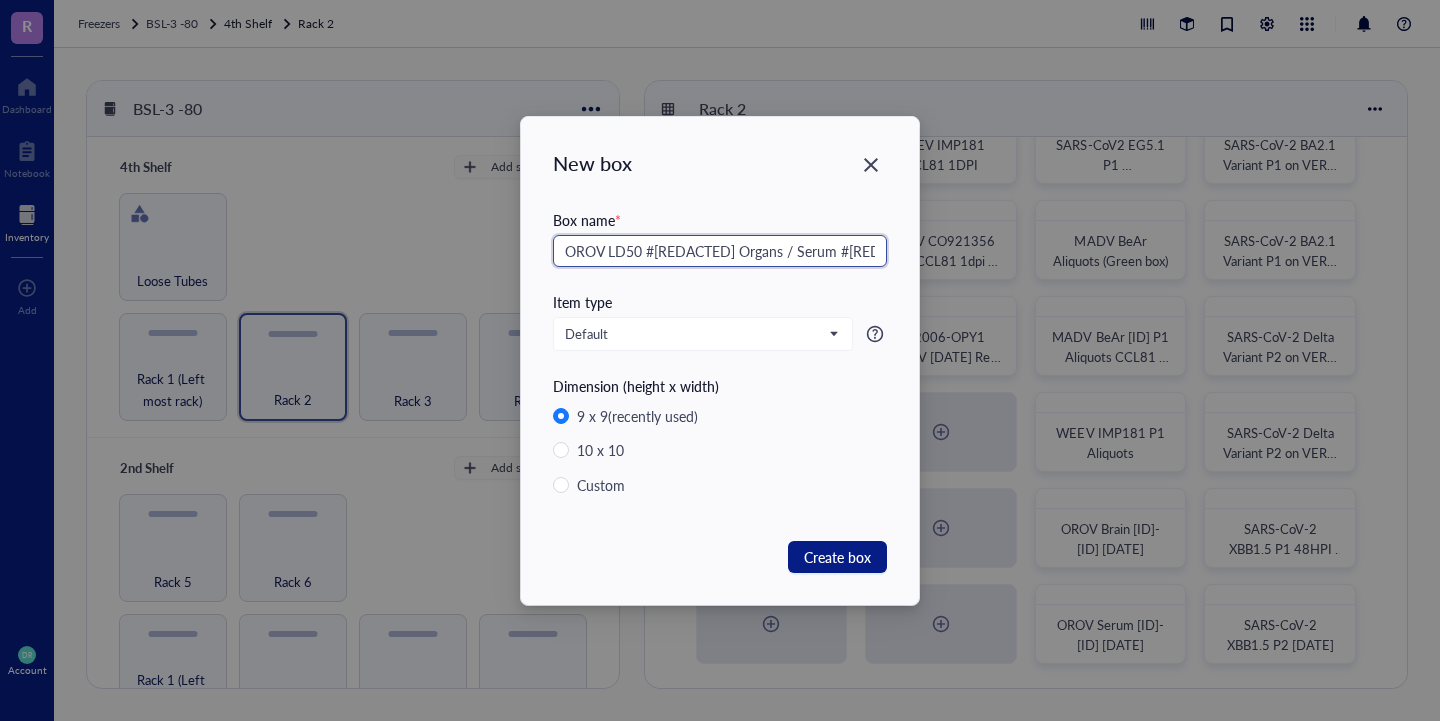 scroll, scrollTop: 0, scrollLeft: 116, axis: horizontal 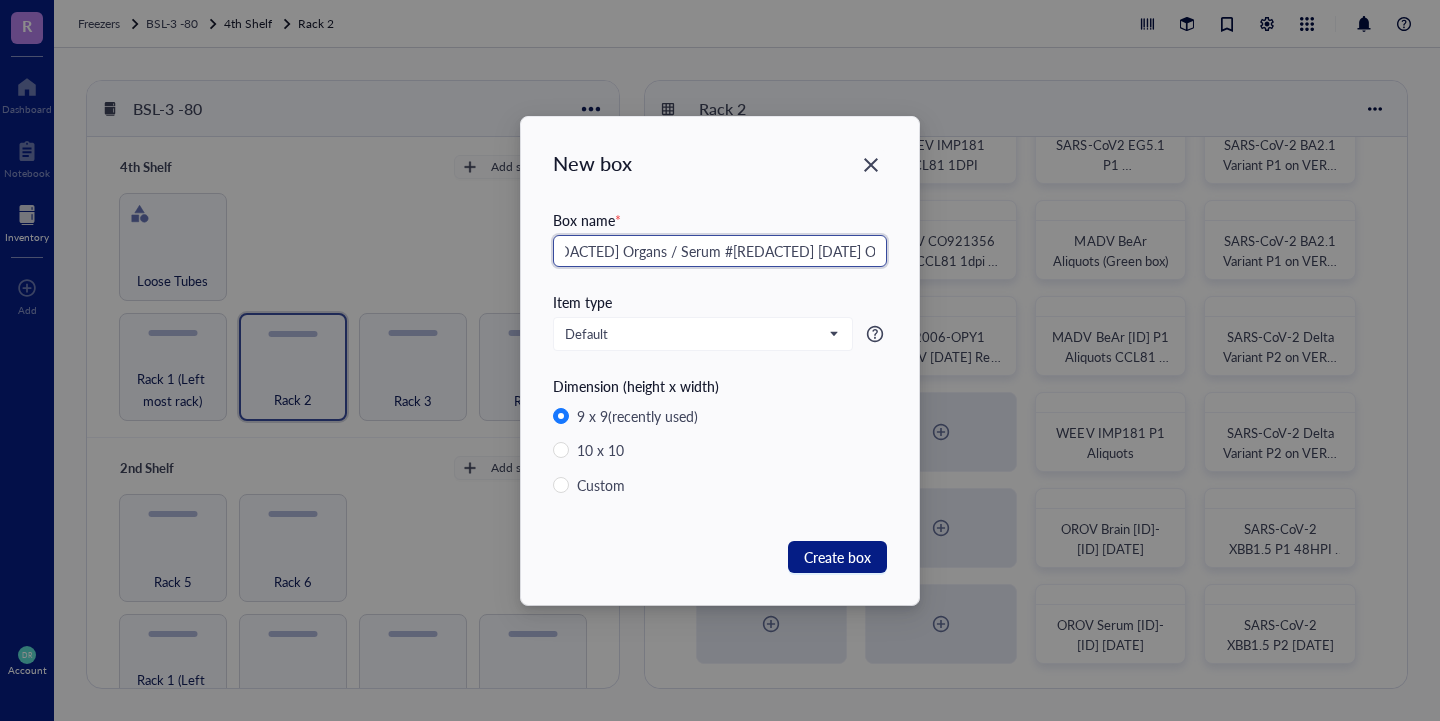 drag, startPoint x: 867, startPoint y: 254, endPoint x: 883, endPoint y: 252, distance: 16.124516 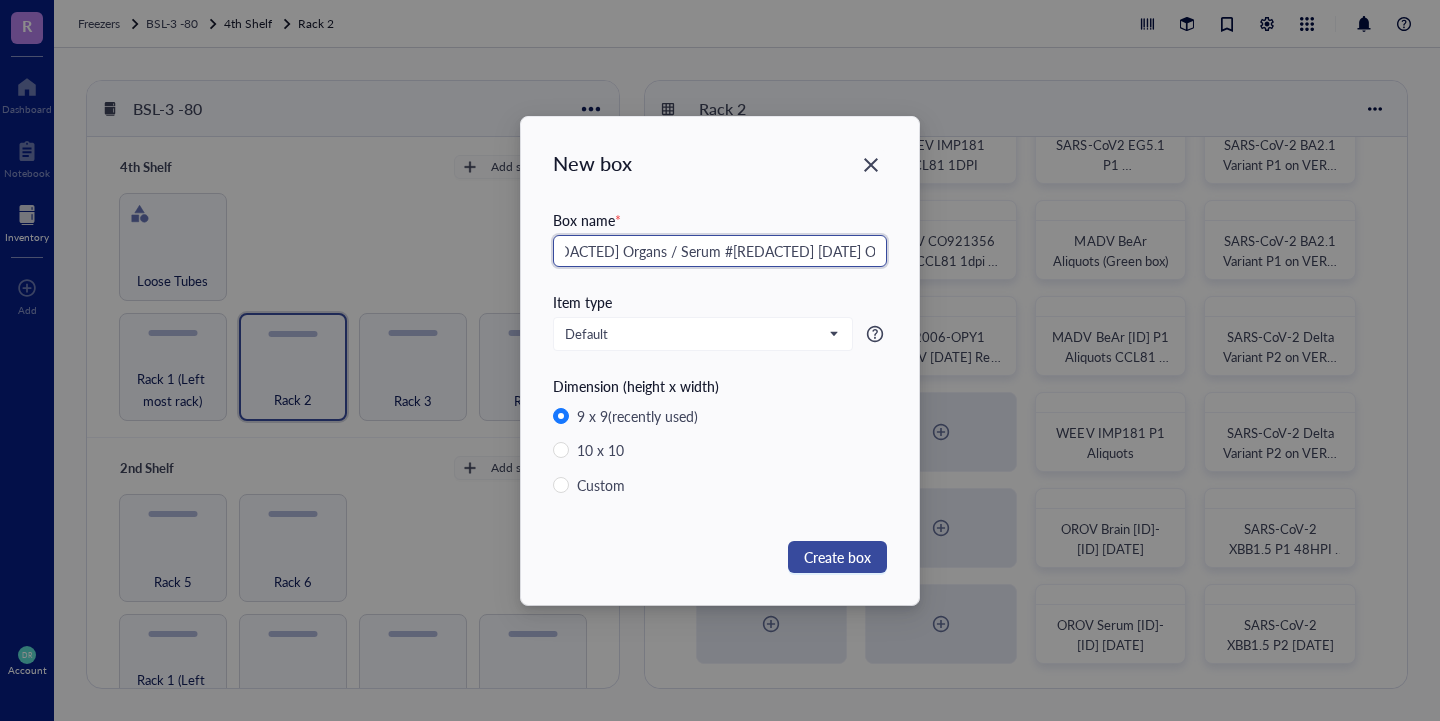 type on "OROV LD50 #[REDACTED] Organs / Serum #[REDACTED] [DATE] OROV-240023" 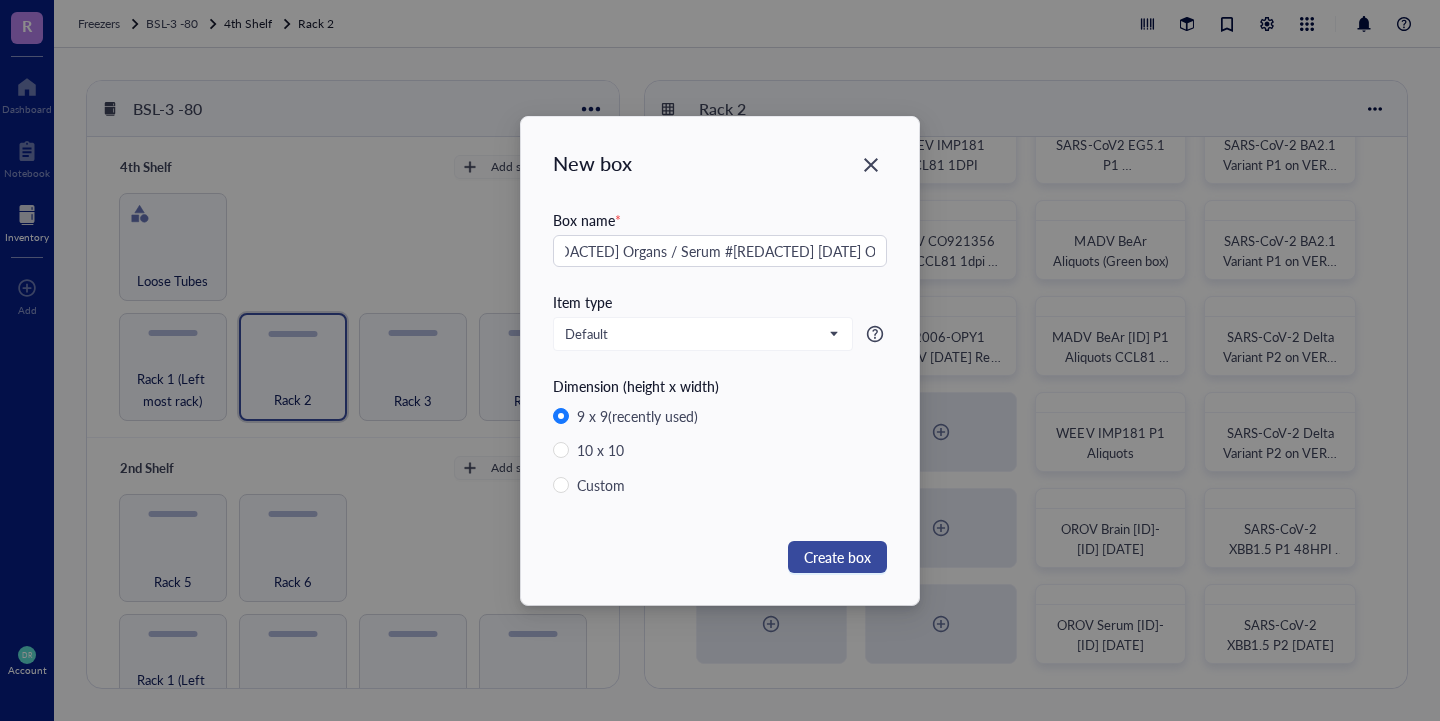 click on "Create box" at bounding box center [837, 557] 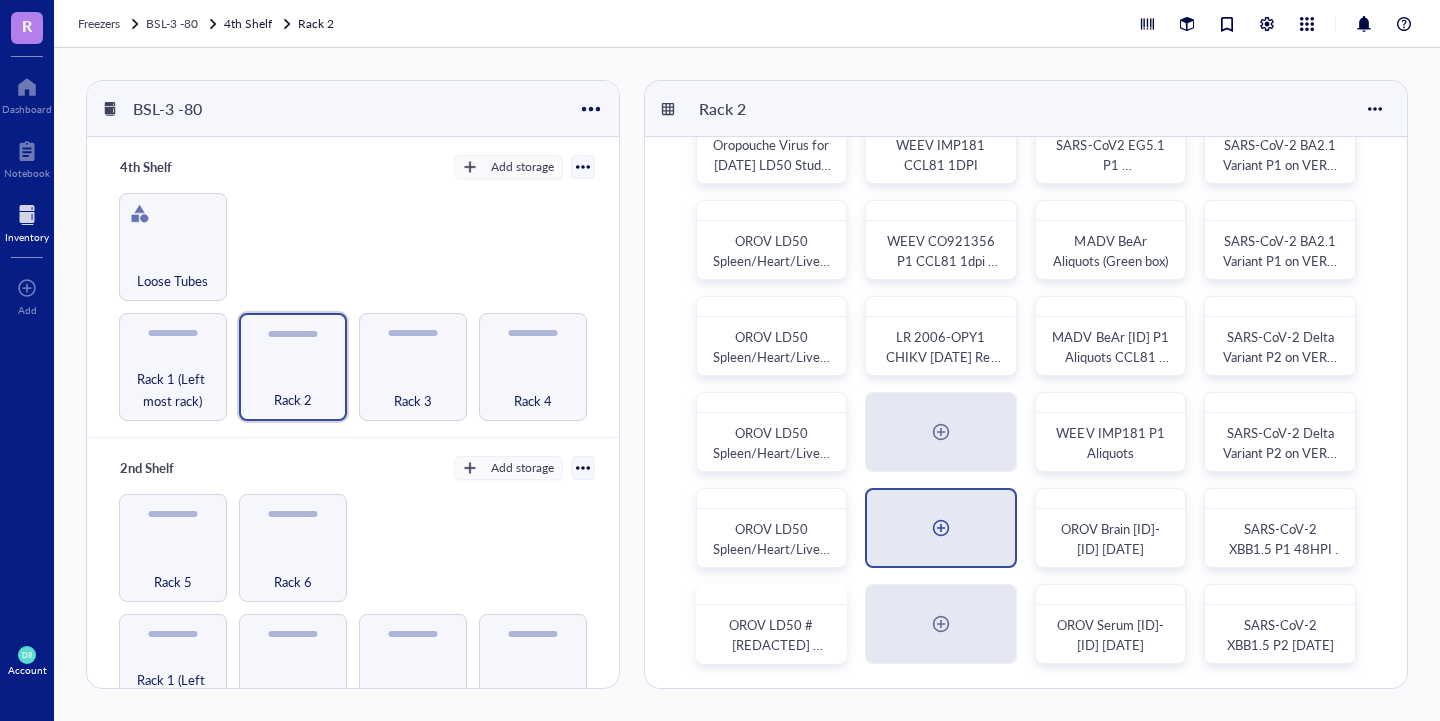 click at bounding box center (941, 528) 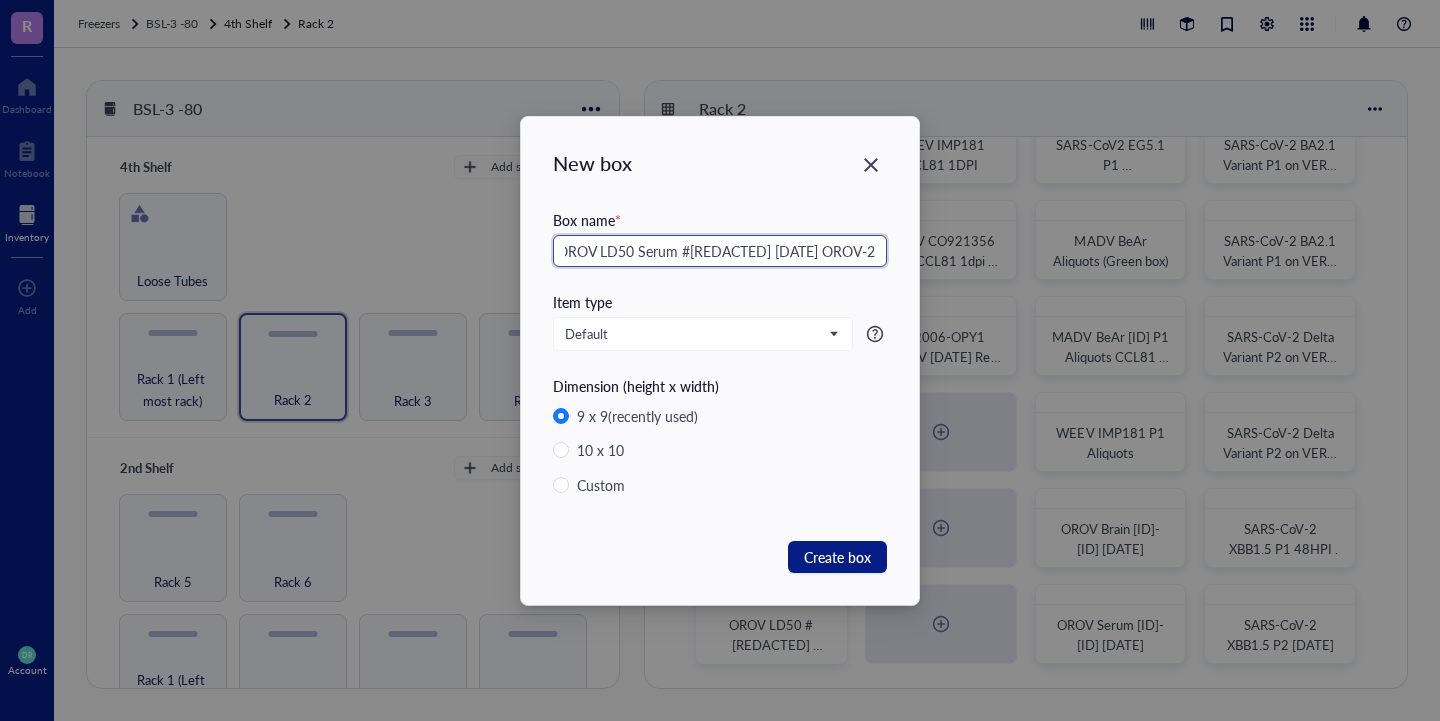scroll, scrollTop: 0, scrollLeft: 16, axis: horizontal 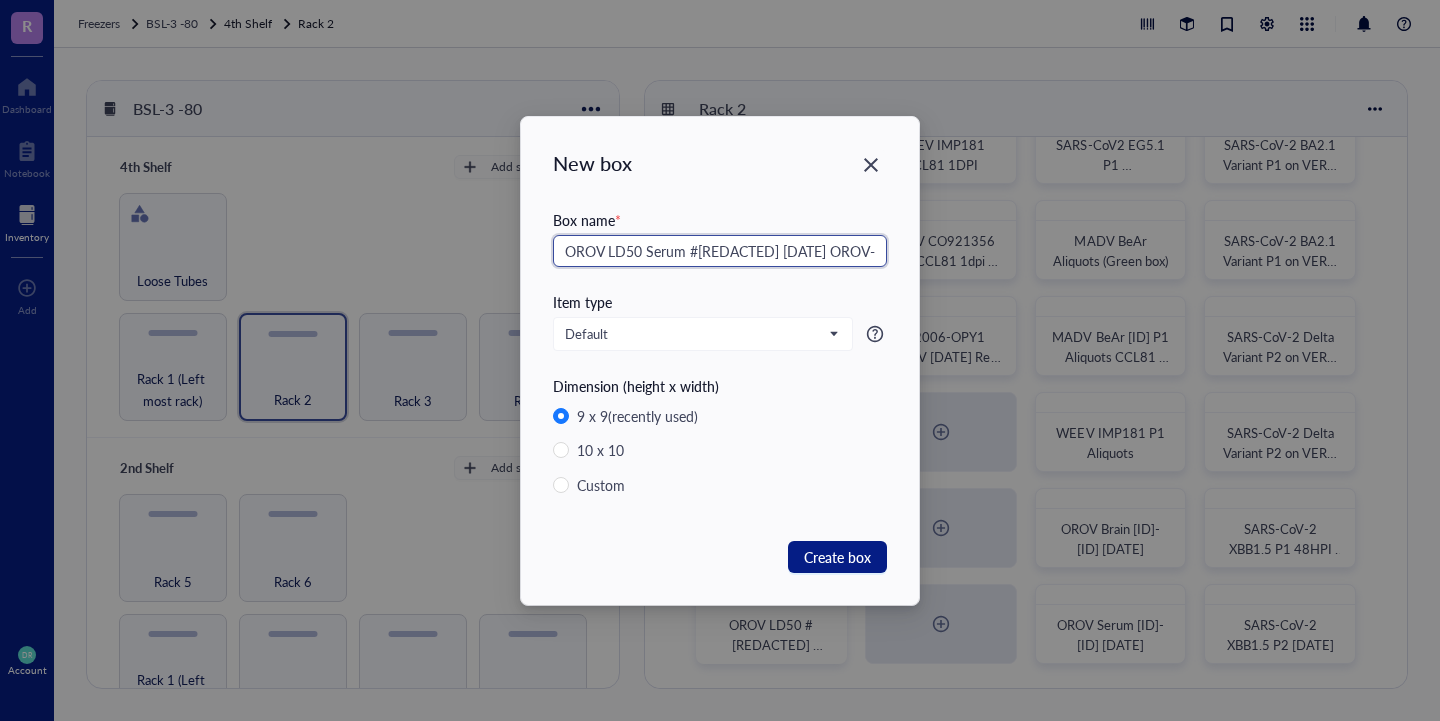 drag, startPoint x: 879, startPoint y: 249, endPoint x: 484, endPoint y: 228, distance: 395.55783 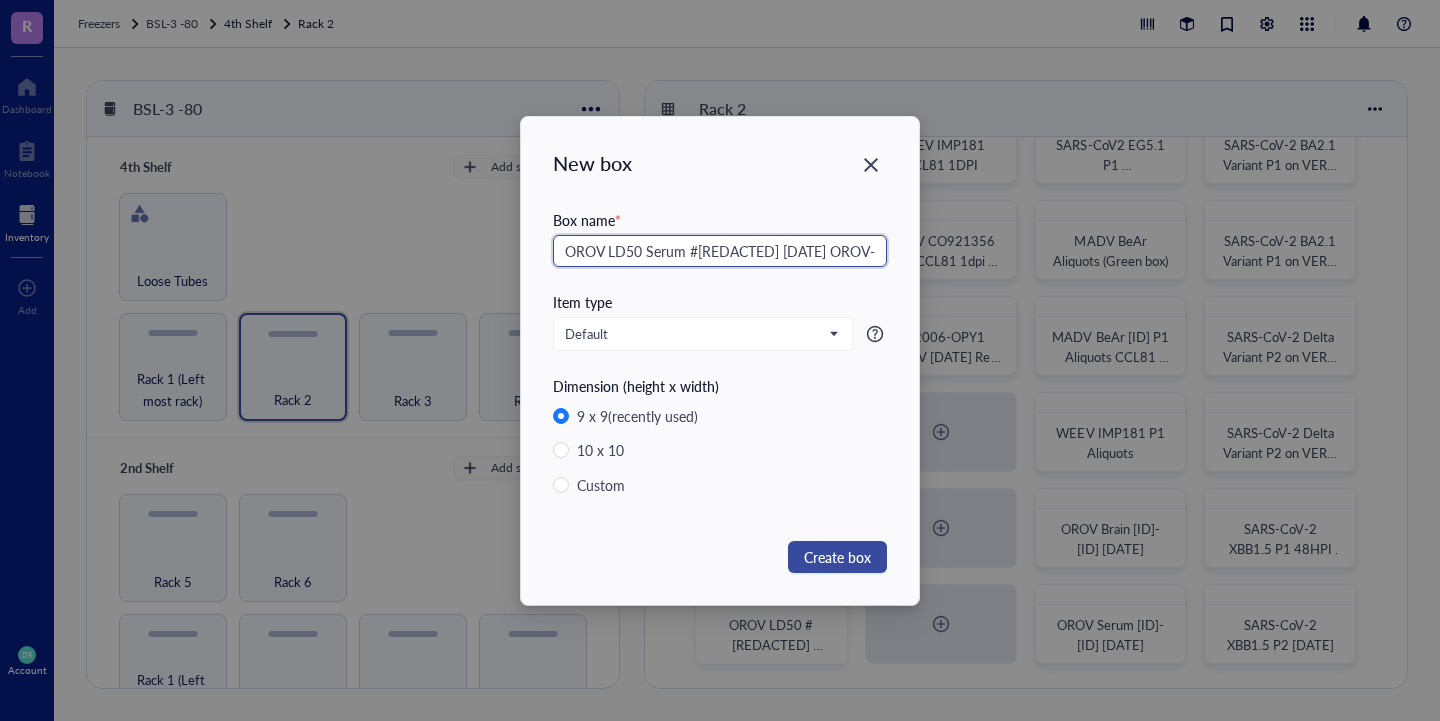 type on "OROV LD50 Serum #[REDACTED] [DATE] OROV-240023" 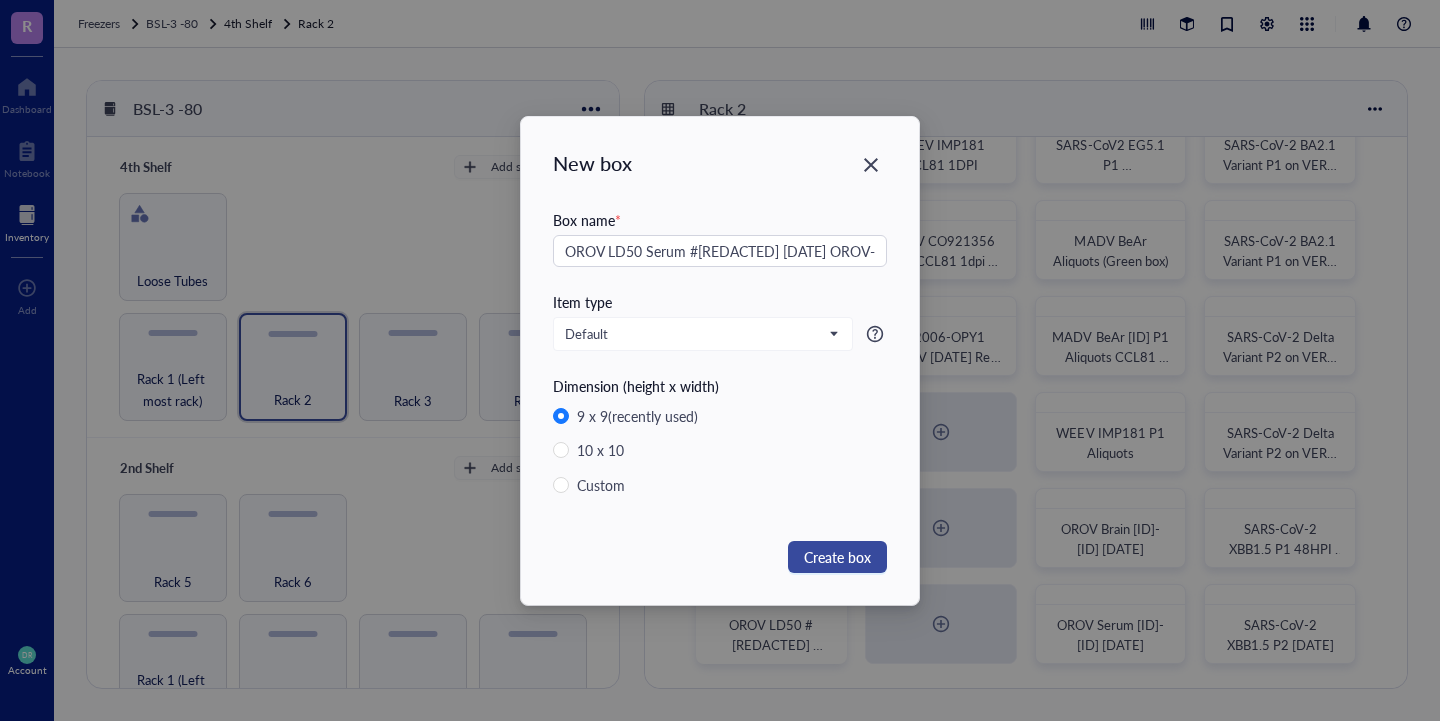 click on "Create box" at bounding box center [837, 557] 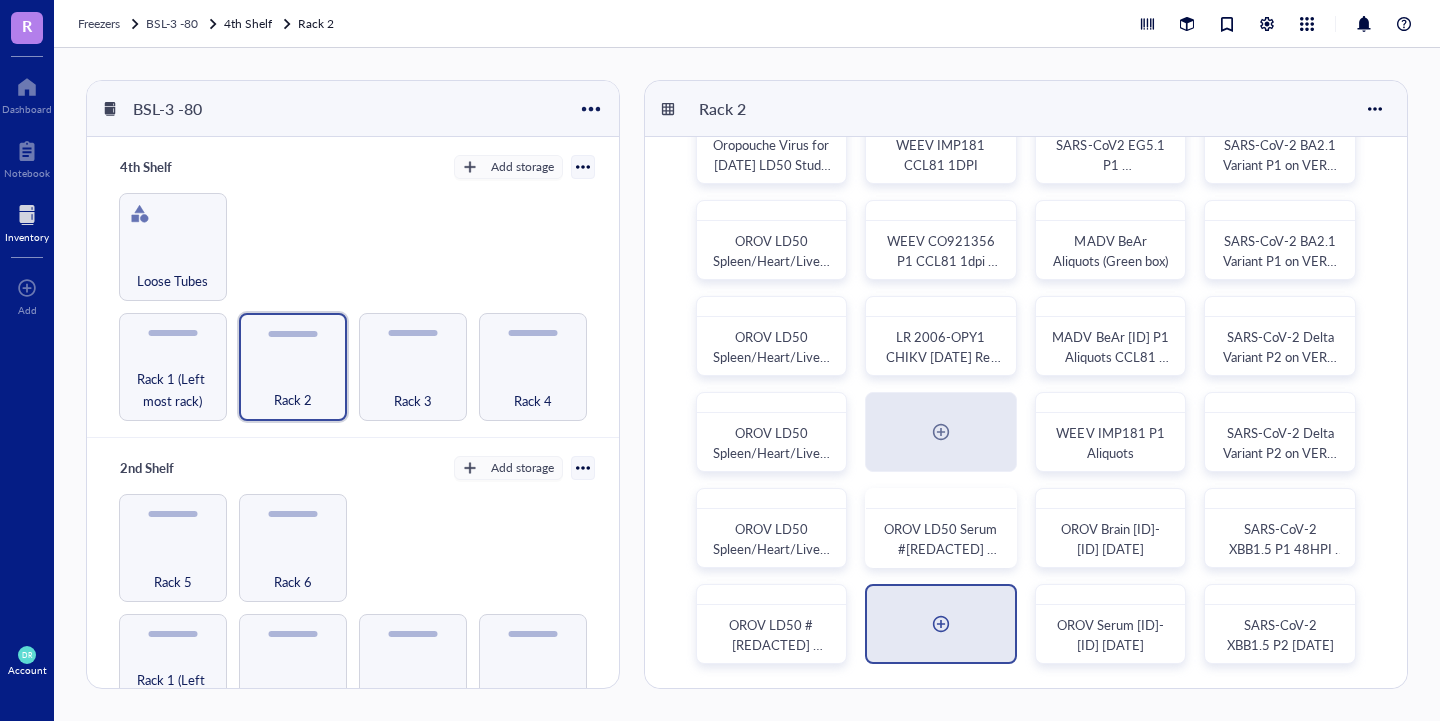 click at bounding box center [941, 624] 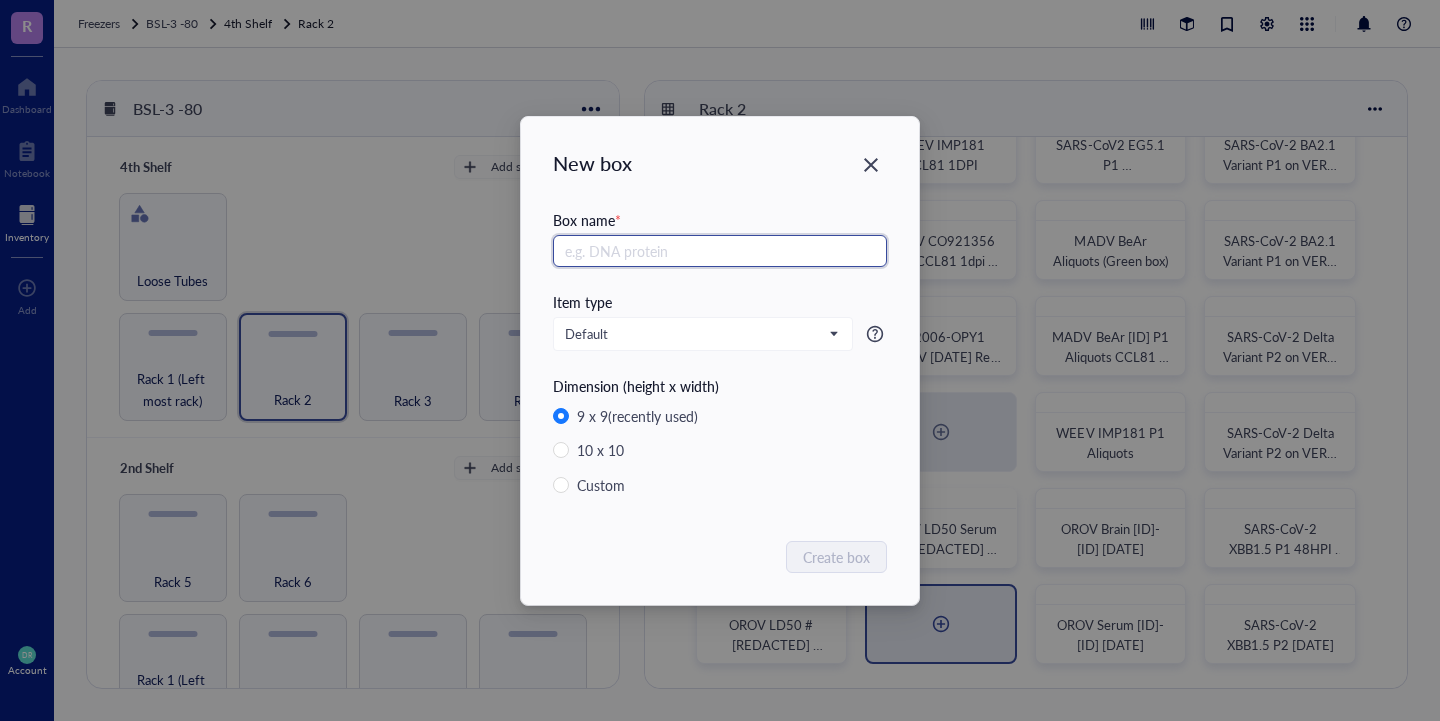 paste on "OROV LD50 Serum #[REDACTED] [DATE] OROV-240023" 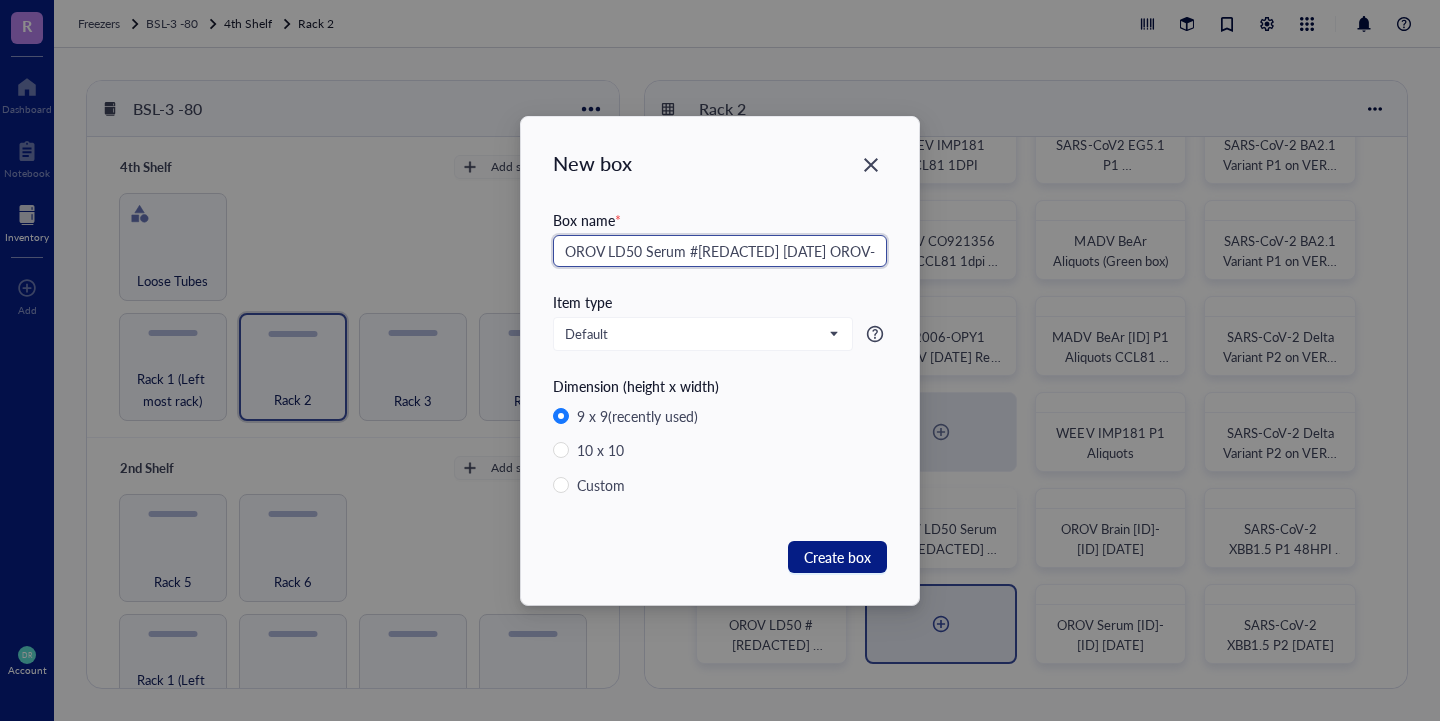scroll, scrollTop: 0, scrollLeft: 16, axis: horizontal 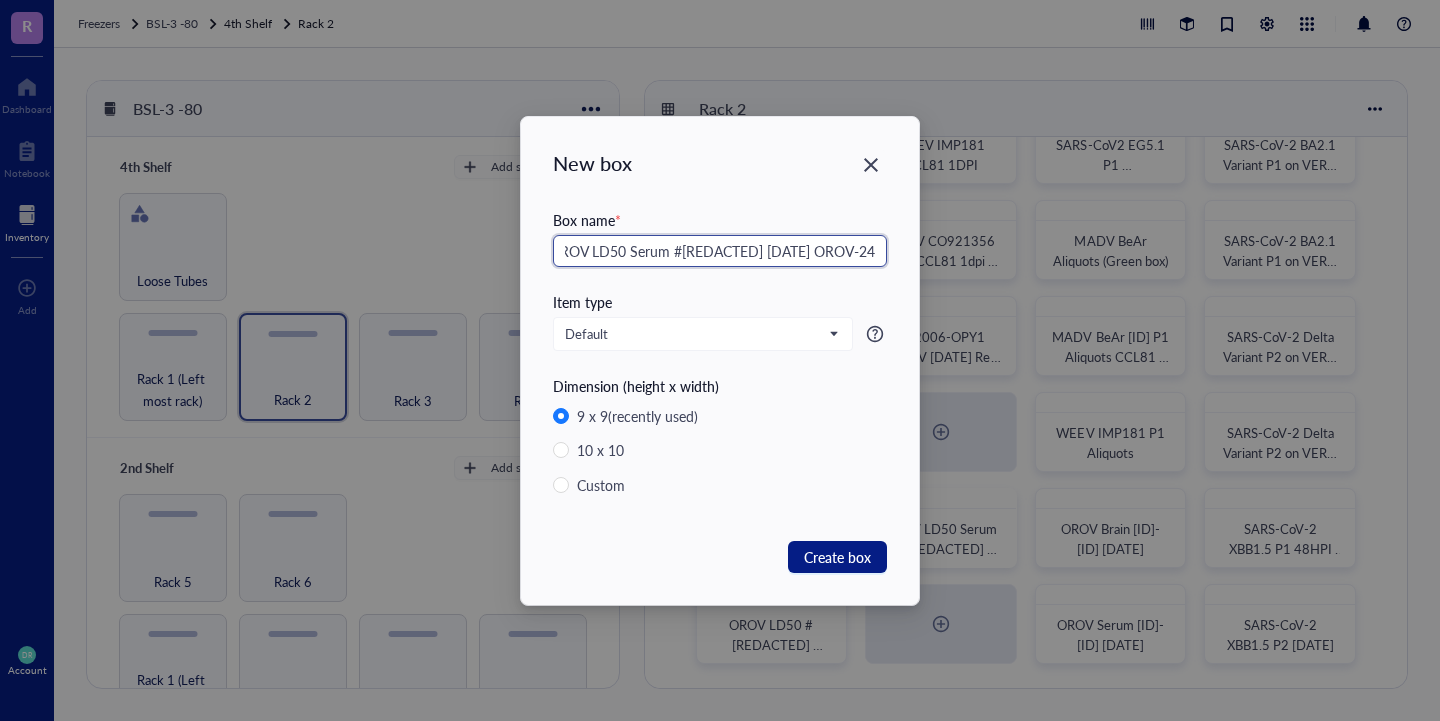 click on "OROV LD50 Serum #[REDACTED] [DATE] OROV-240023" at bounding box center (720, 251) 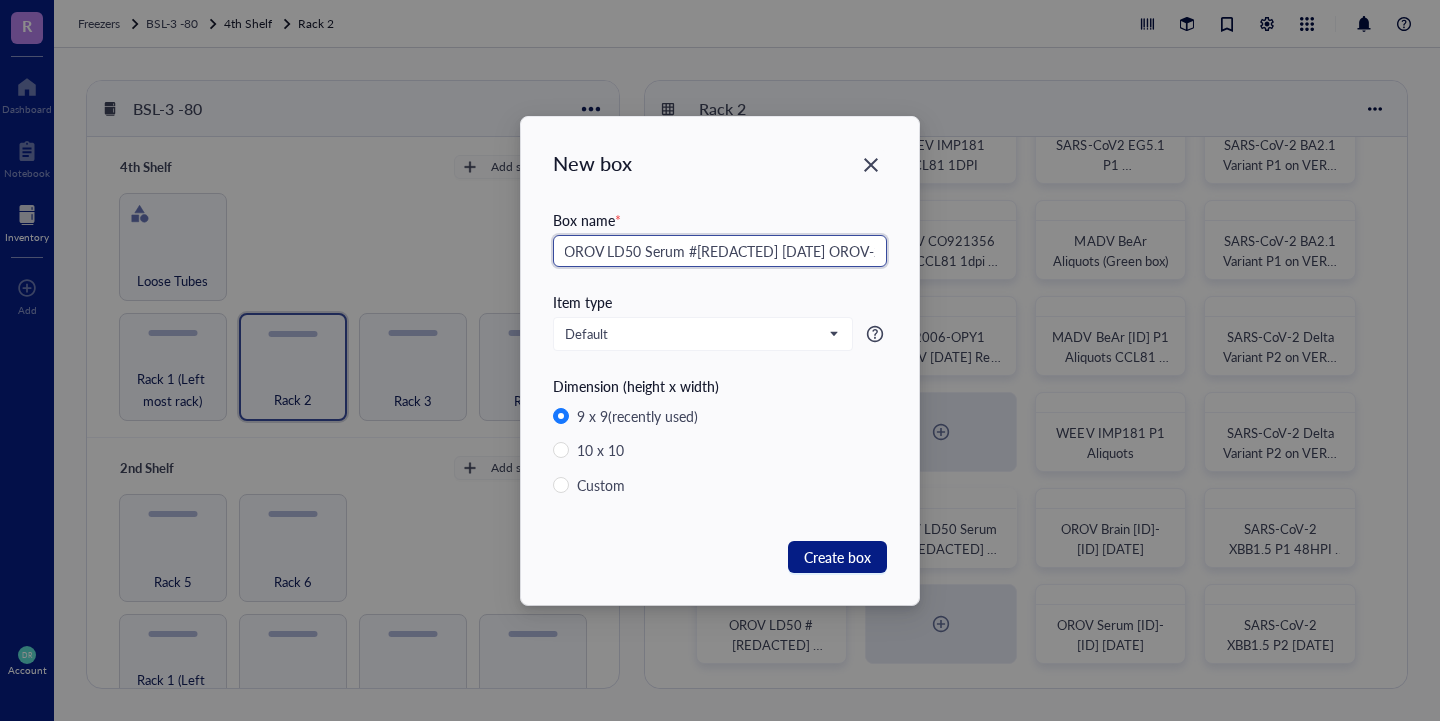 click on "OROV LD50 Serum #[REDACTED] [DATE] OROV-240023" at bounding box center [720, 251] 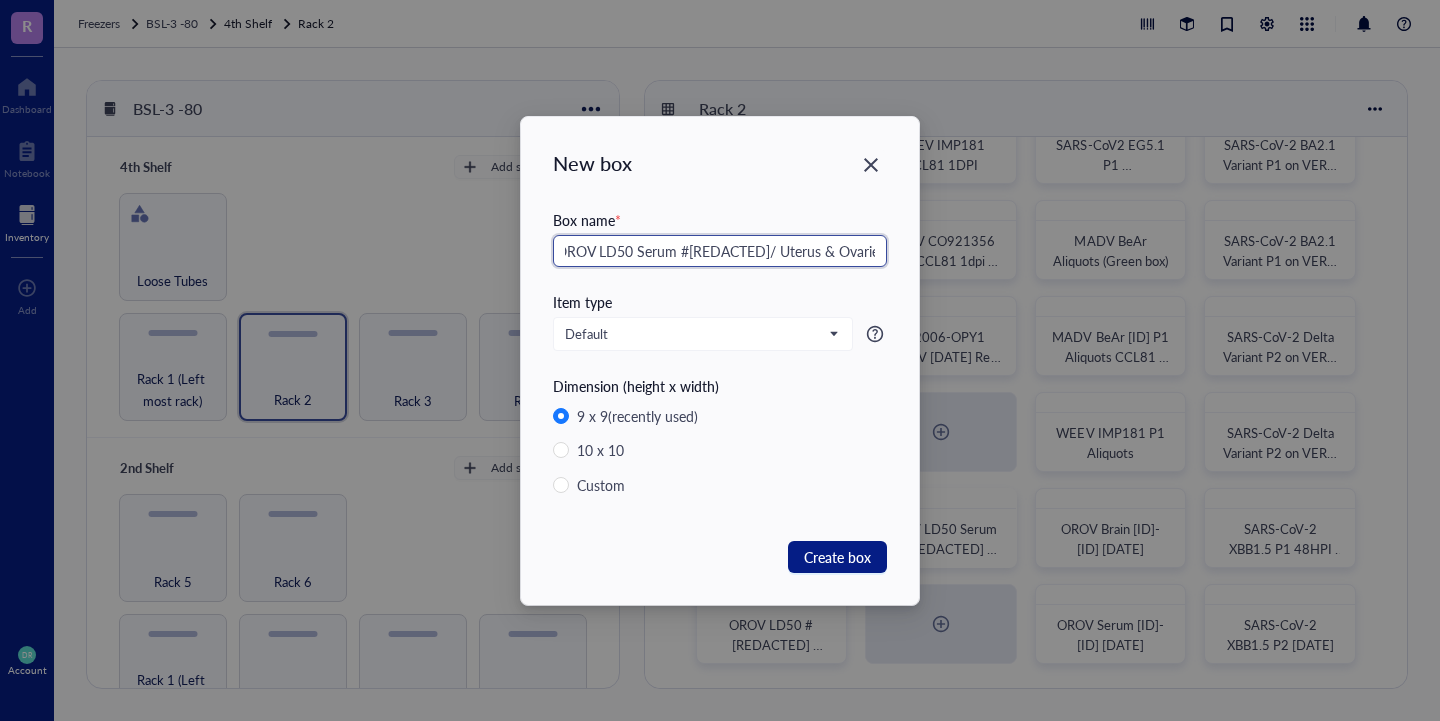 scroll, scrollTop: 0, scrollLeft: 17, axis: horizontal 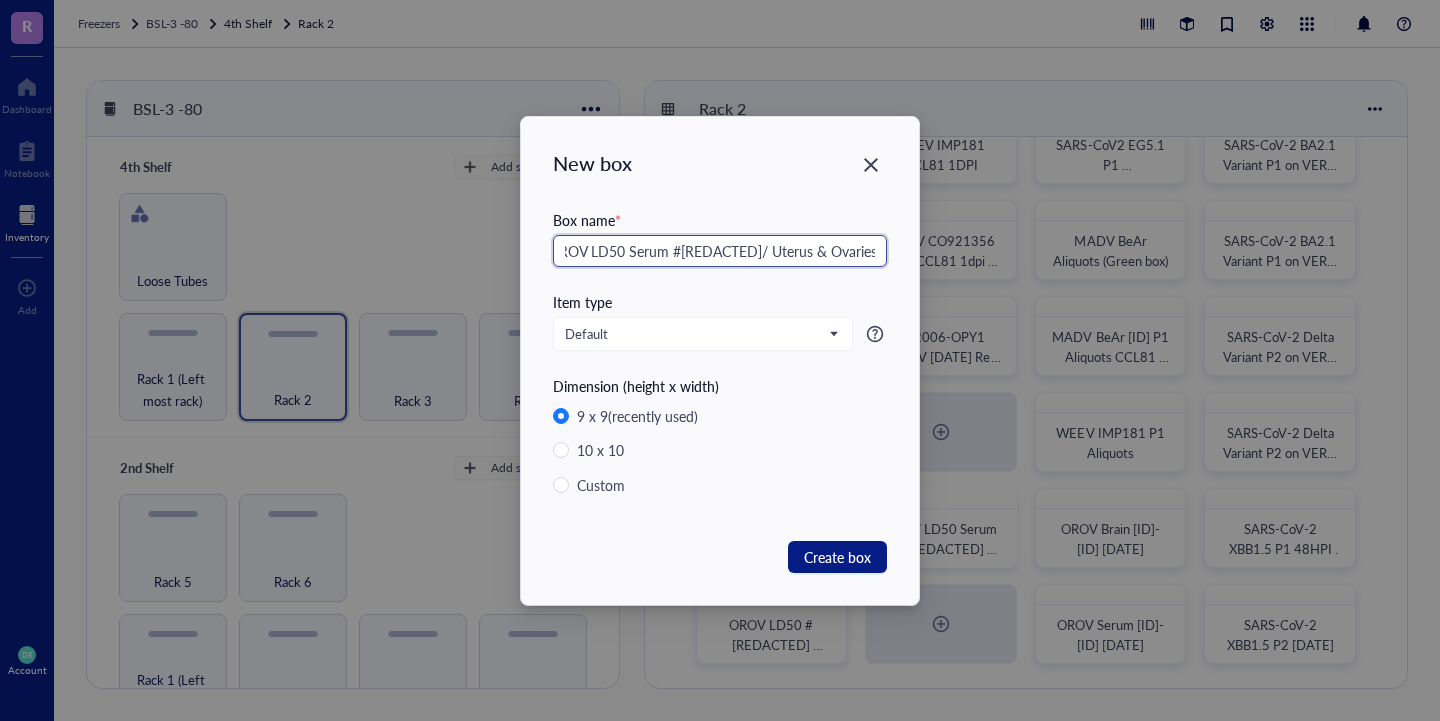 click on "OROV LD50 Serum #[REDACTED]/ Uterus & Ovaries 16-8 [DATE] OROV-240023" at bounding box center (720, 251) 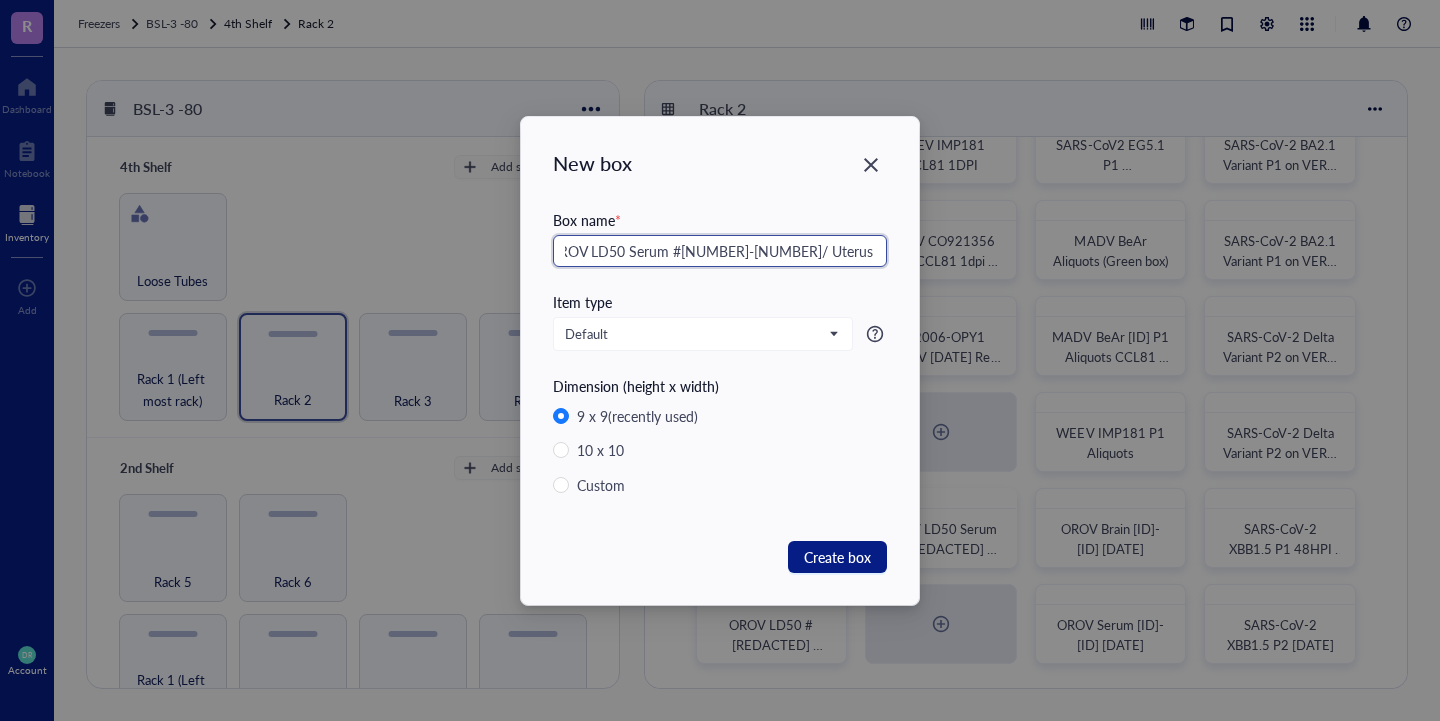 click on "OROV LD50 Serum #[NUMBER]-[NUMBER]/ Uterus & Ovaries #[NUMBER]-[NUMBER] [DATE] OROV-240023" at bounding box center [720, 251] 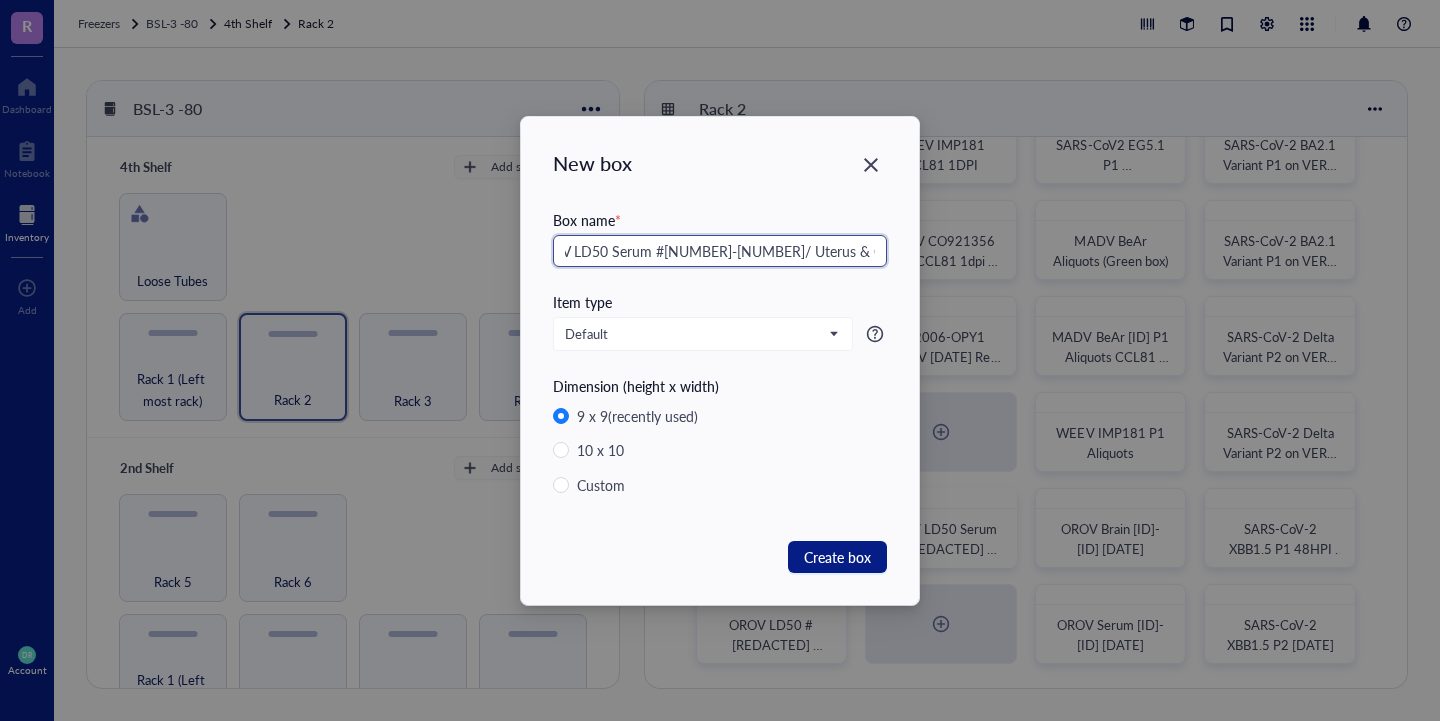scroll, scrollTop: 0, scrollLeft: 42, axis: horizontal 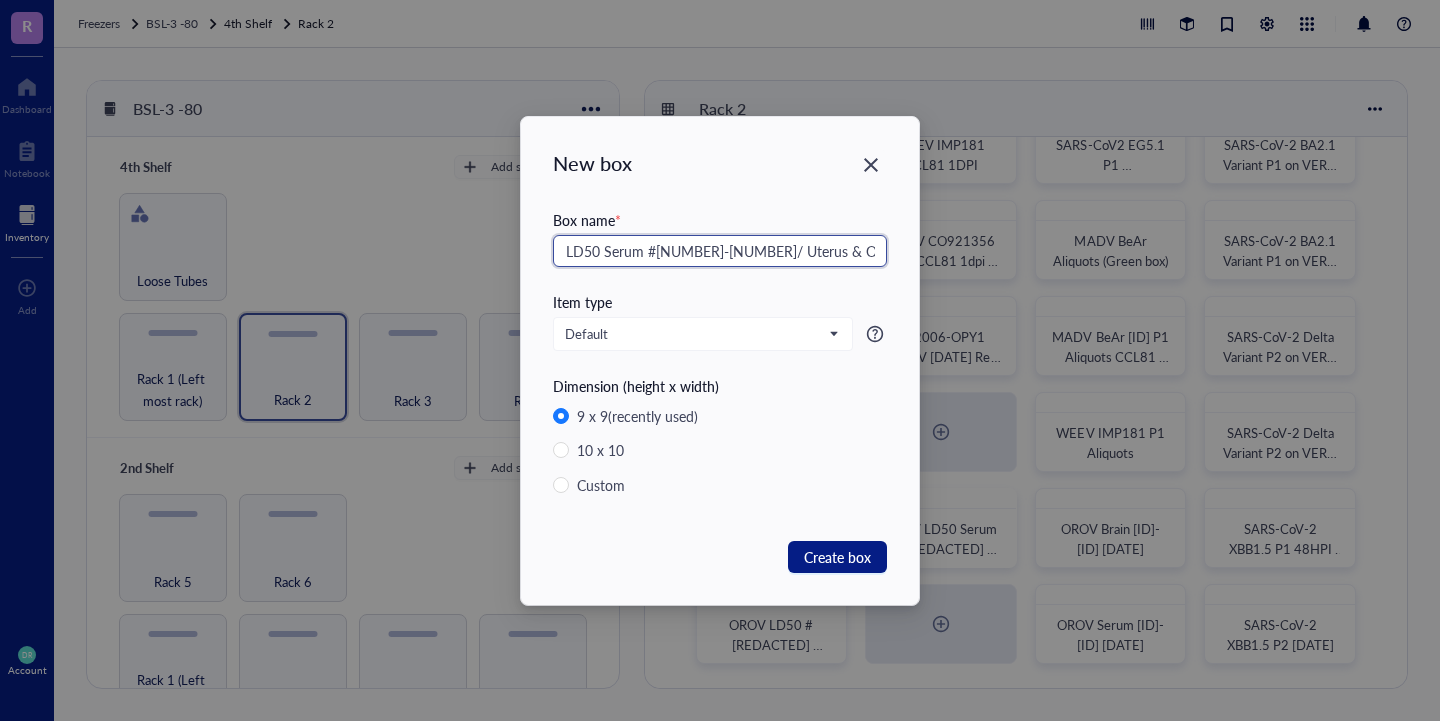 click on "OROV LD50 Serum #[NUMBER]-[NUMBER]/ Uterus & Ovaries #[NUMBER]-[NUMBER] [DATE] OROV-240023" at bounding box center (720, 251) 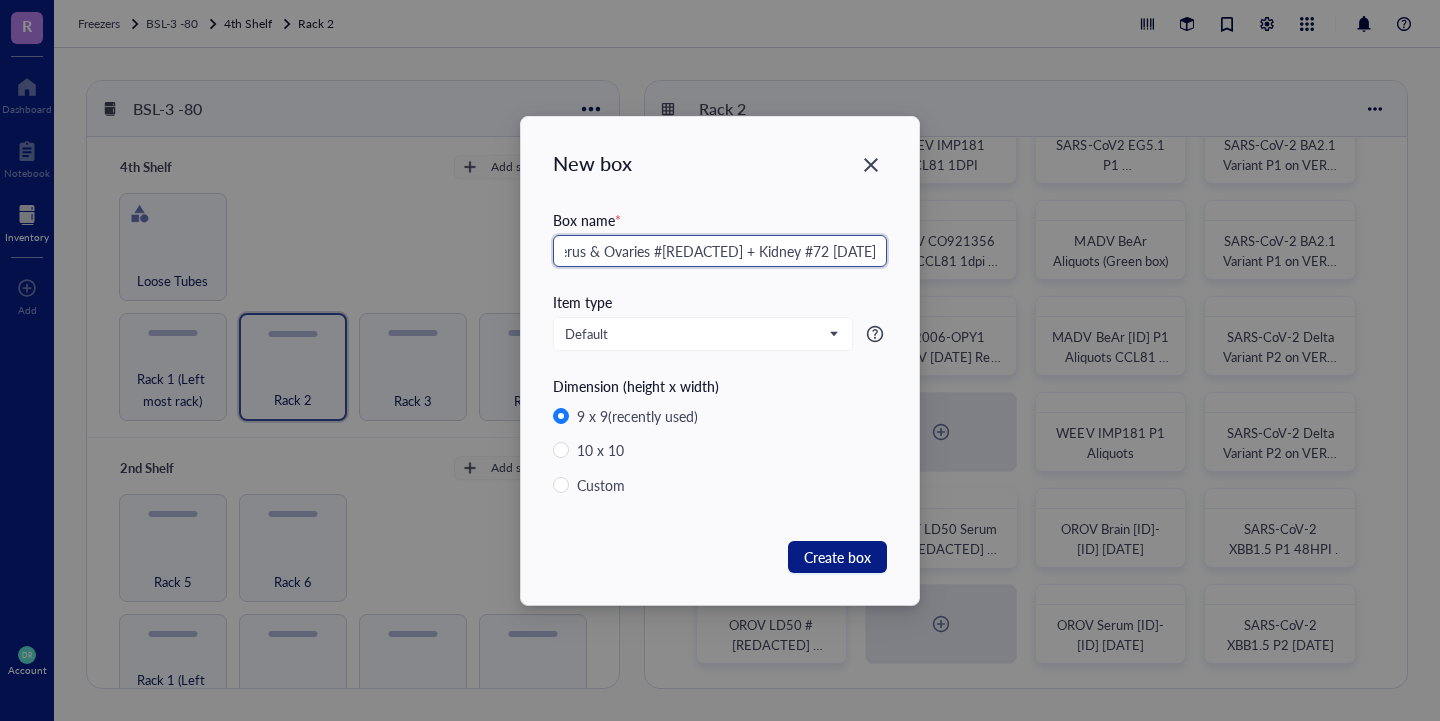 scroll, scrollTop: 0, scrollLeft: 267, axis: horizontal 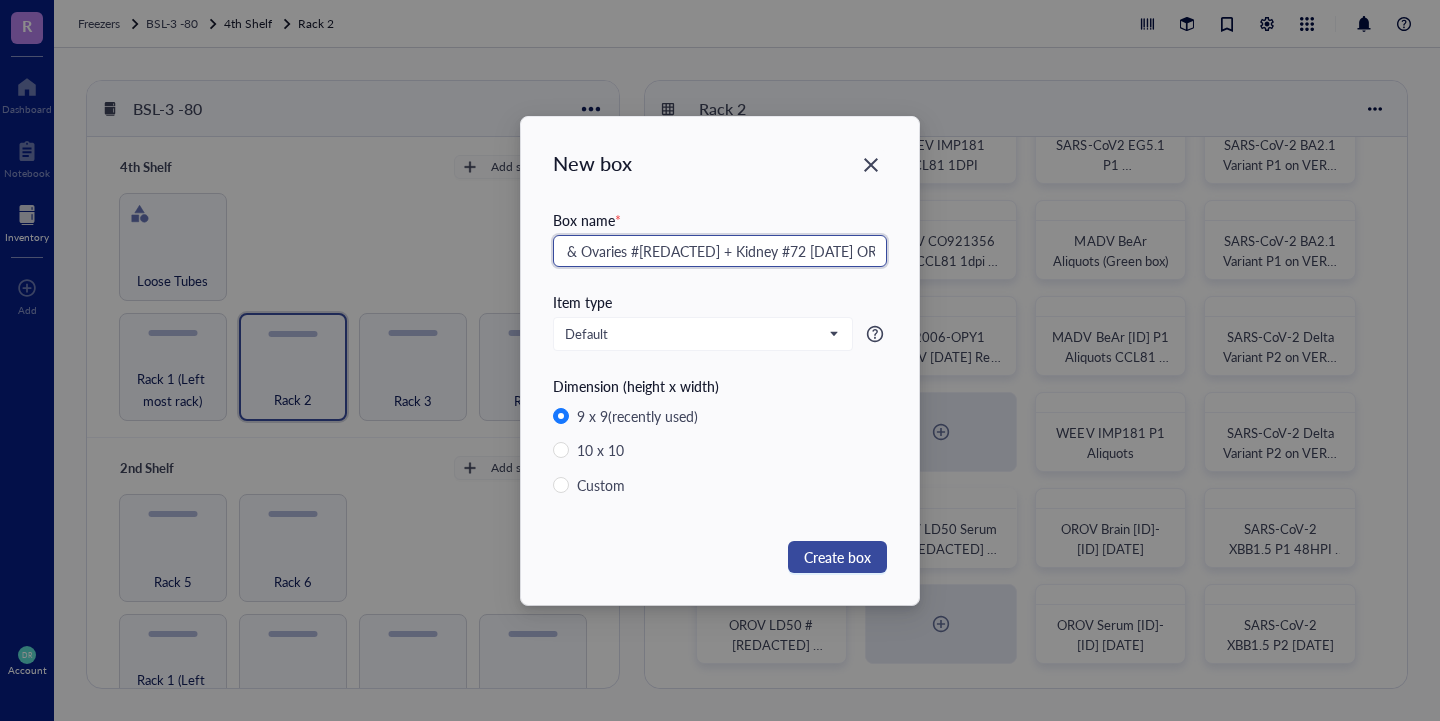 type on "OROV LD50 Serum #[REDACTED]/ Uterus & Ovaries #[REDACTED] + Kidney #72 [DATE] OROV-240023" 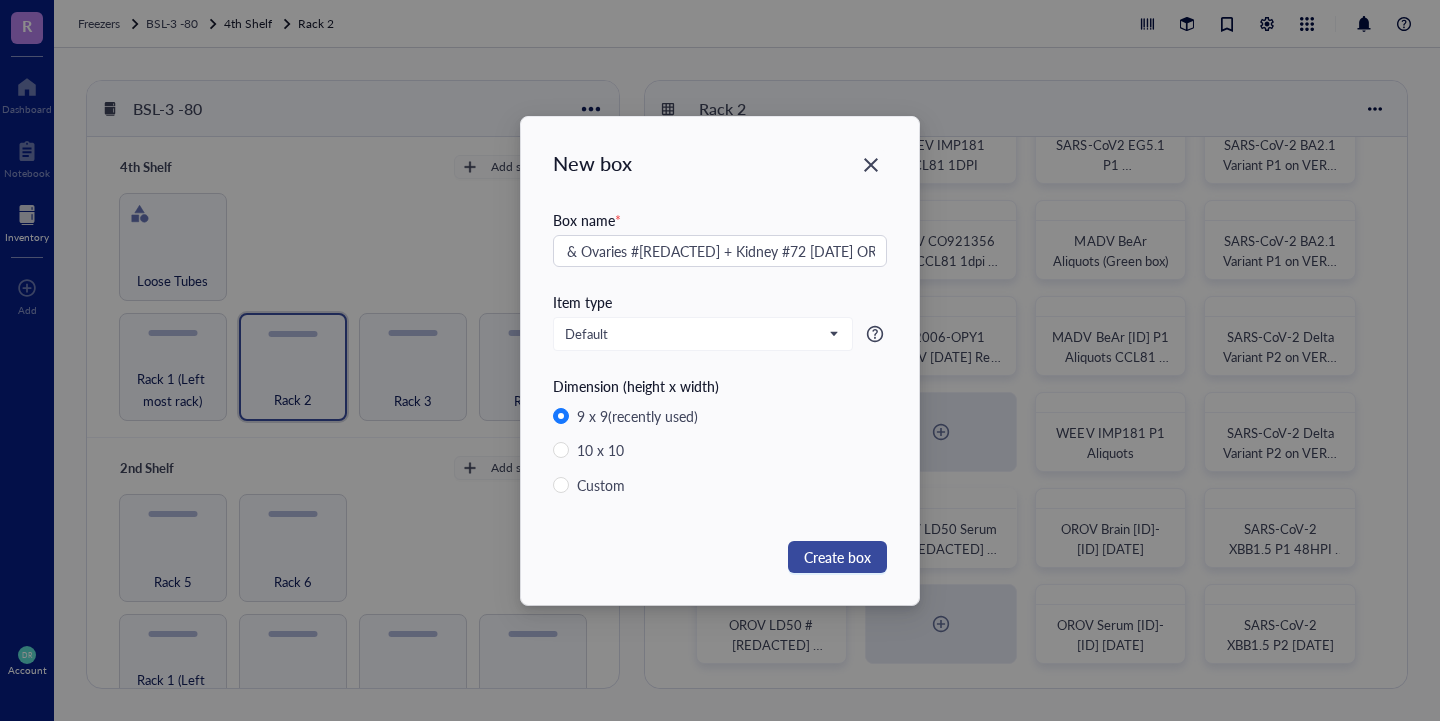 click on "Create box" at bounding box center [837, 557] 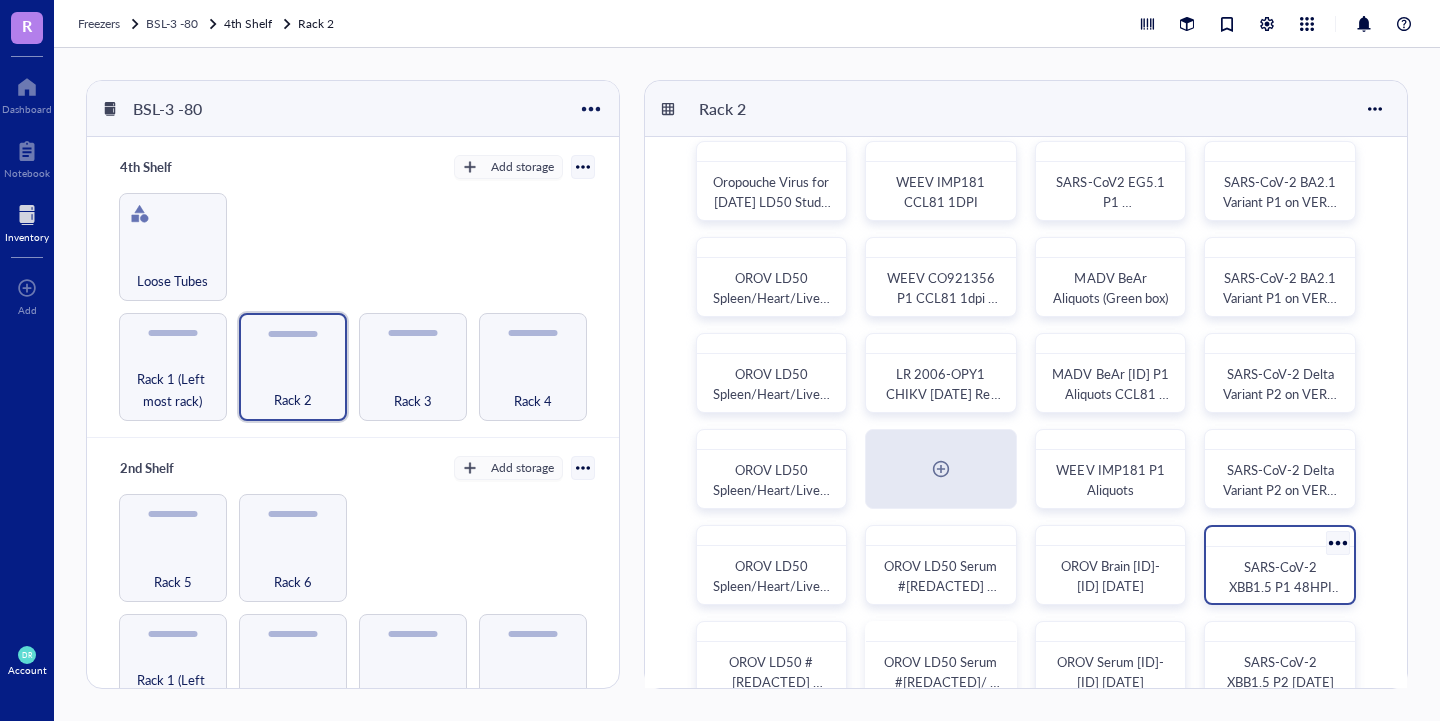 scroll, scrollTop: 0, scrollLeft: 0, axis: both 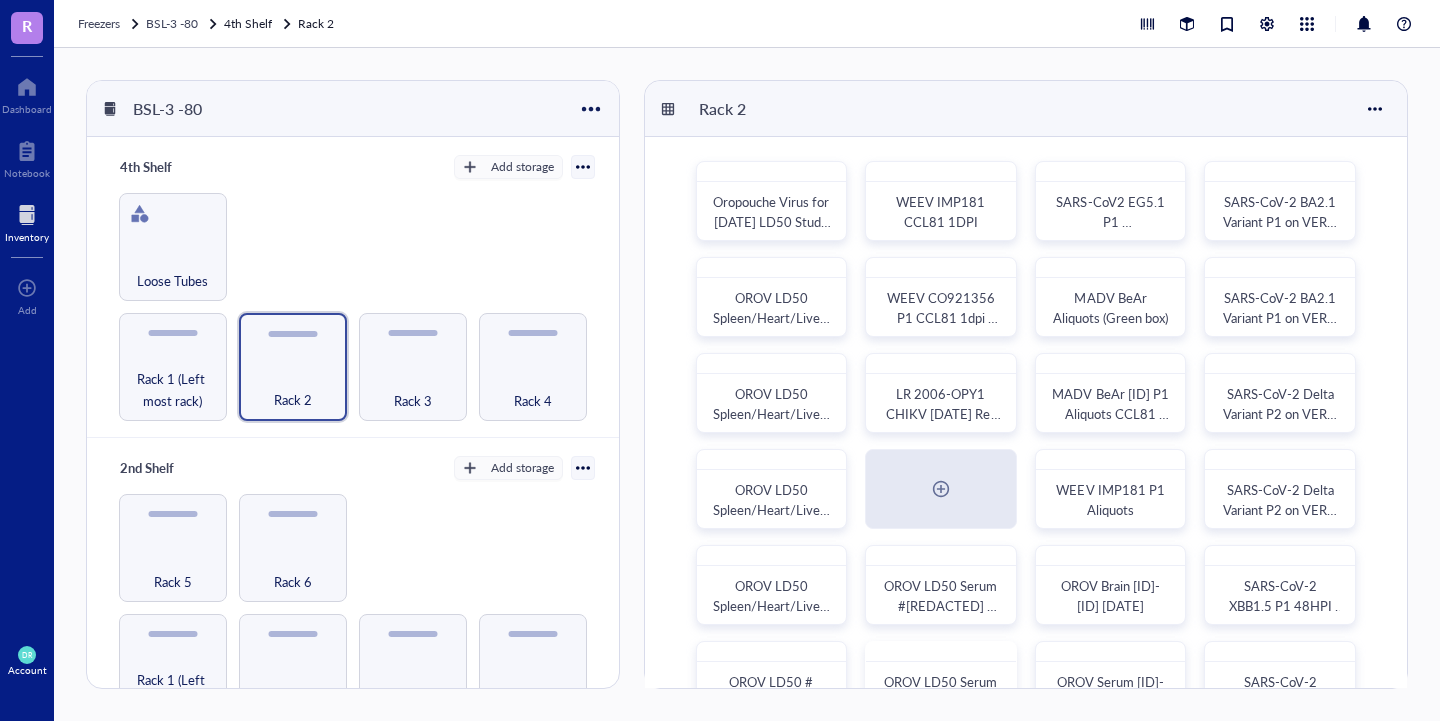 click on "Rack 1 (Left most rack) Rack 2 Rack 3 Rack 4 Loose Tubes" at bounding box center (353, 307) 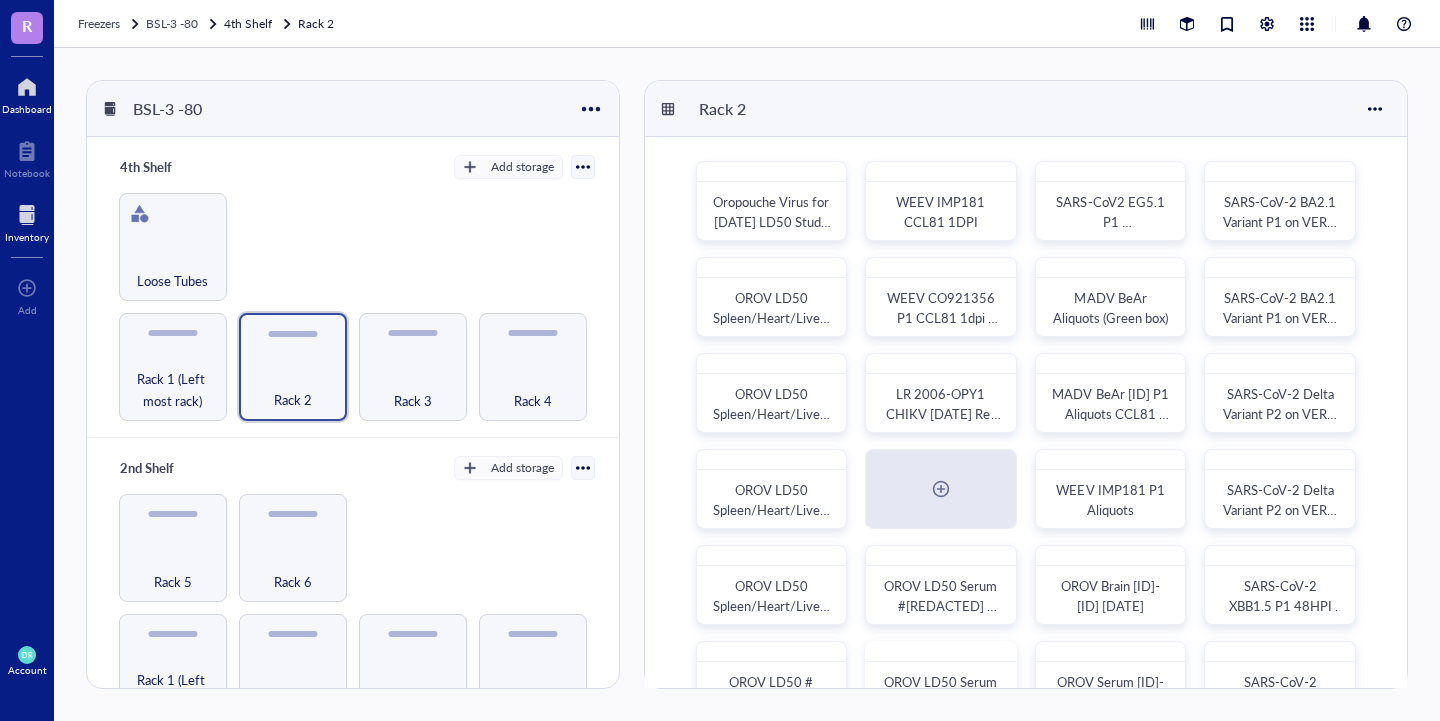 click at bounding box center (27, 87) 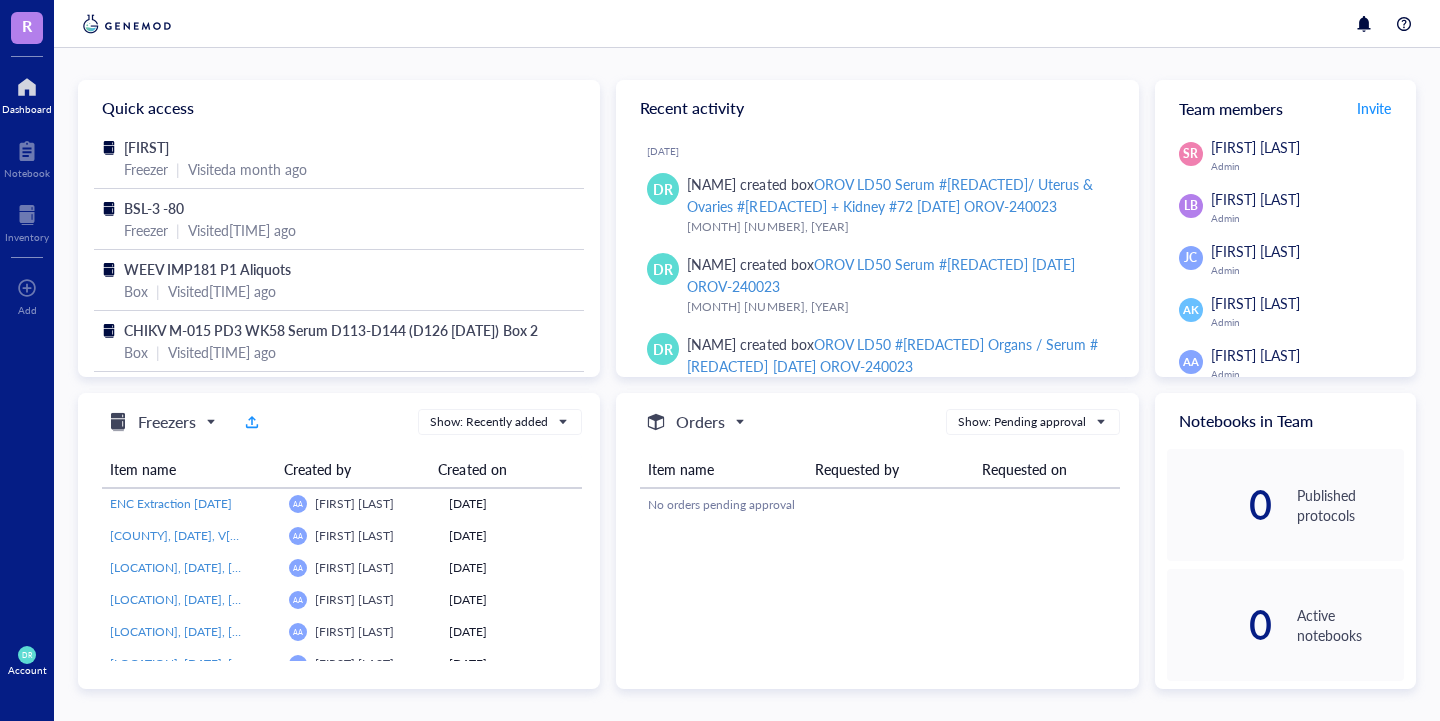 scroll, scrollTop: 0, scrollLeft: 0, axis: both 